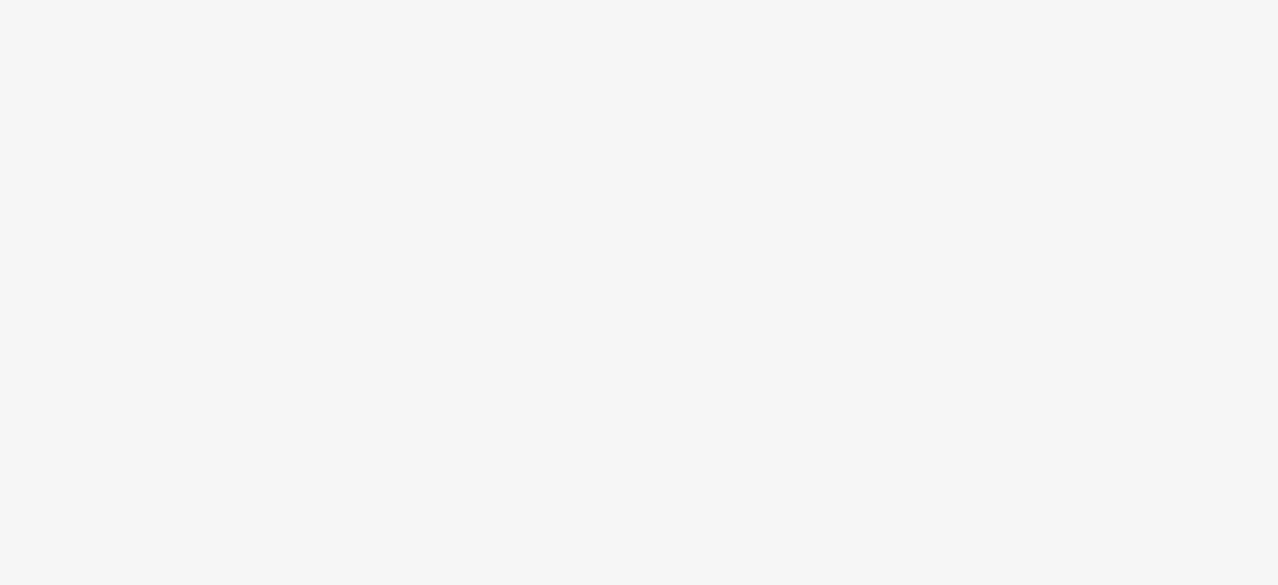 scroll, scrollTop: 0, scrollLeft: 0, axis: both 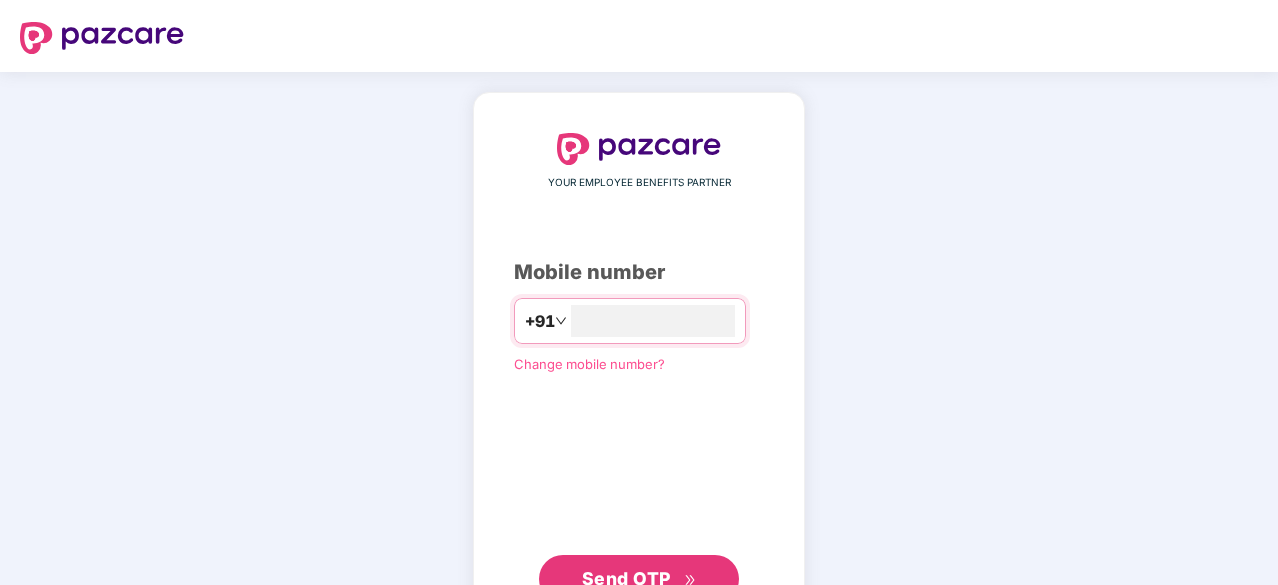 type on "**********" 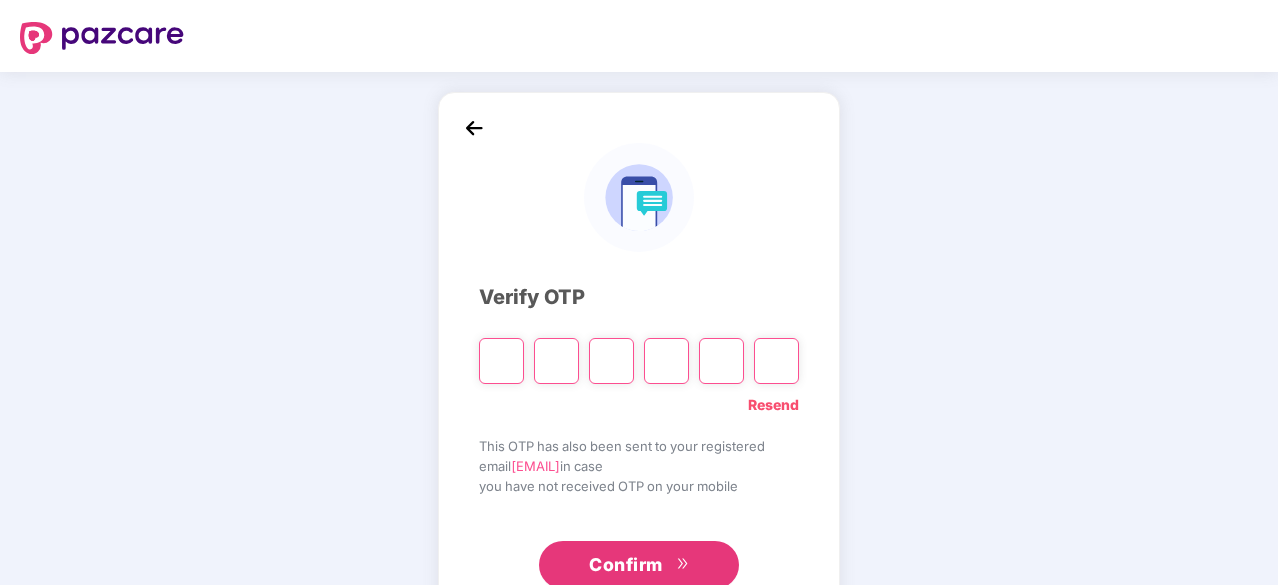 type on "*" 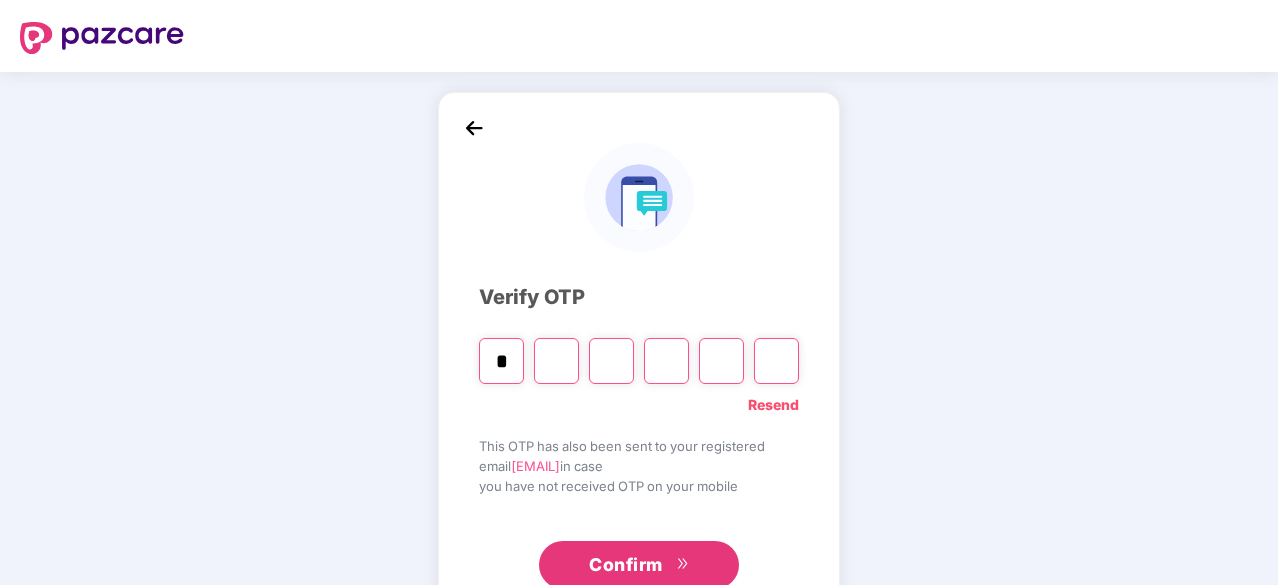 type on "*" 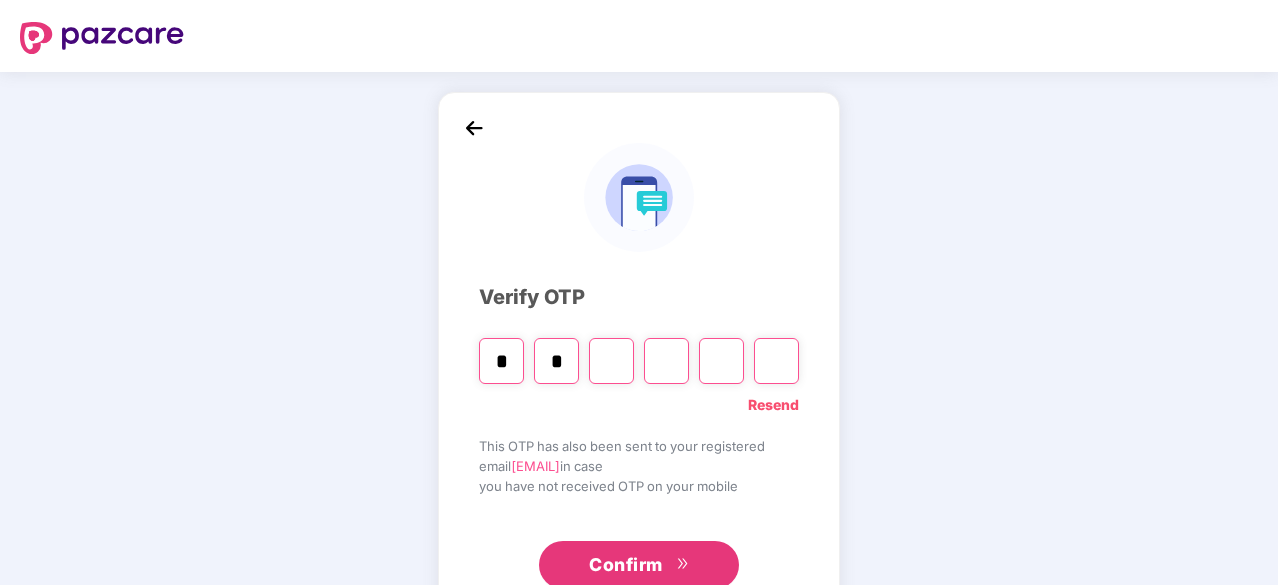 type on "*" 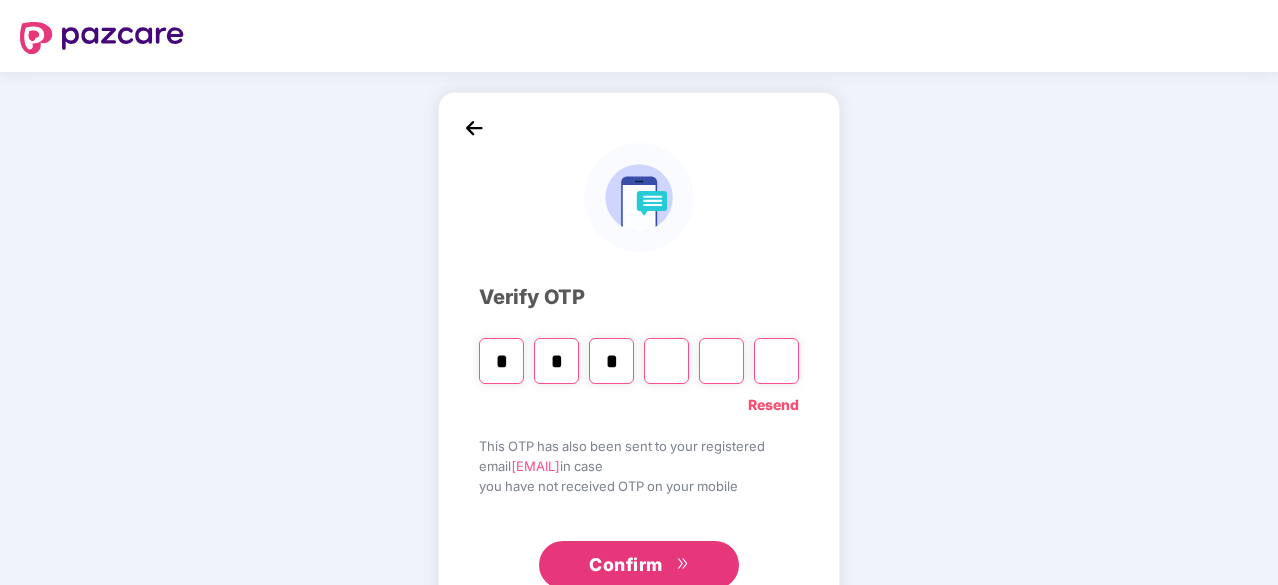 type on "*" 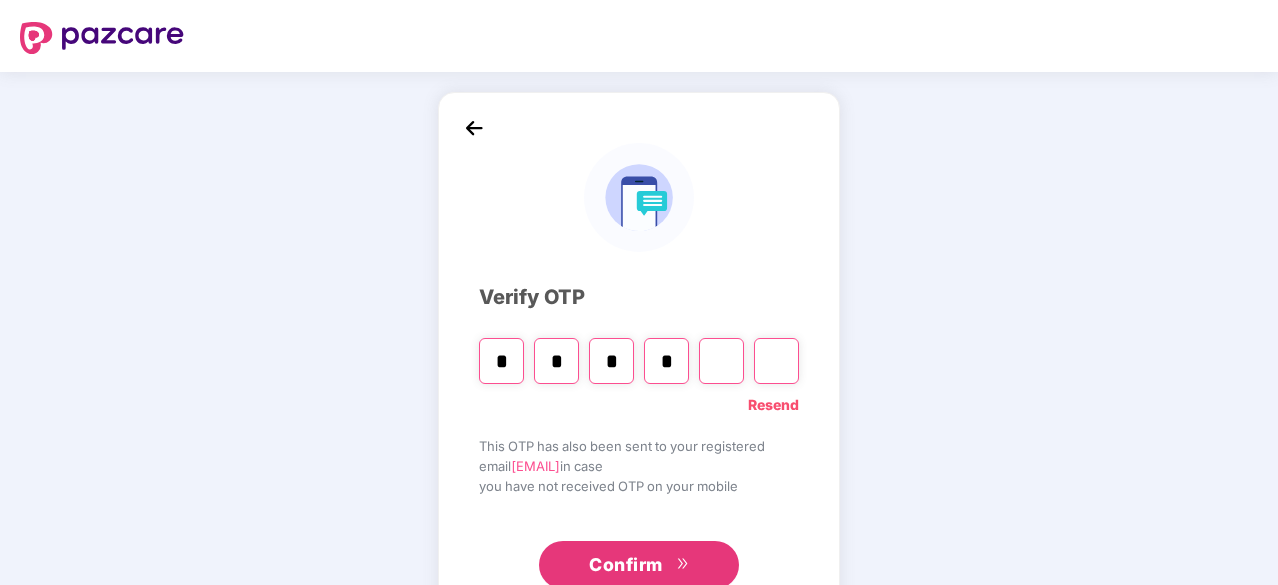 type on "*" 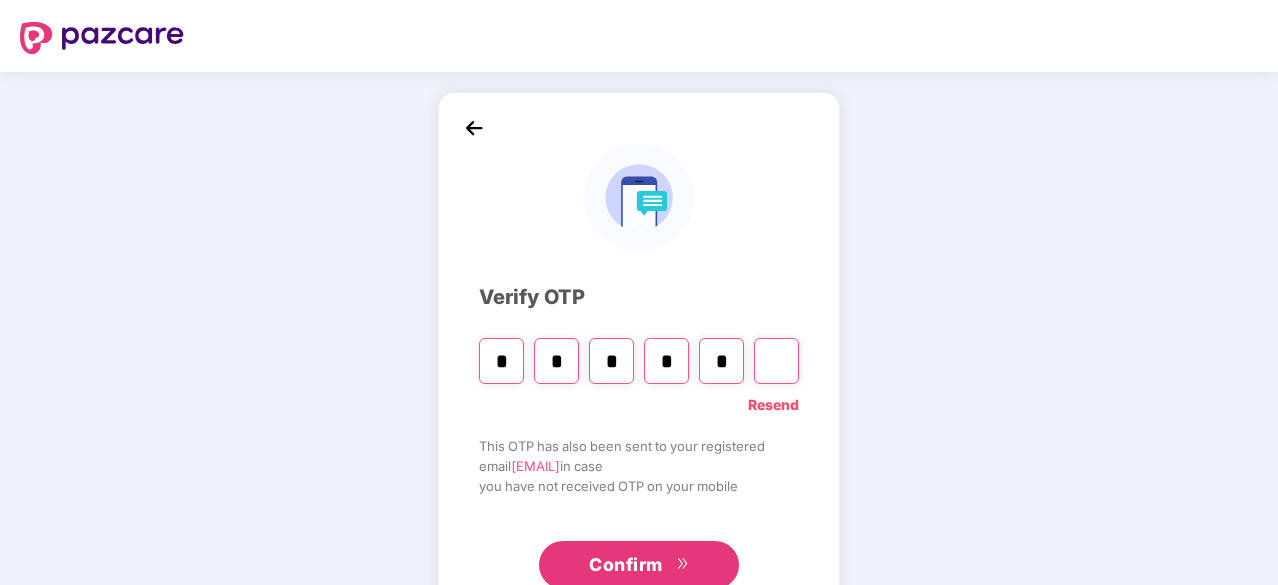type on "*" 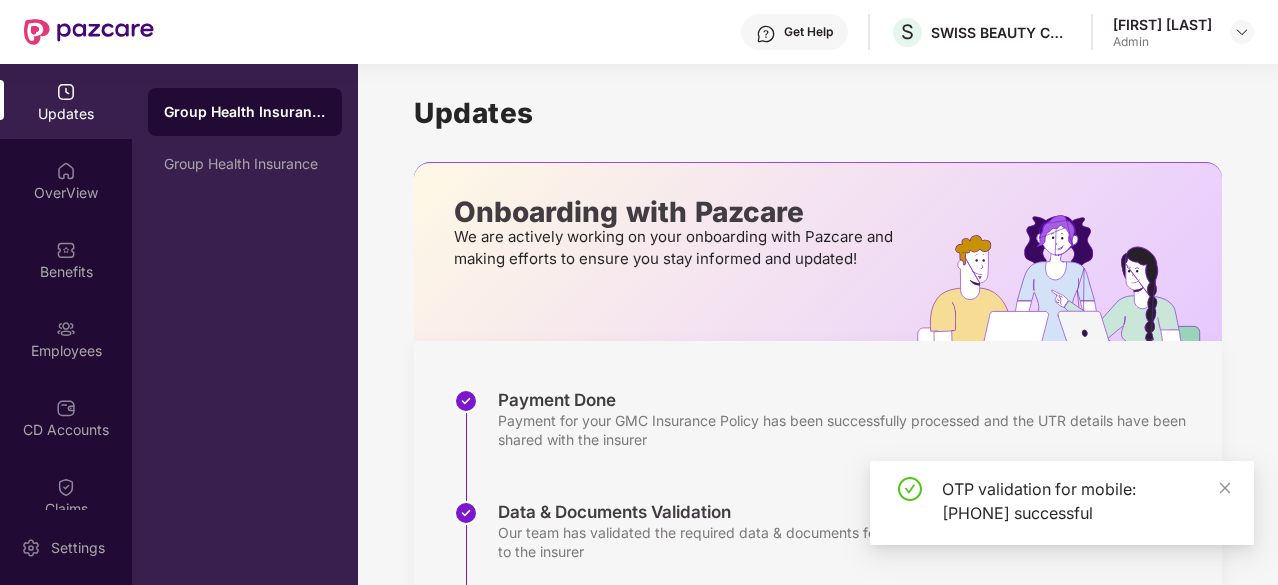 click on "Updates" at bounding box center (66, 114) 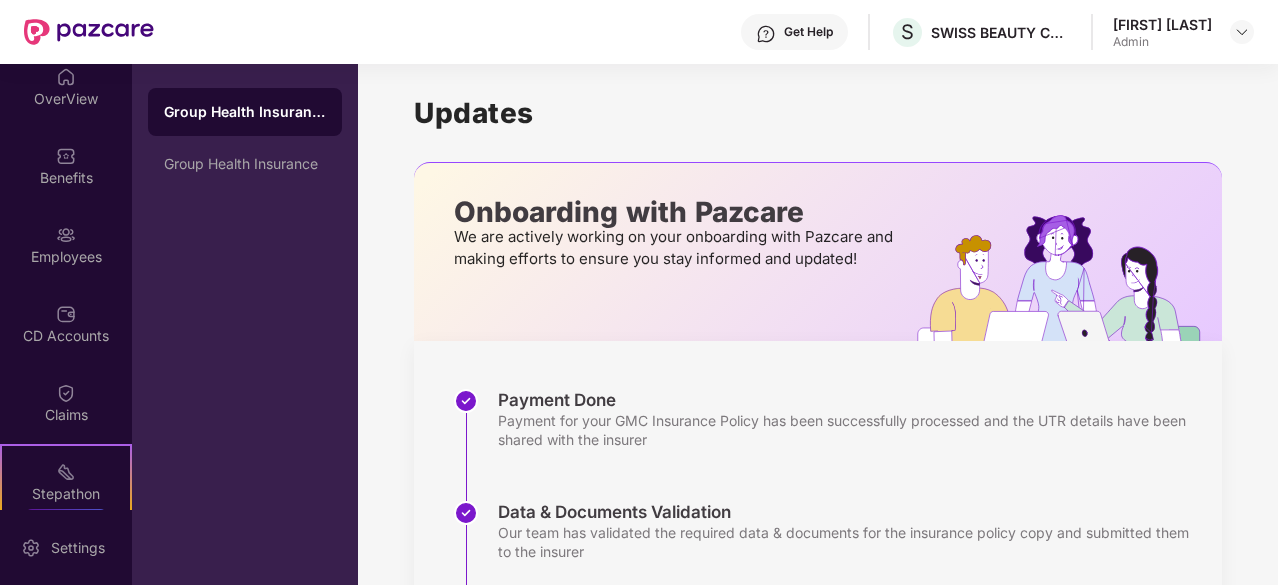 scroll, scrollTop: 102, scrollLeft: 0, axis: vertical 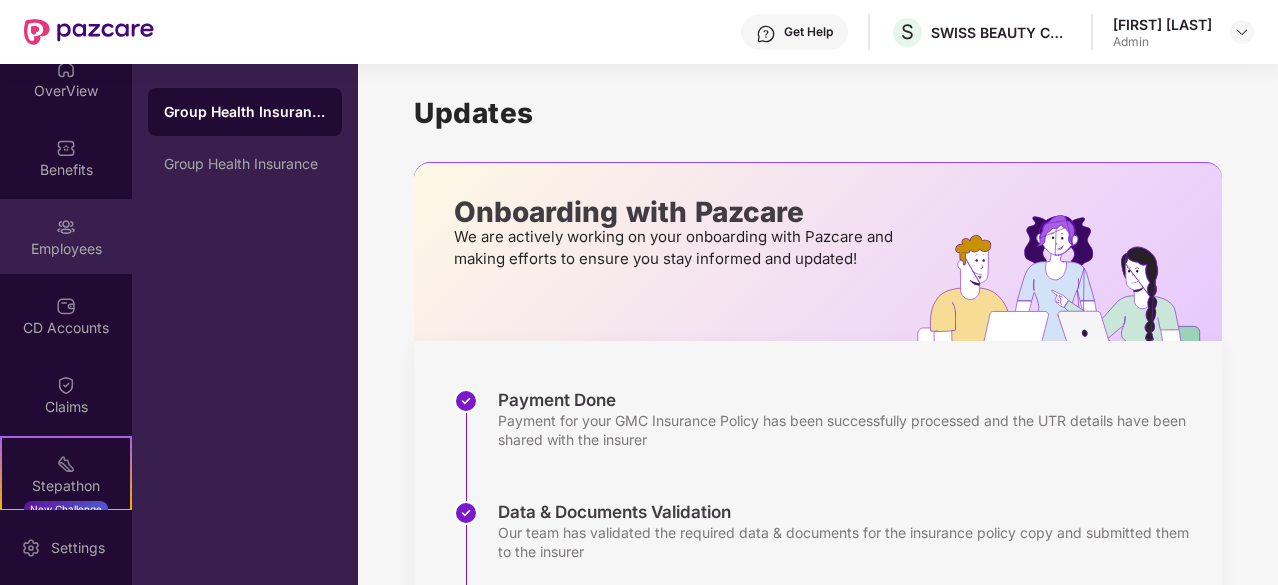 click on "Employees" at bounding box center (66, 249) 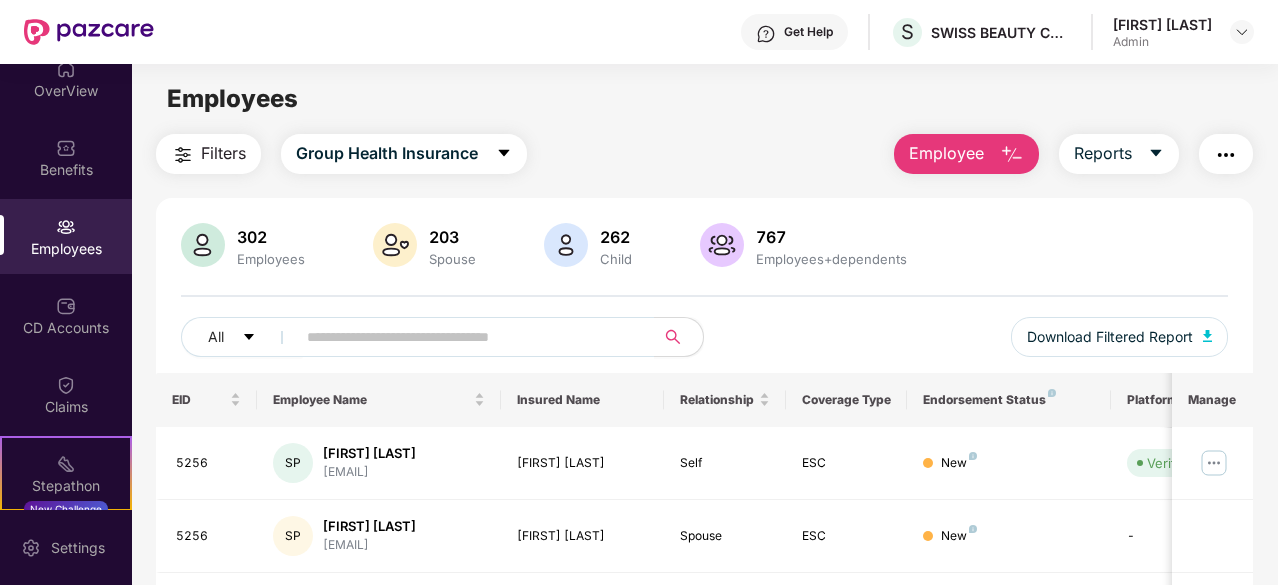 click on "Employee" at bounding box center [946, 153] 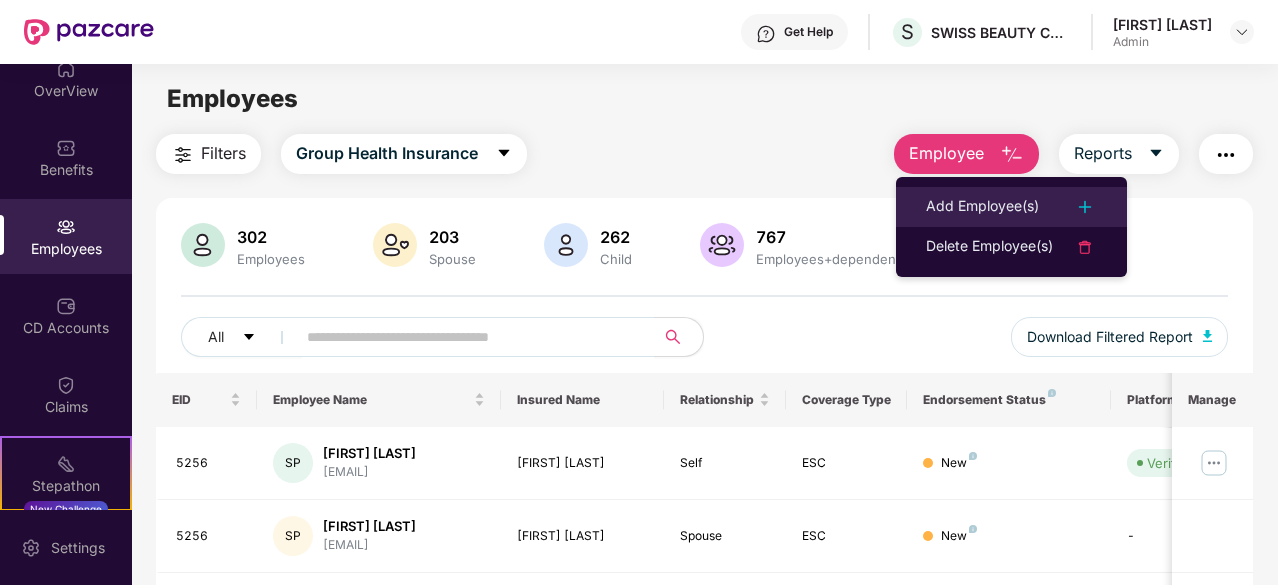 click on "Add Employee(s)" at bounding box center (982, 207) 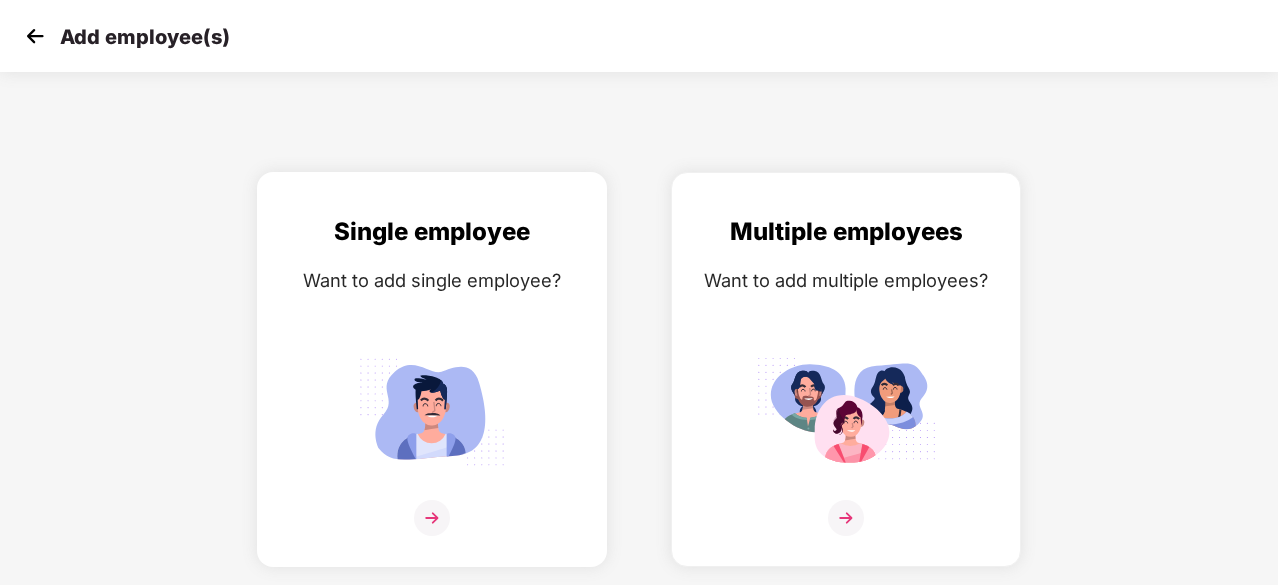 click at bounding box center (432, 518) 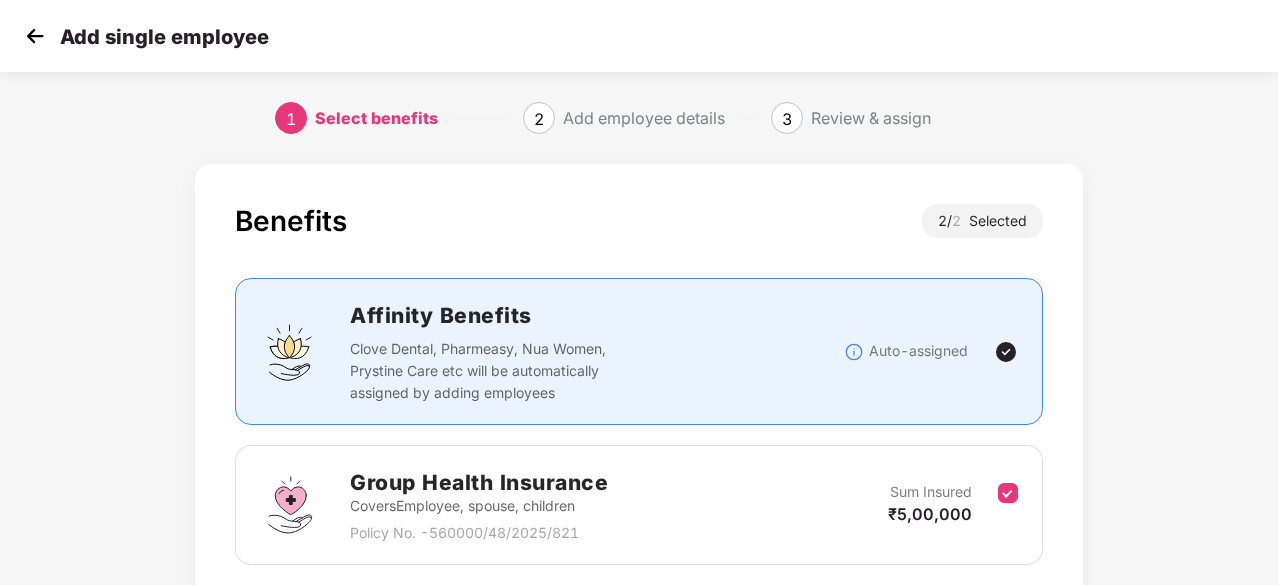 click on "Covers  Employee, spouse, children" at bounding box center (479, 506) 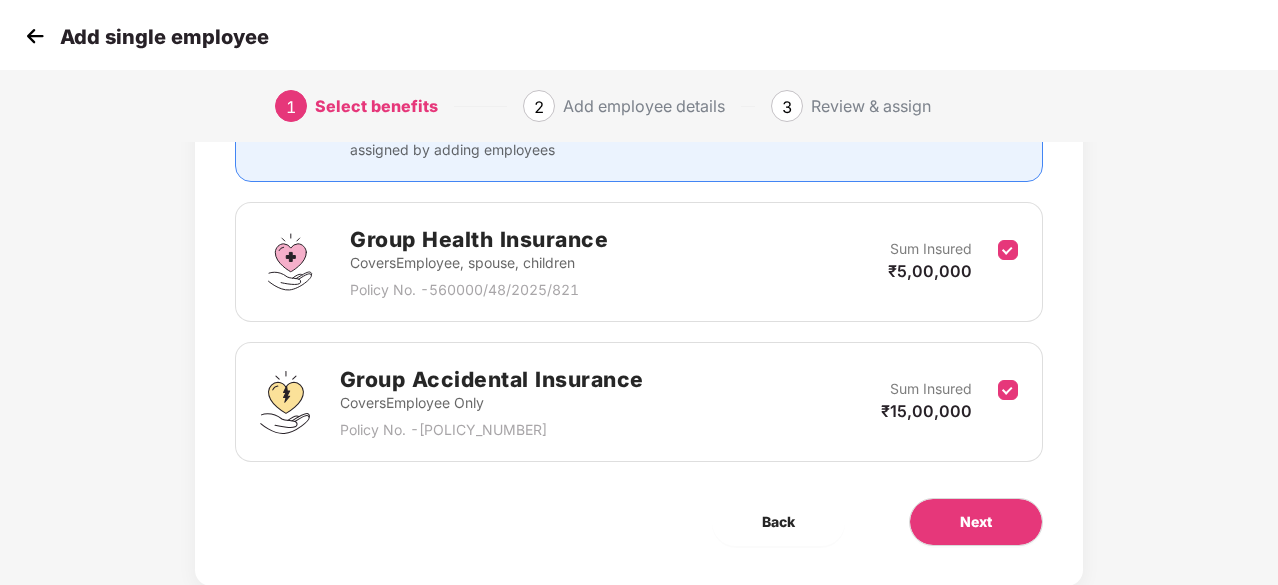 scroll, scrollTop: 292, scrollLeft: 0, axis: vertical 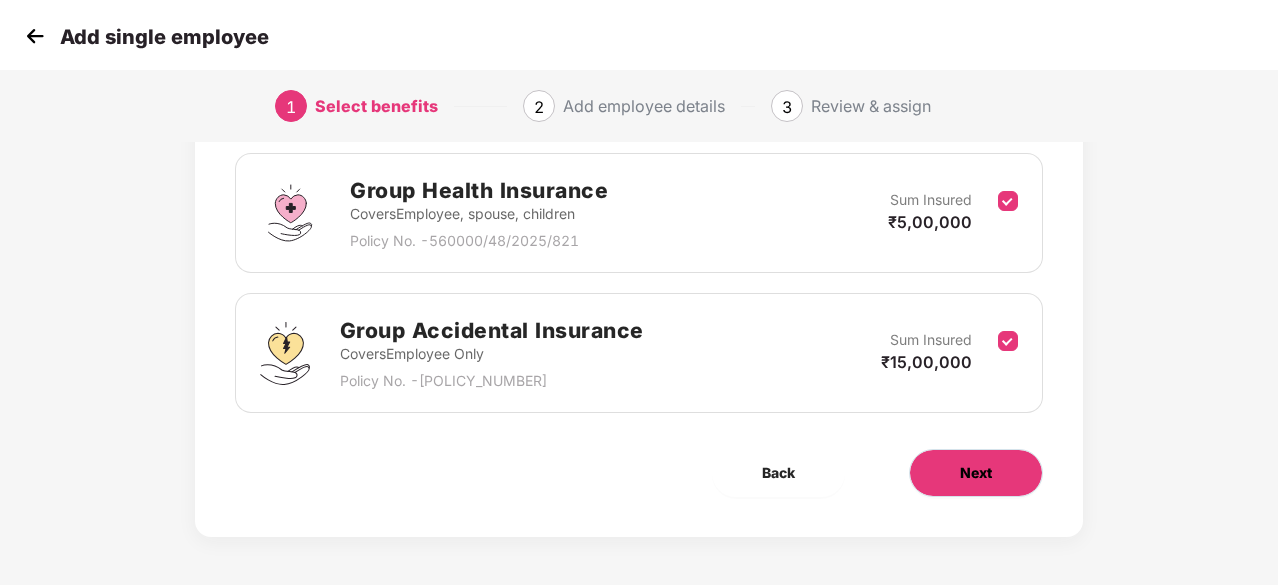 click on "Next" at bounding box center [976, 473] 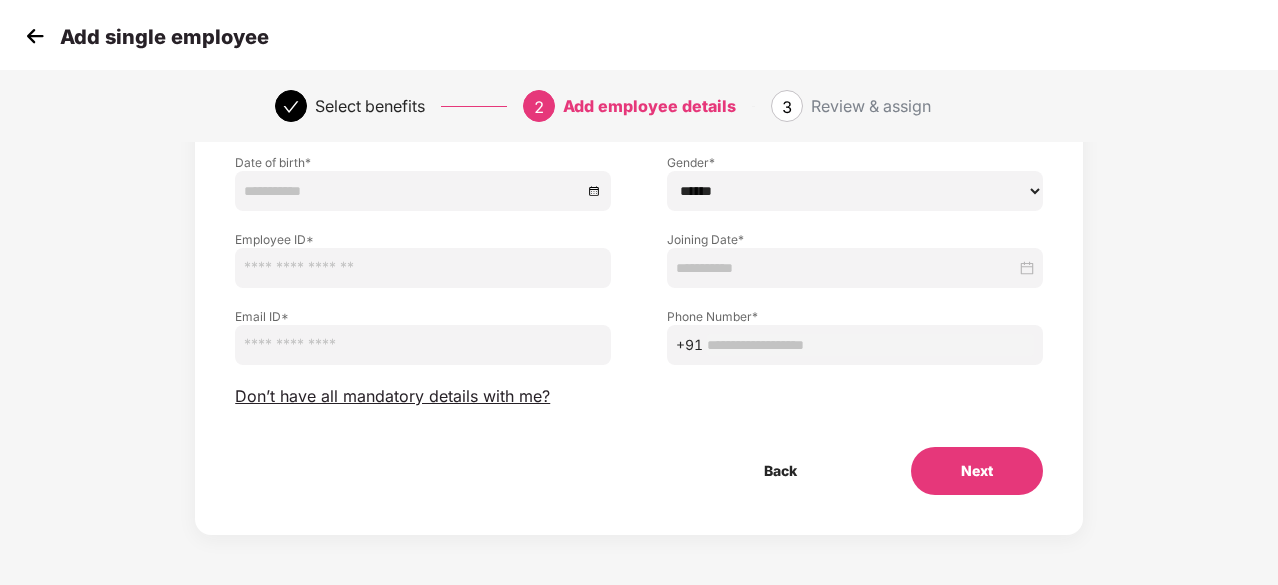 scroll, scrollTop: 0, scrollLeft: 0, axis: both 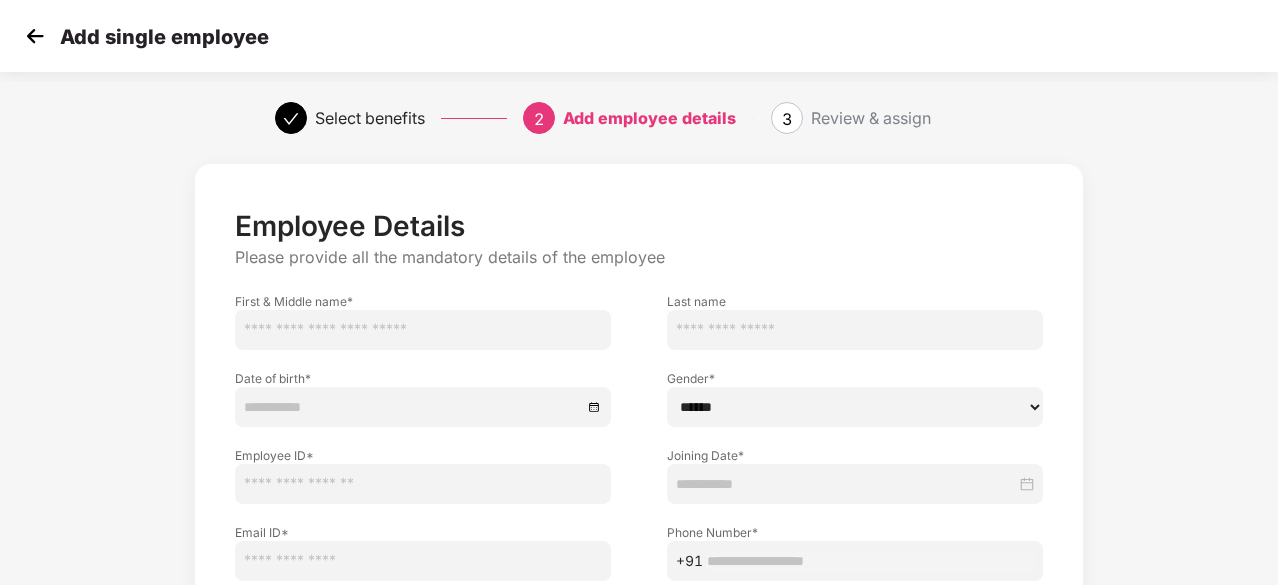 click at bounding box center (423, 330) 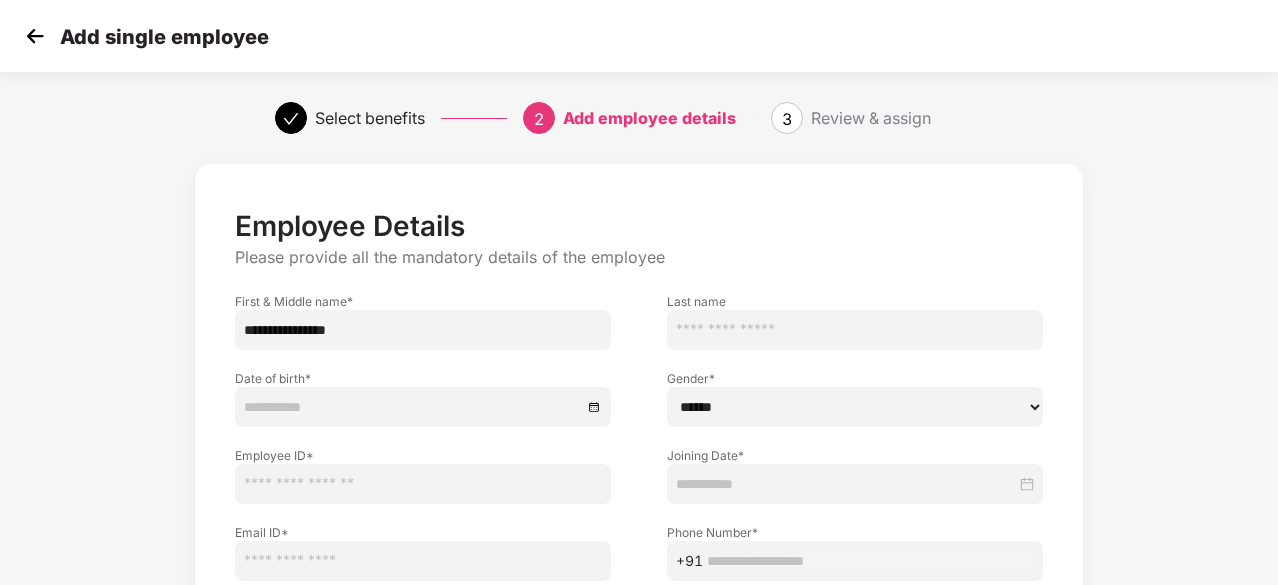 type on "**********" 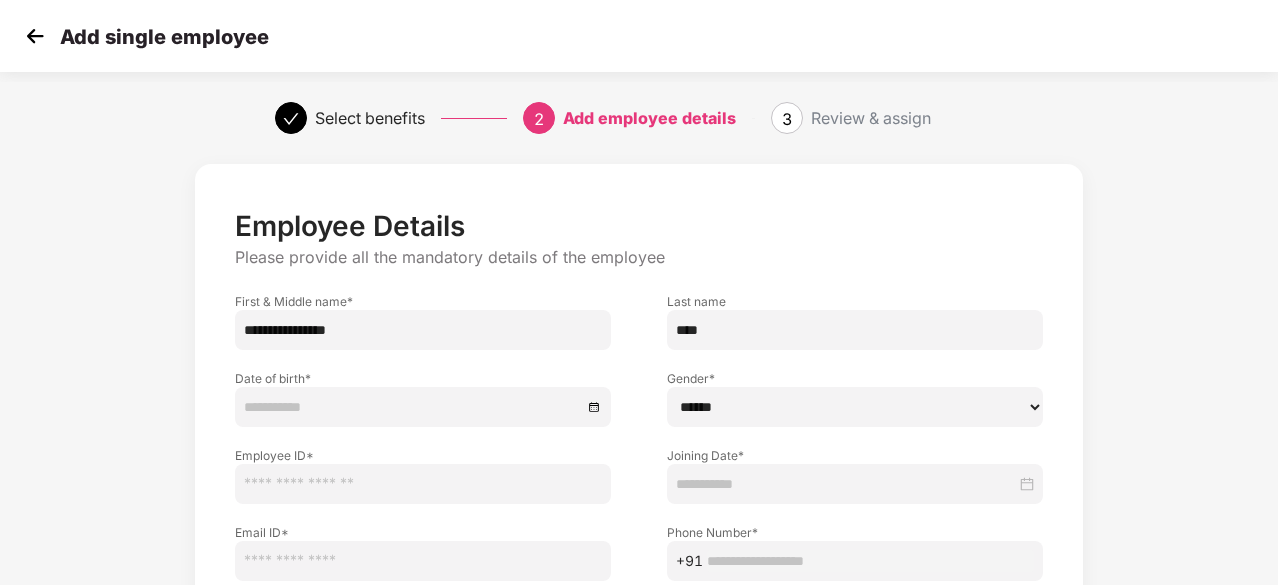 type on "****" 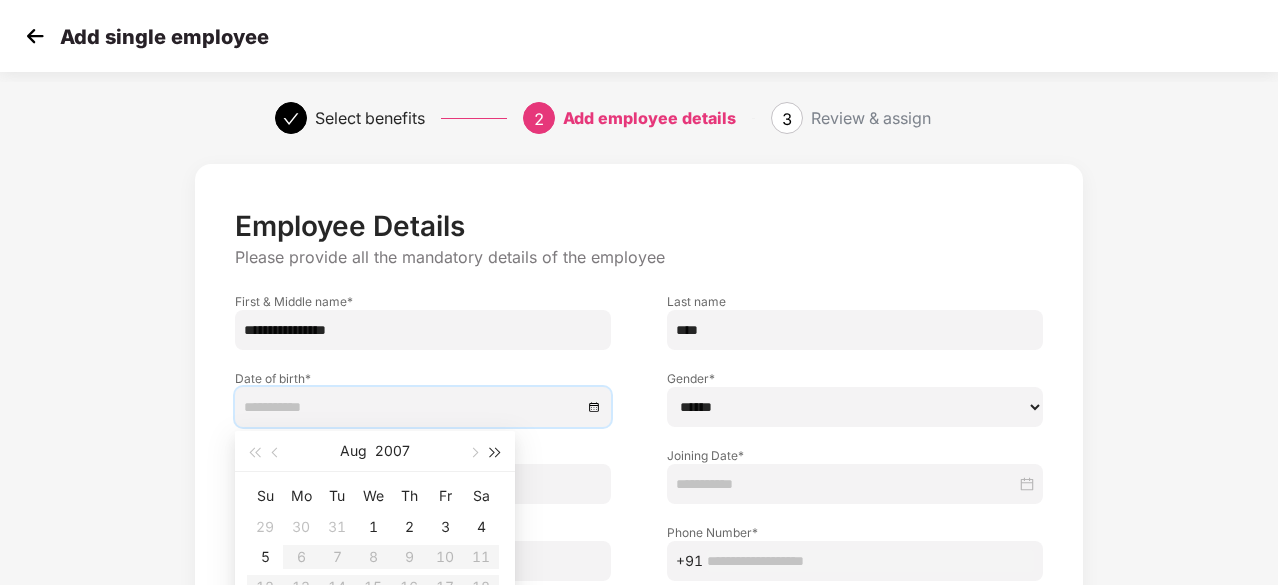 click at bounding box center [496, 453] 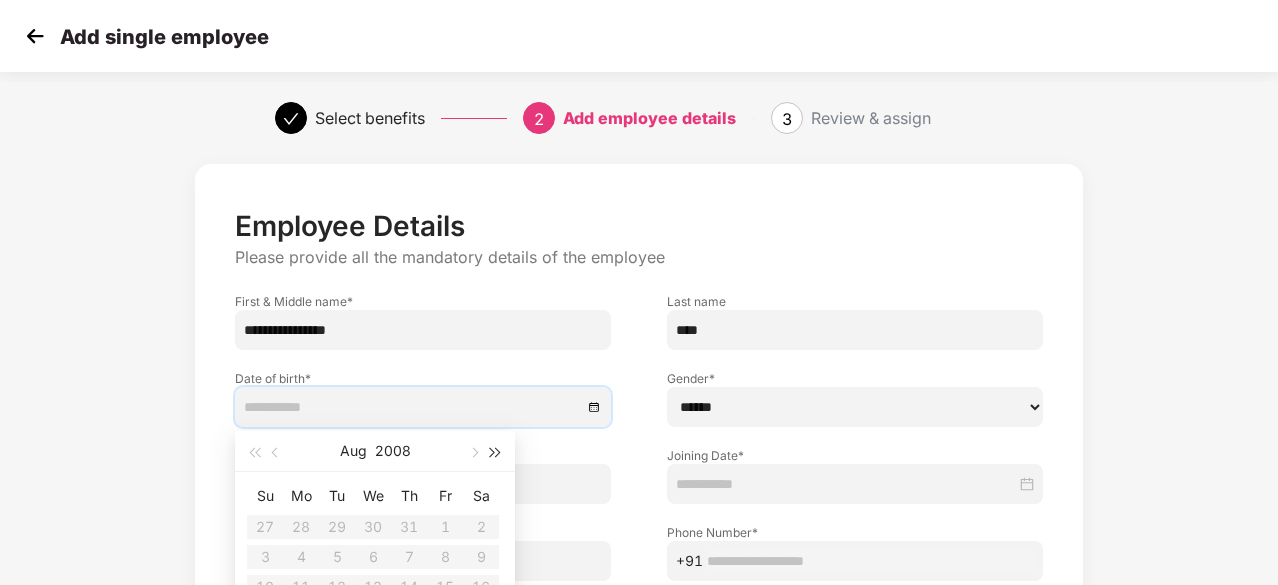 click at bounding box center (496, 453) 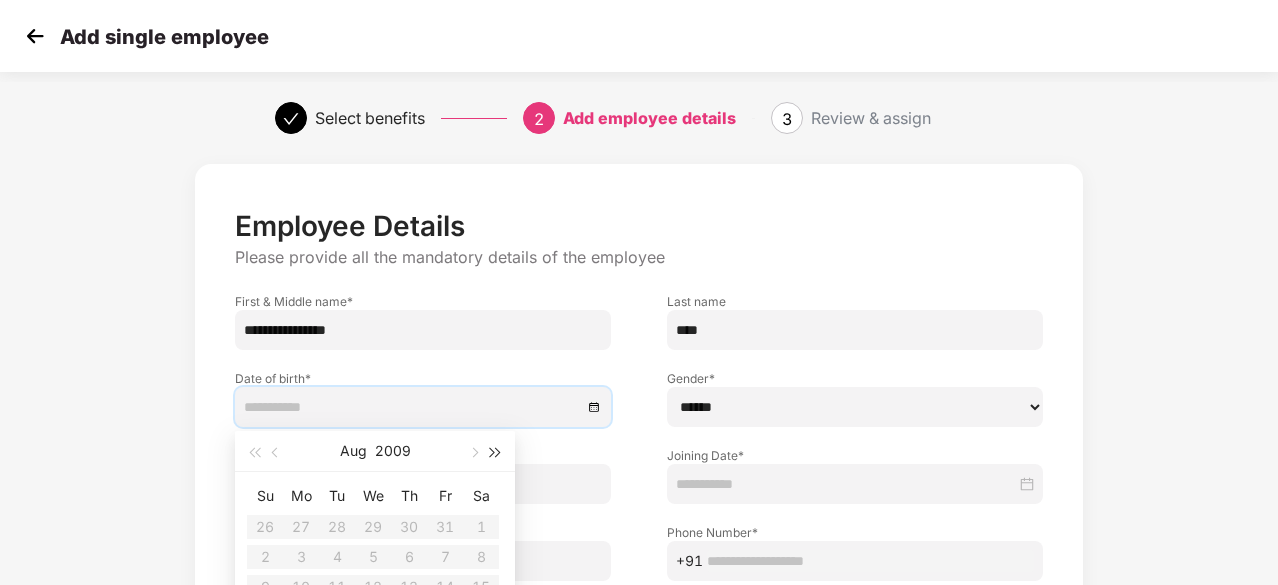 click at bounding box center [496, 453] 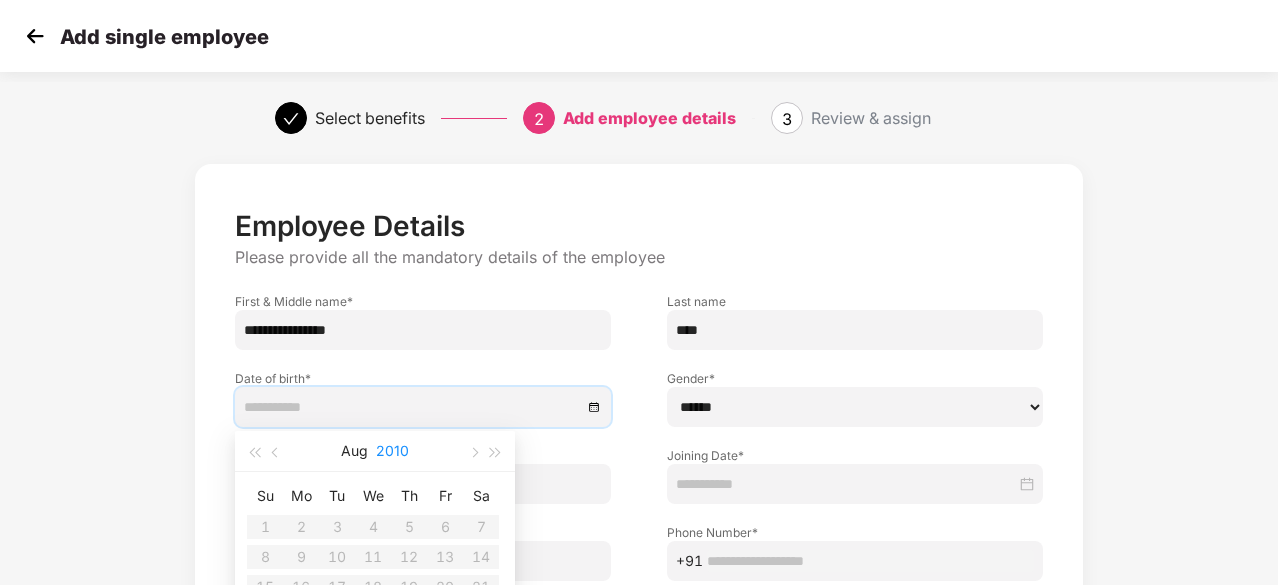 click on "2010" at bounding box center [392, 451] 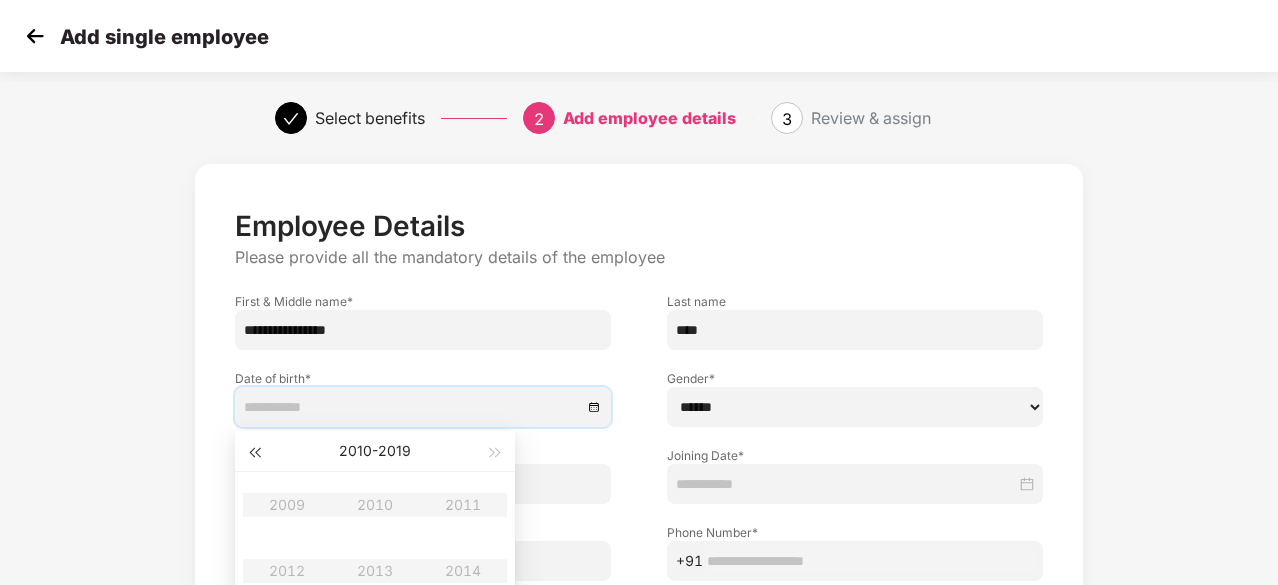 click at bounding box center [254, 453] 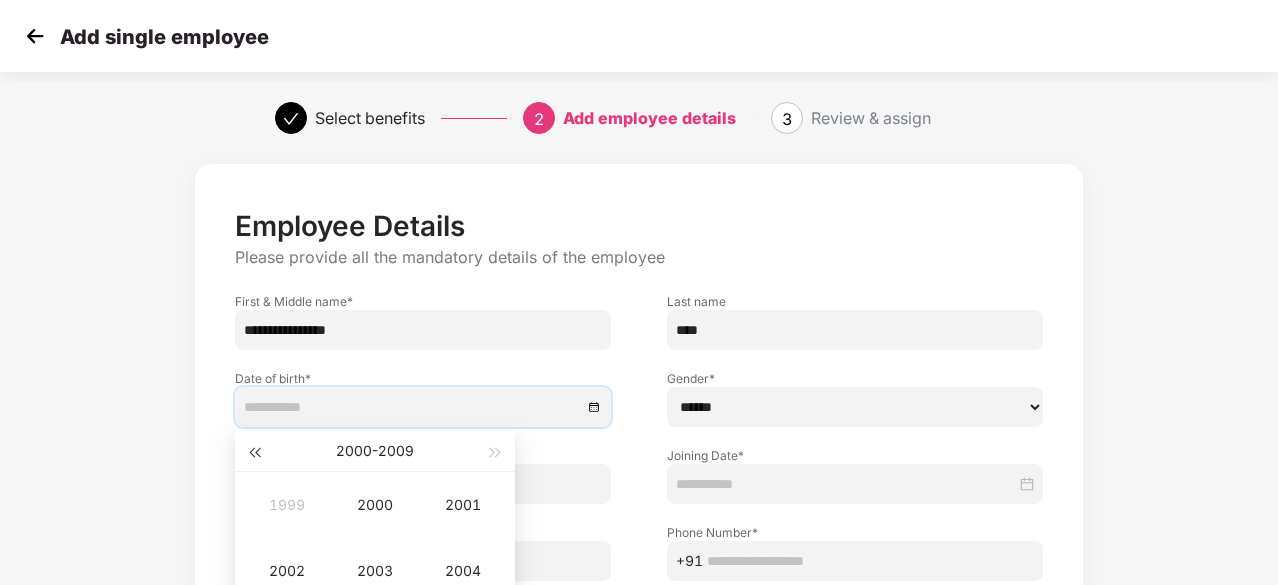click at bounding box center (254, 453) 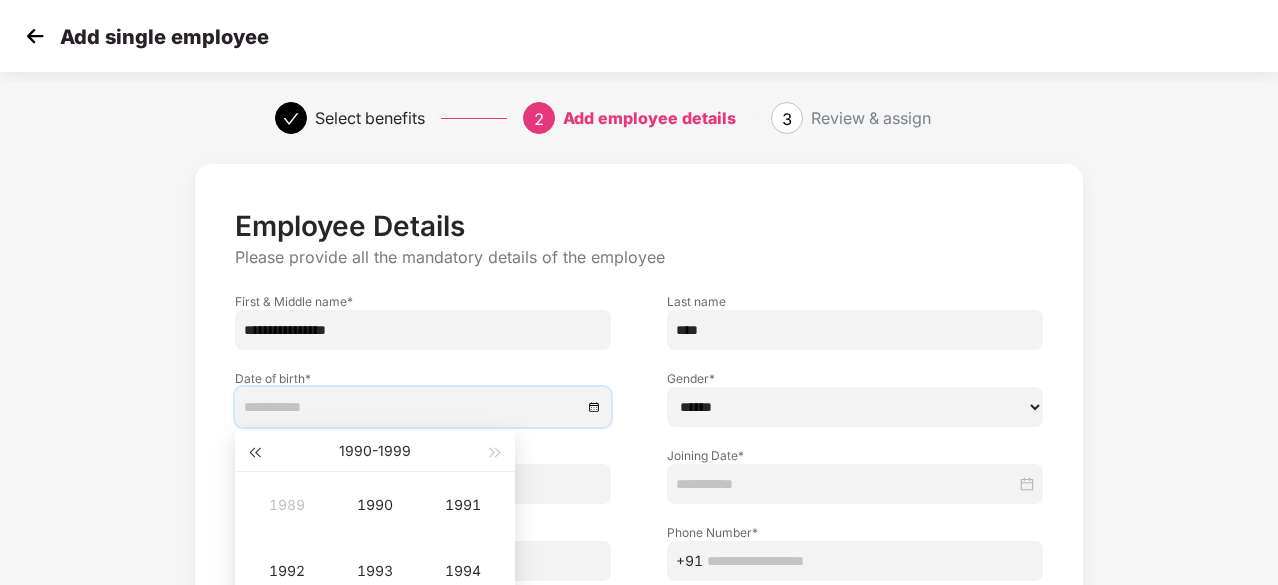 click at bounding box center [254, 453] 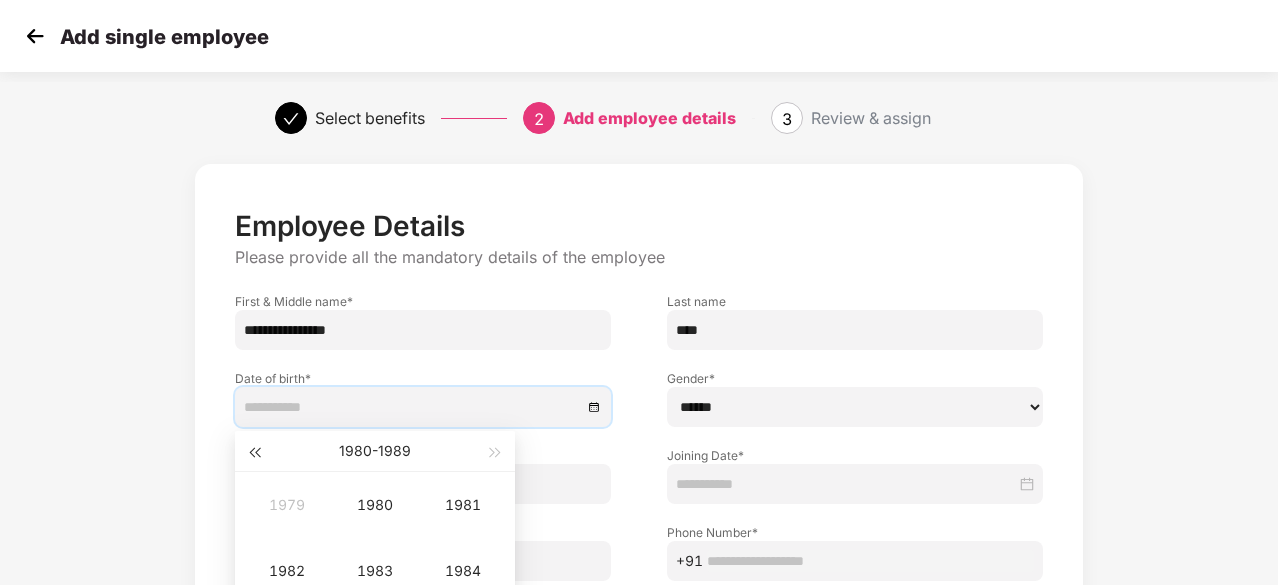 click at bounding box center (254, 453) 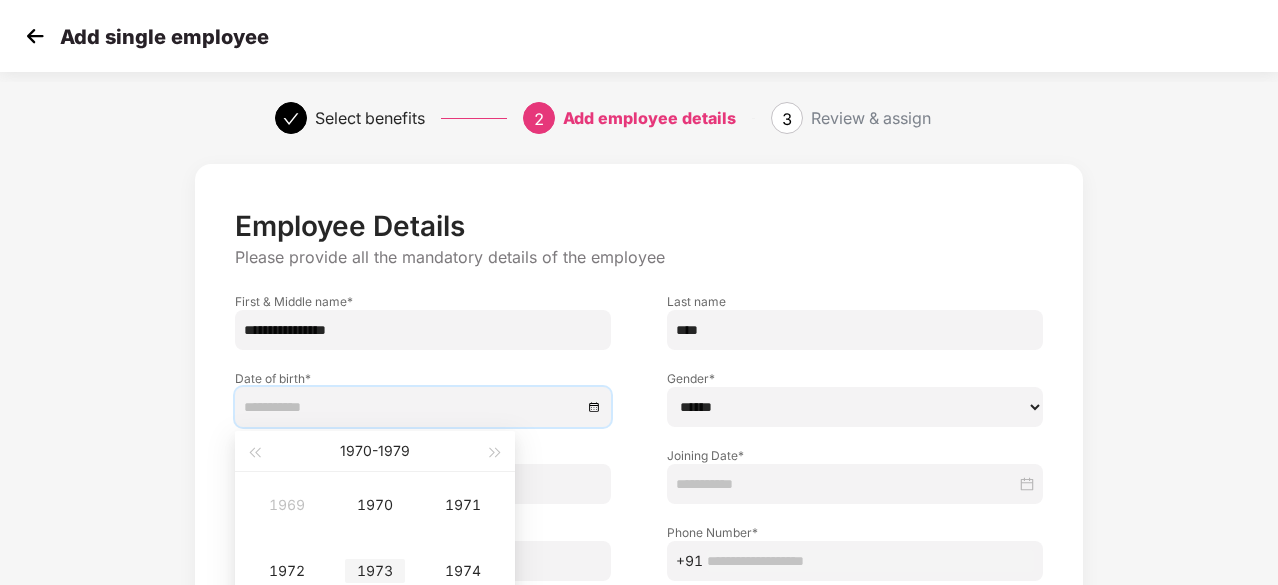 type on "**********" 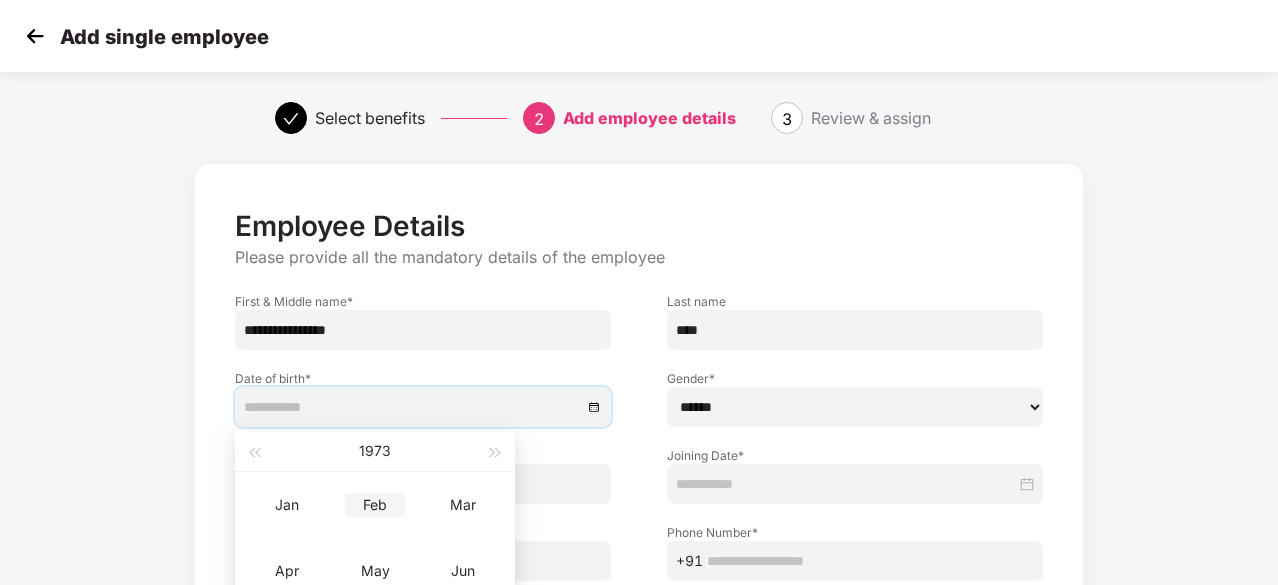 type on "**********" 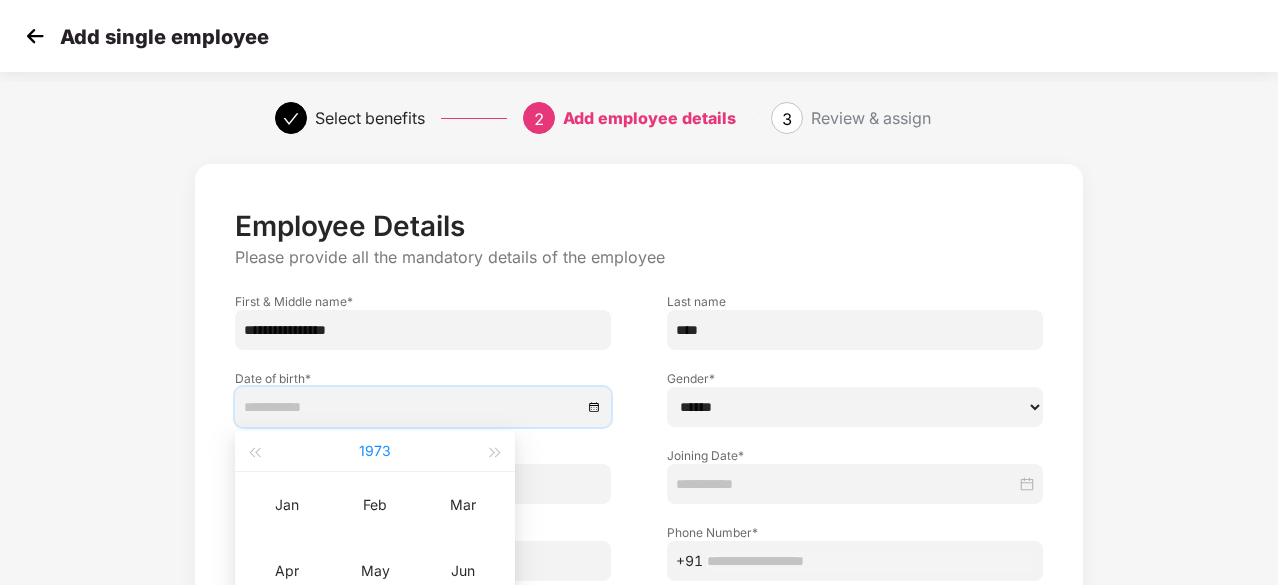 click on "1973" at bounding box center (375, 451) 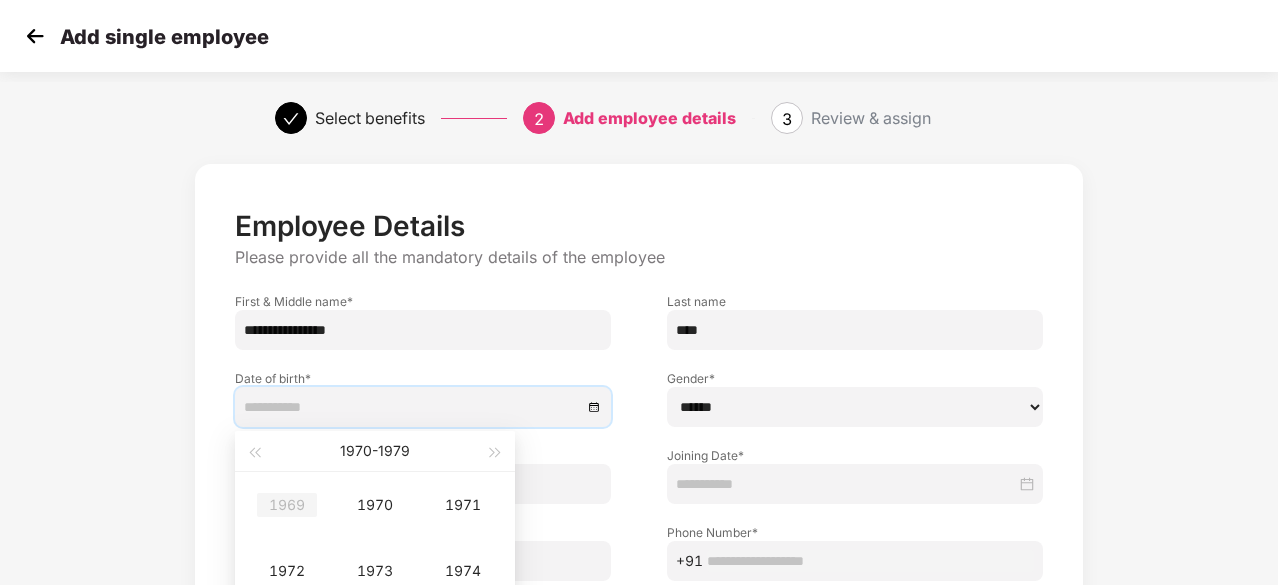 type on "**********" 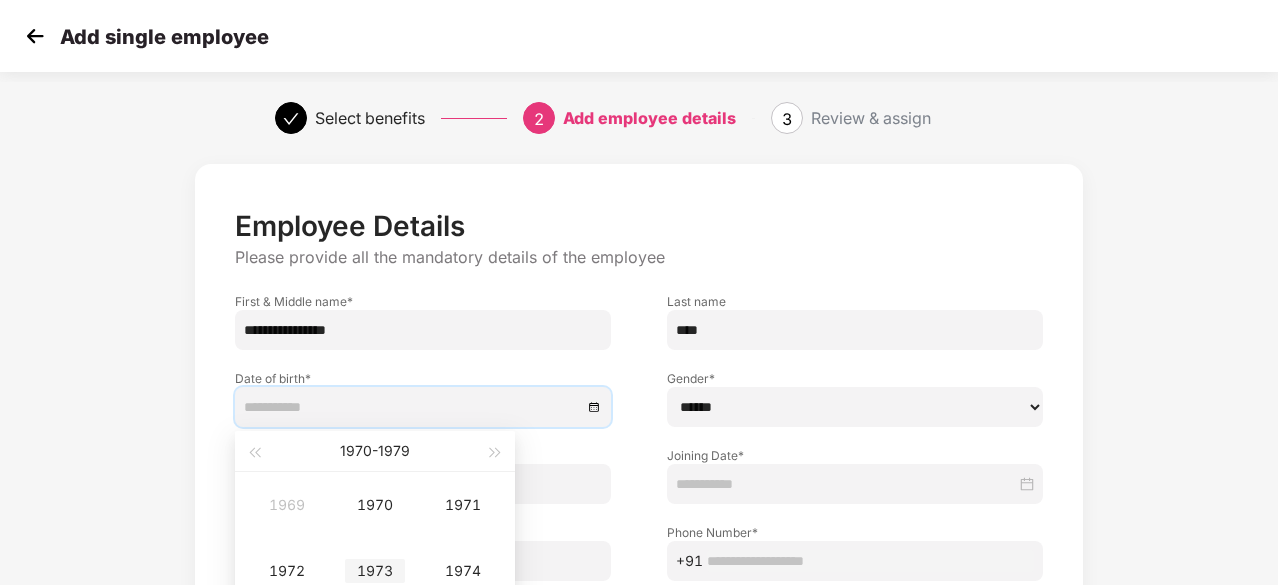 type on "**********" 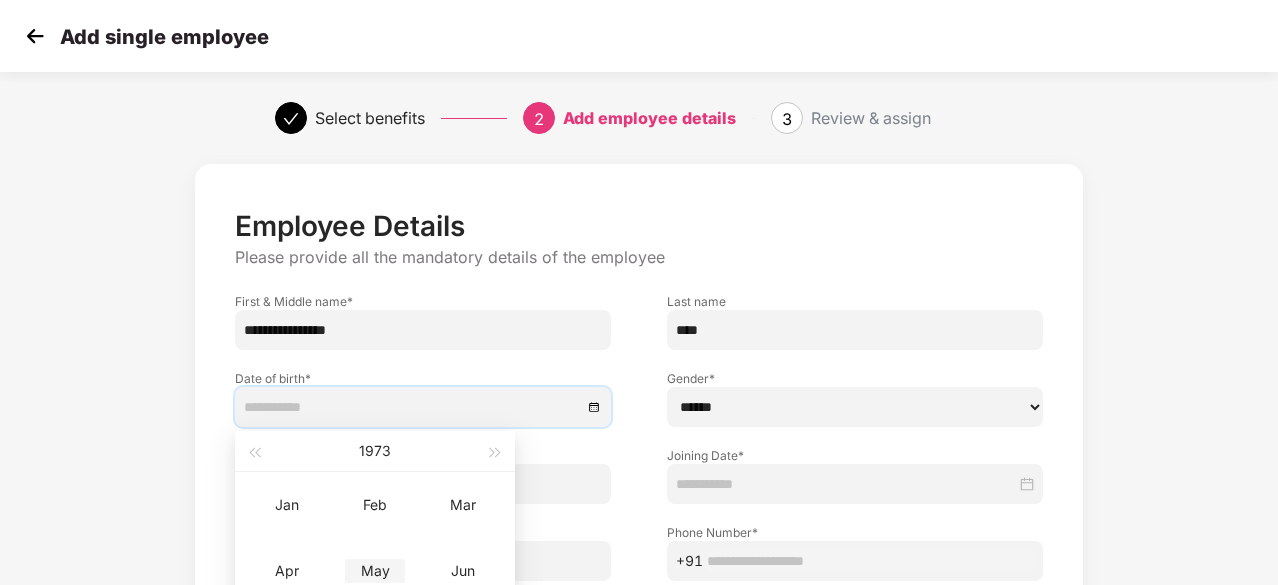 drag, startPoint x: 371, startPoint y: 565, endPoint x: 398, endPoint y: 543, distance: 34.828148 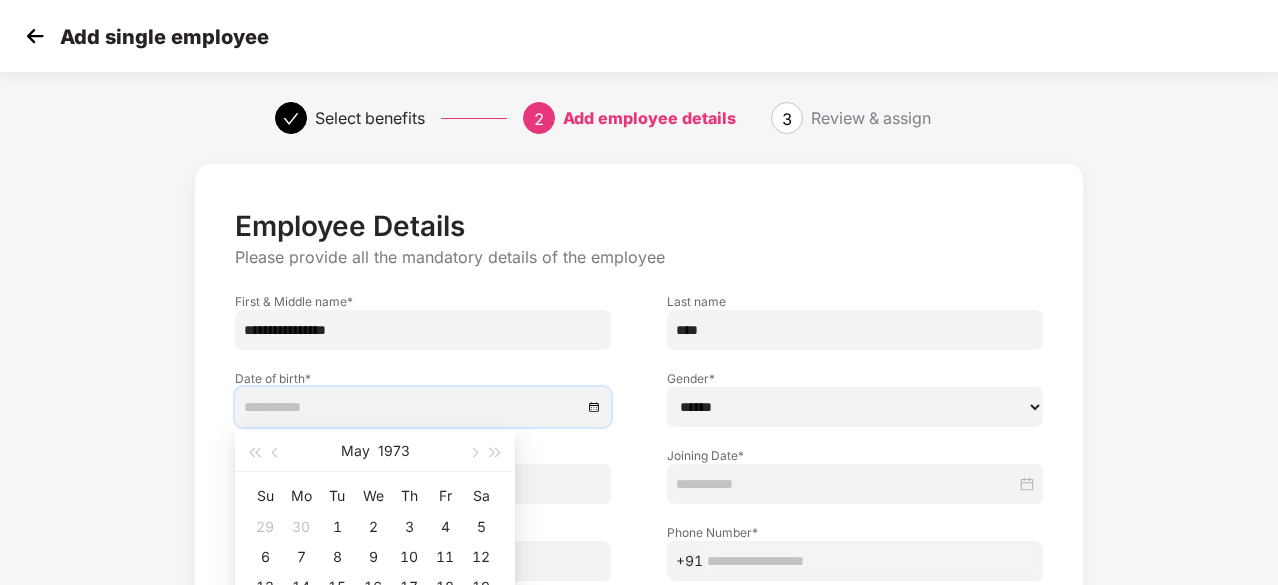 type on "**********" 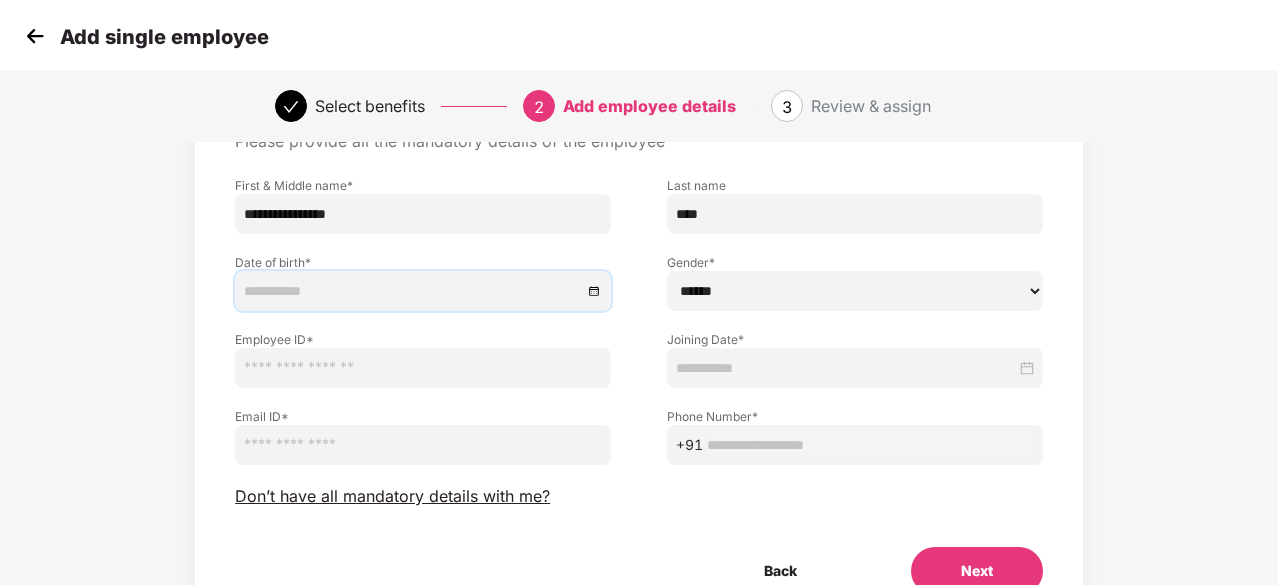 scroll, scrollTop: 122, scrollLeft: 0, axis: vertical 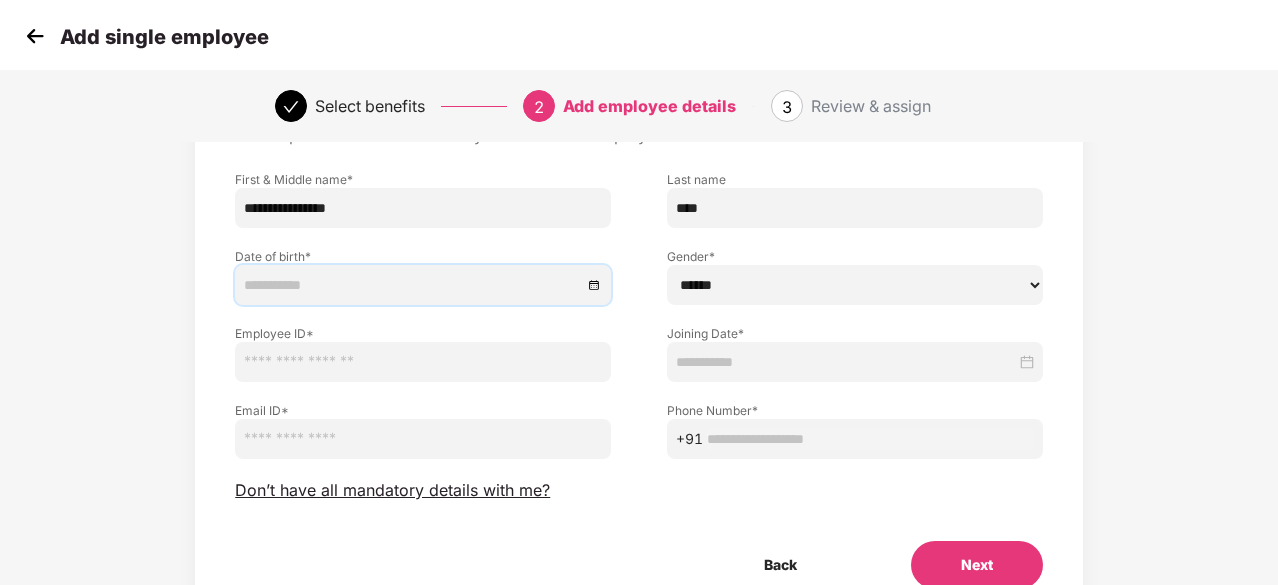 click at bounding box center [423, 285] 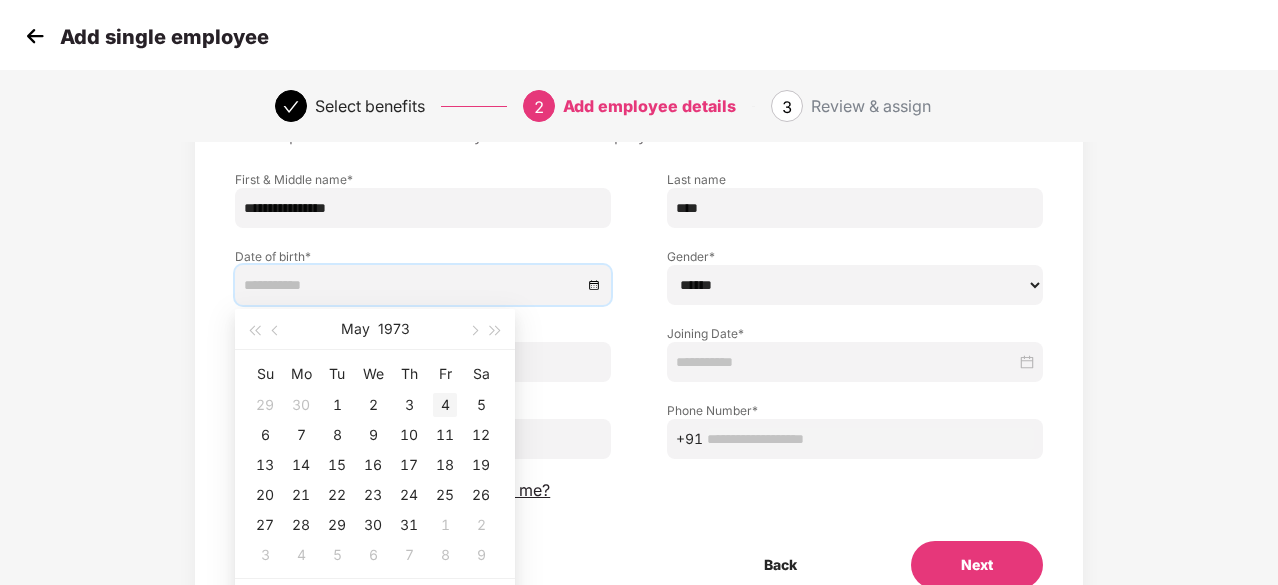type on "**********" 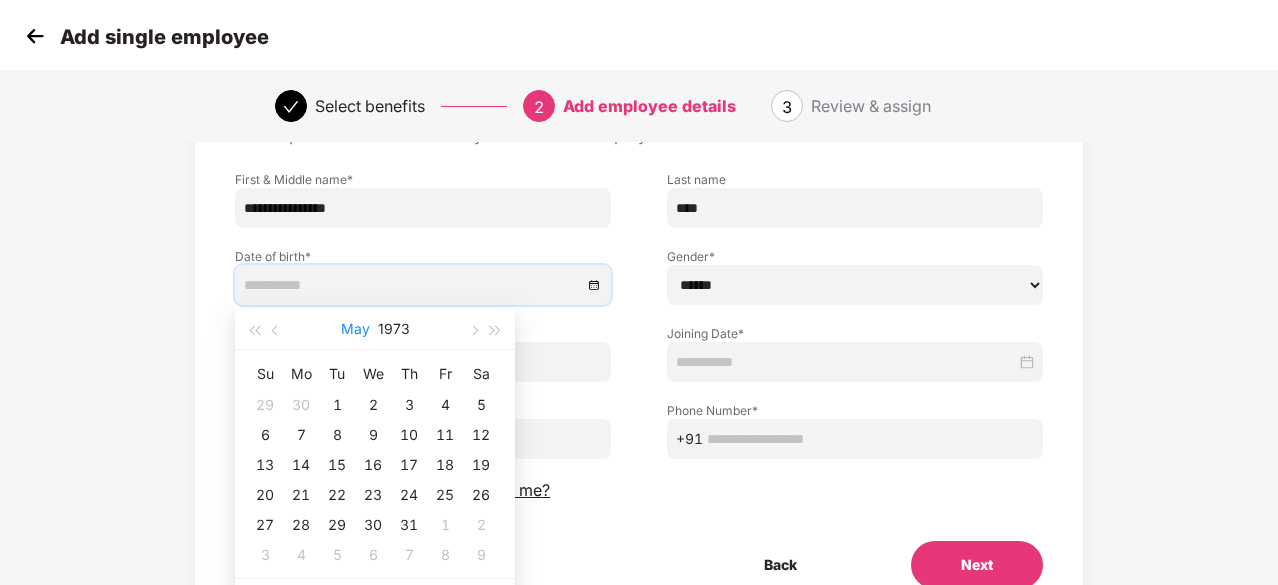 click on "May" at bounding box center (355, 329) 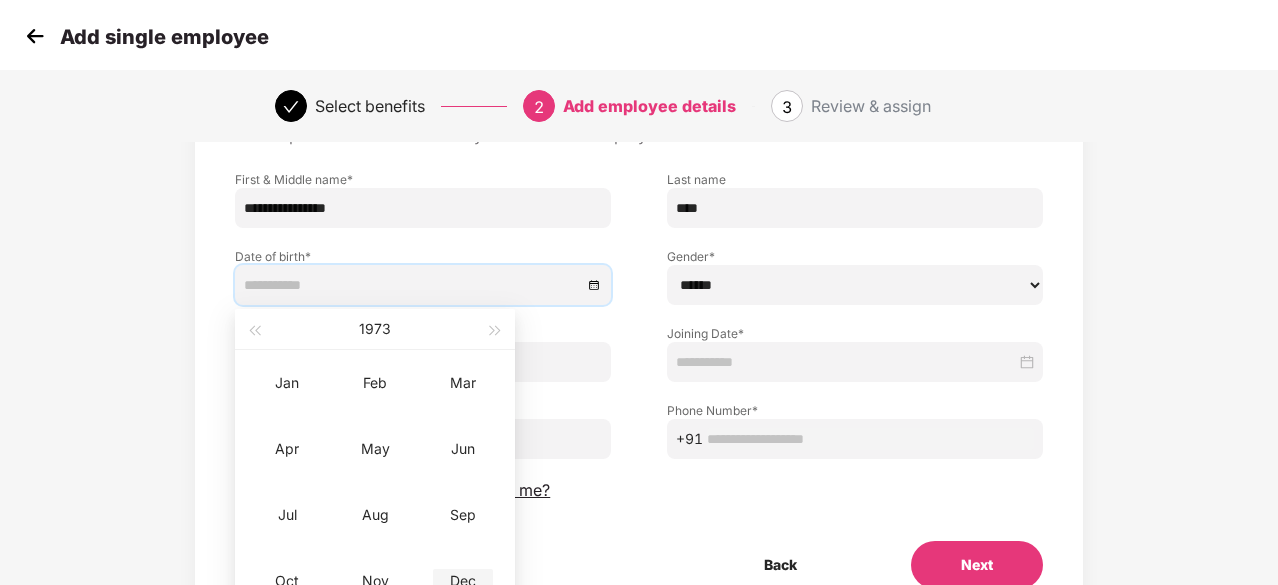 type on "**********" 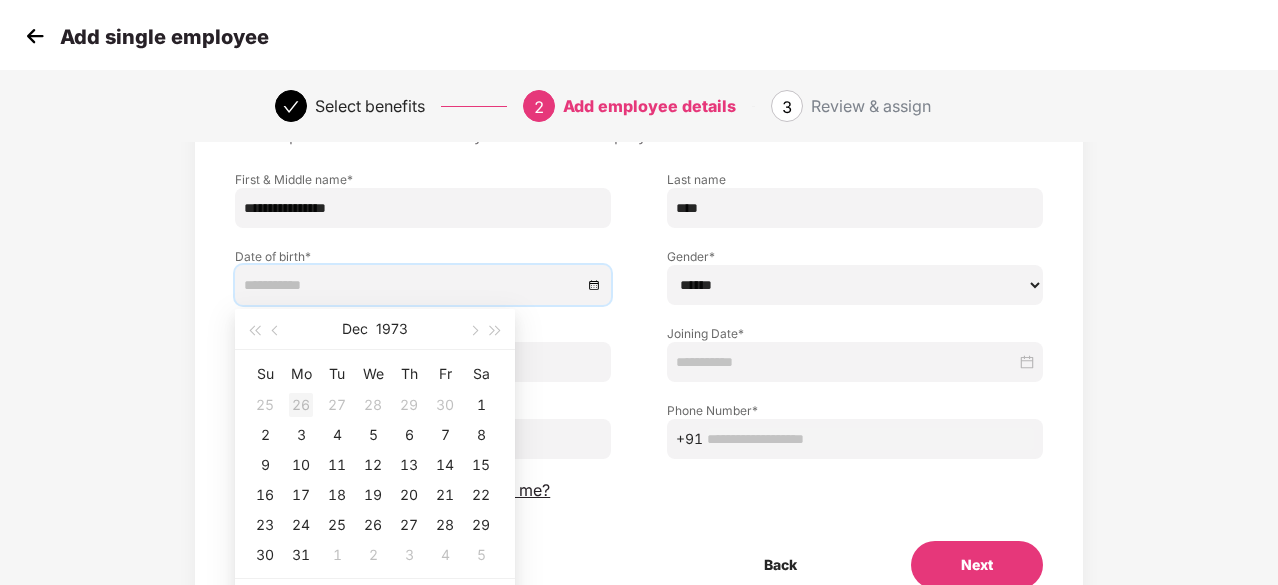 type on "**********" 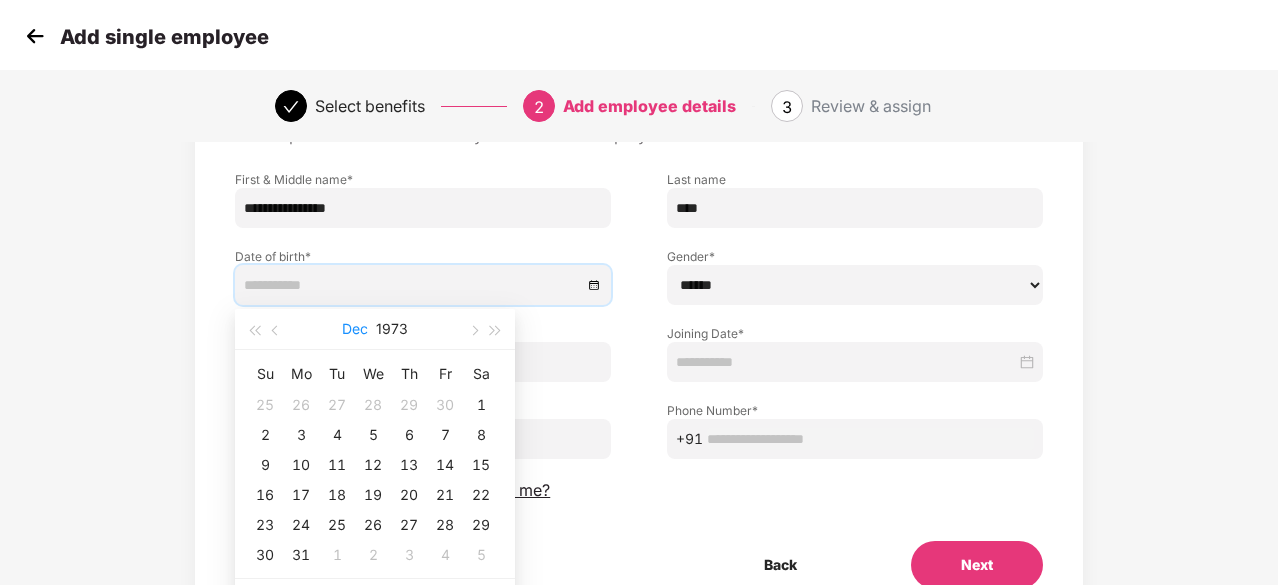 click on "Dec" at bounding box center [355, 329] 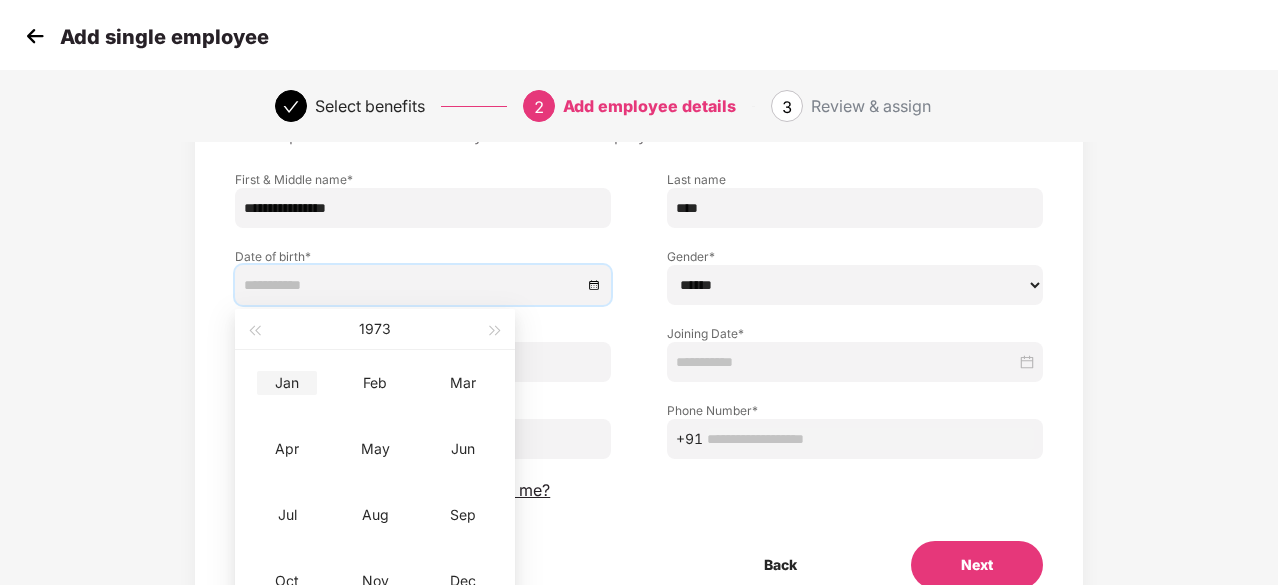 type on "**********" 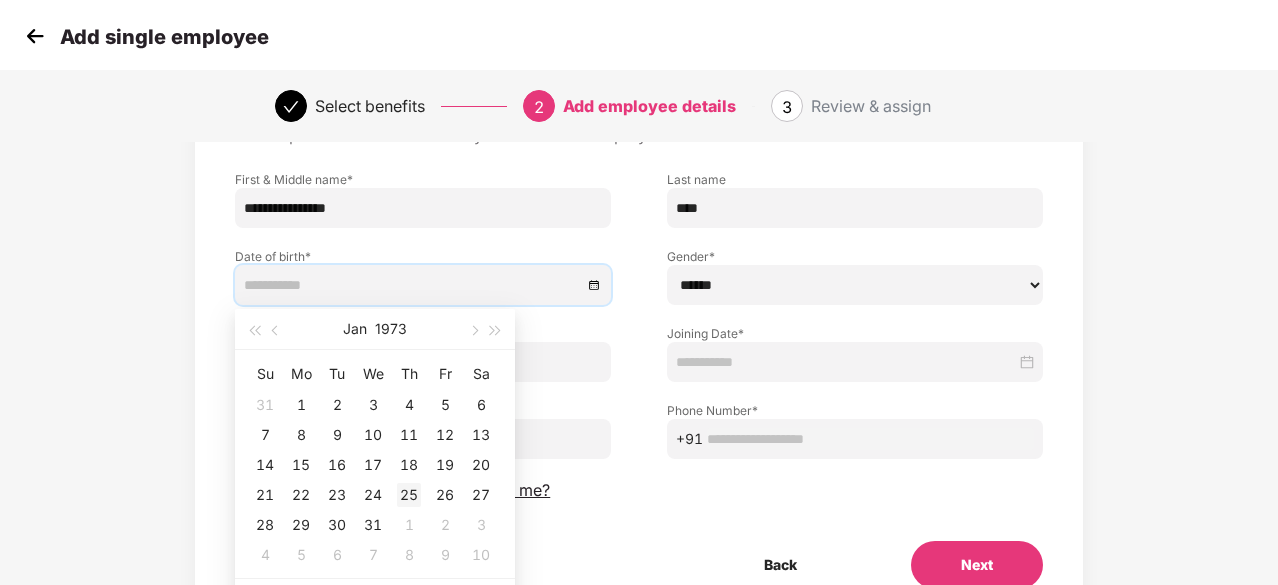 type on "**********" 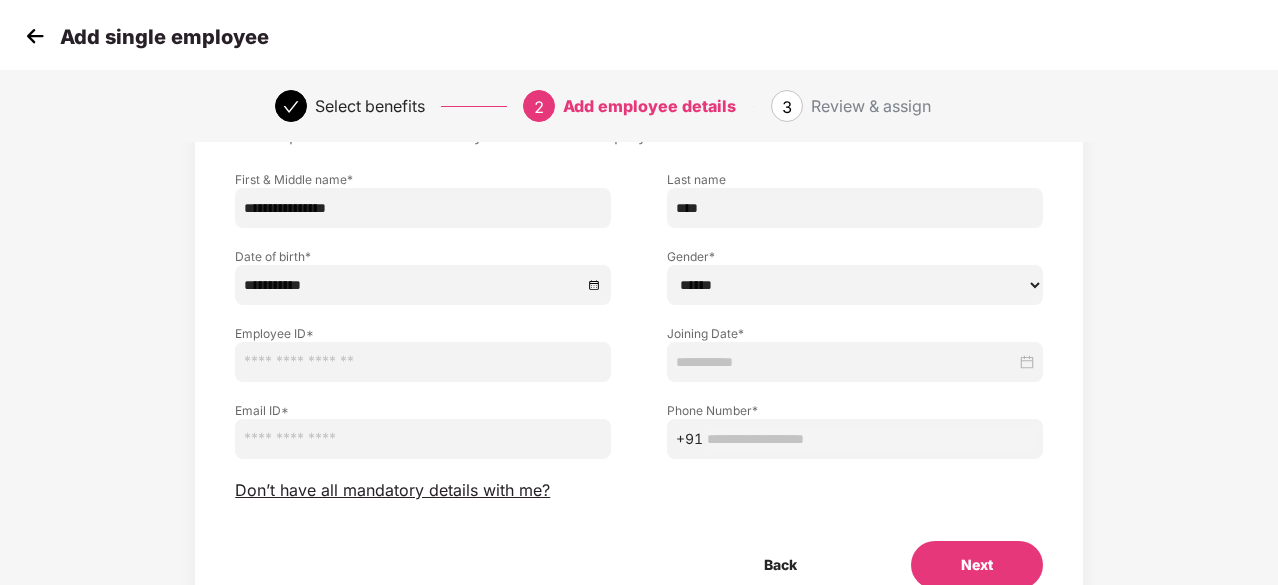 click at bounding box center (423, 362) 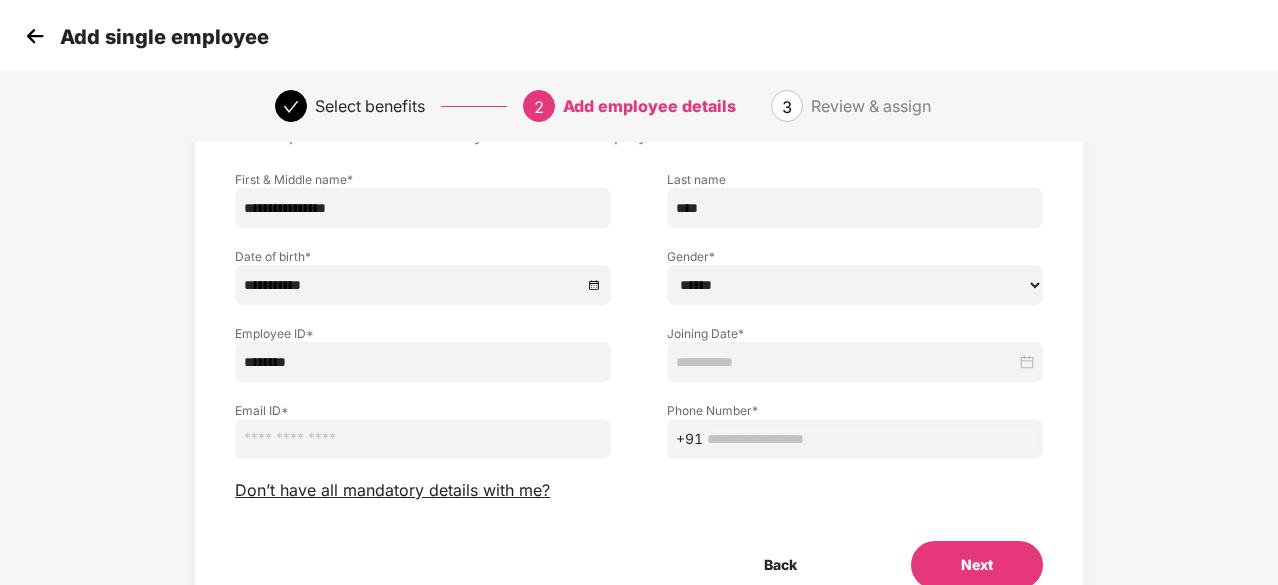 type on "********" 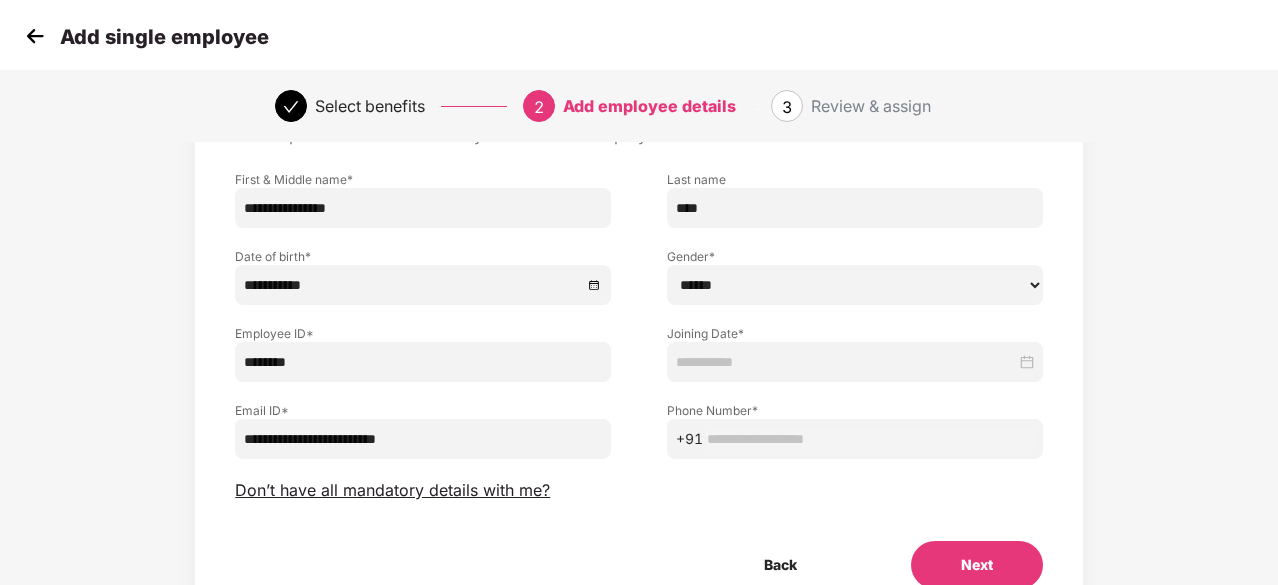 type on "**********" 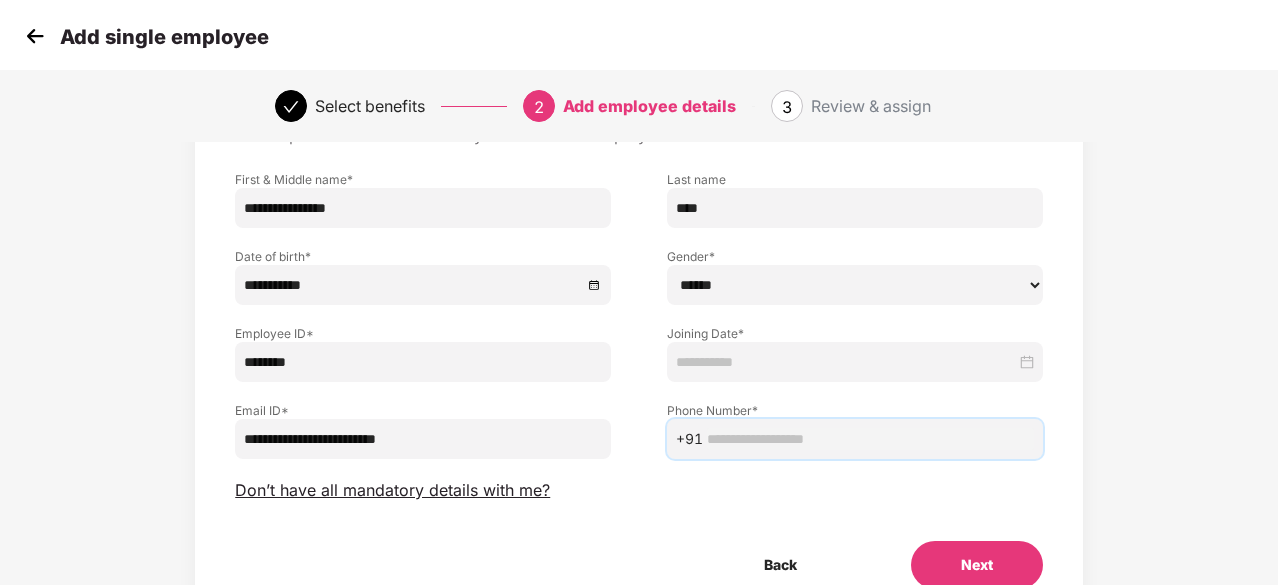 type on "*" 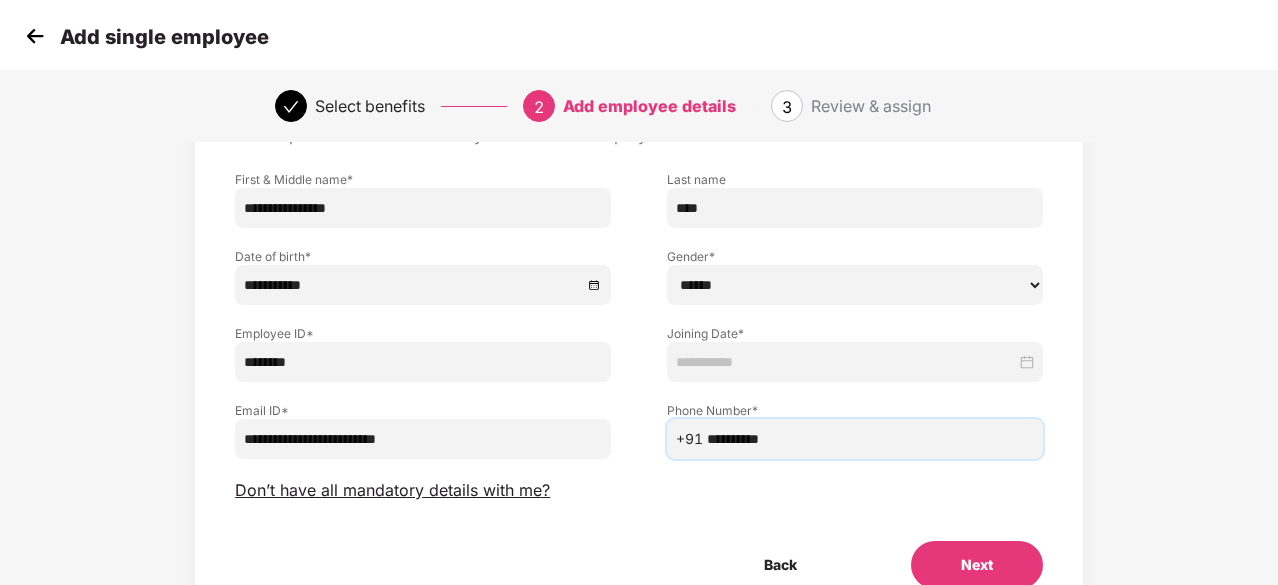 type on "**********" 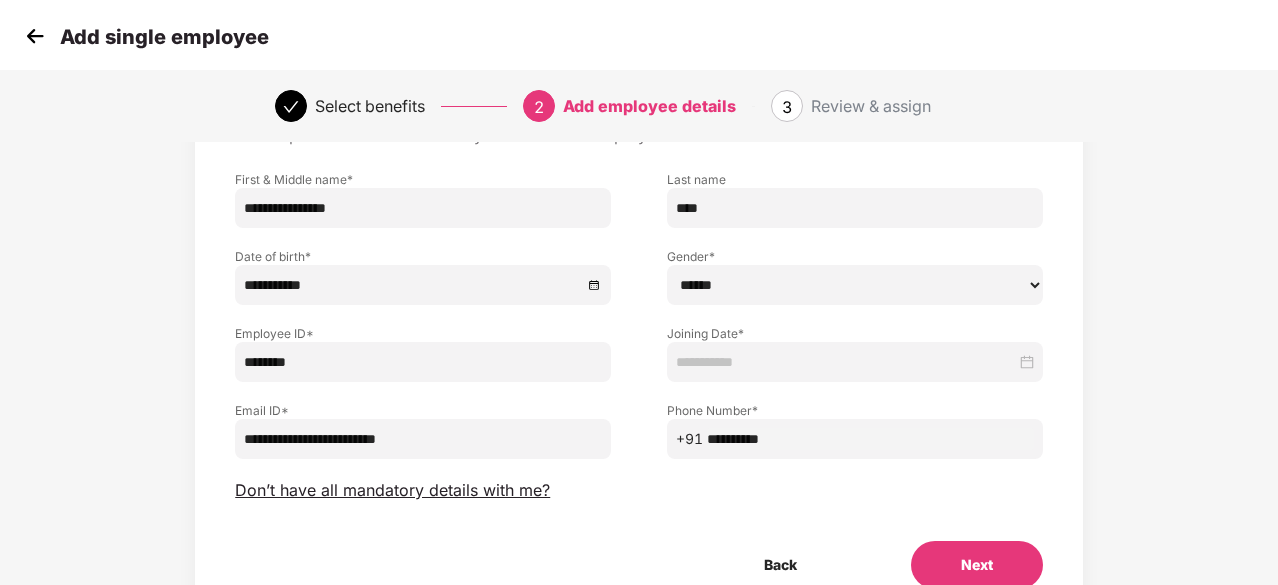 click on "****** **** ******" at bounding box center (855, 285) 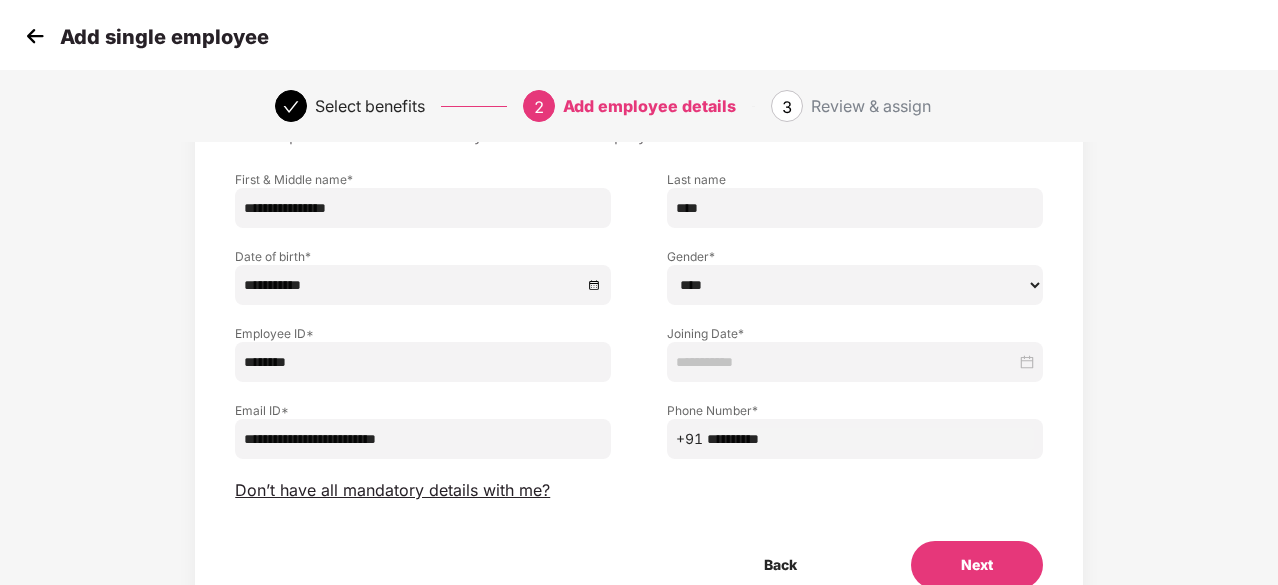 click on "****** **** ******" at bounding box center [855, 285] 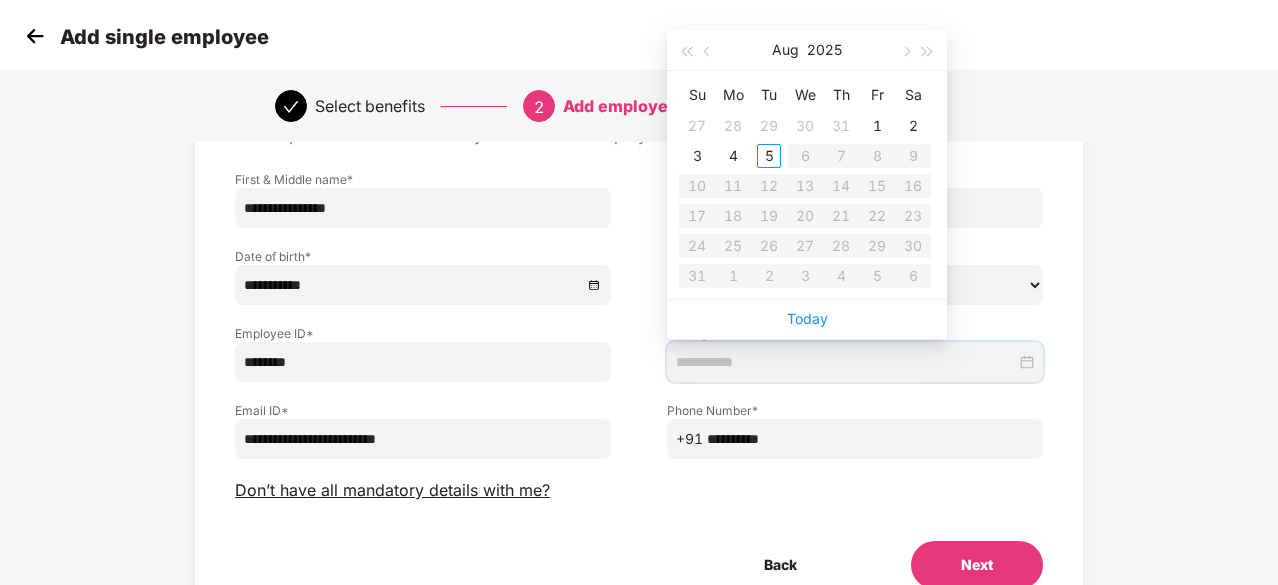 type on "**********" 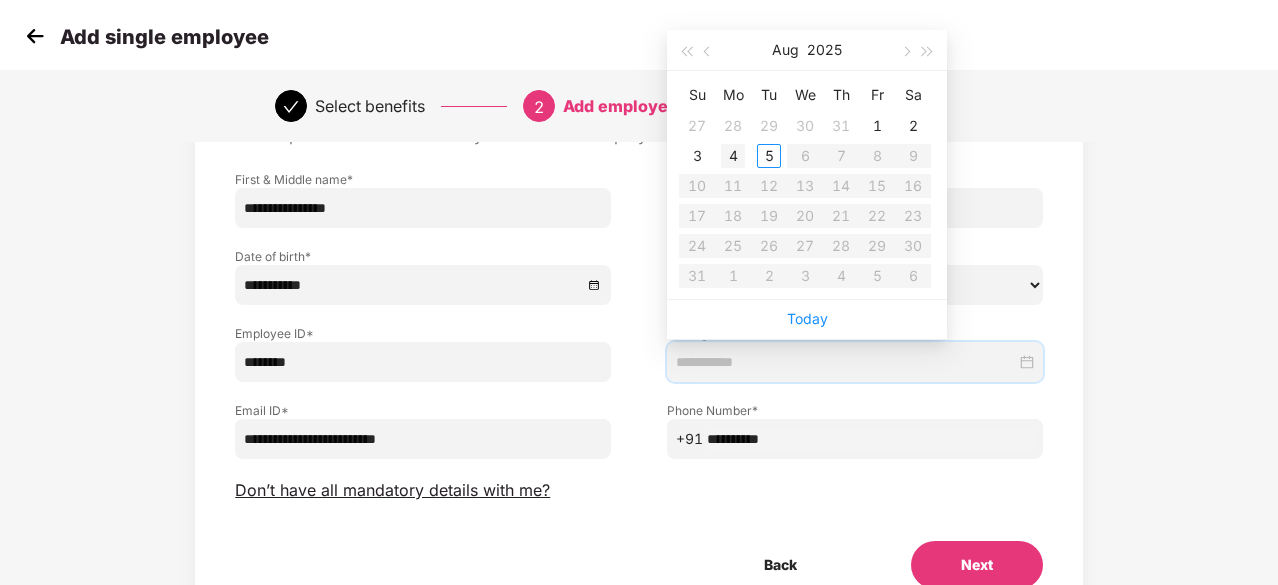type on "**********" 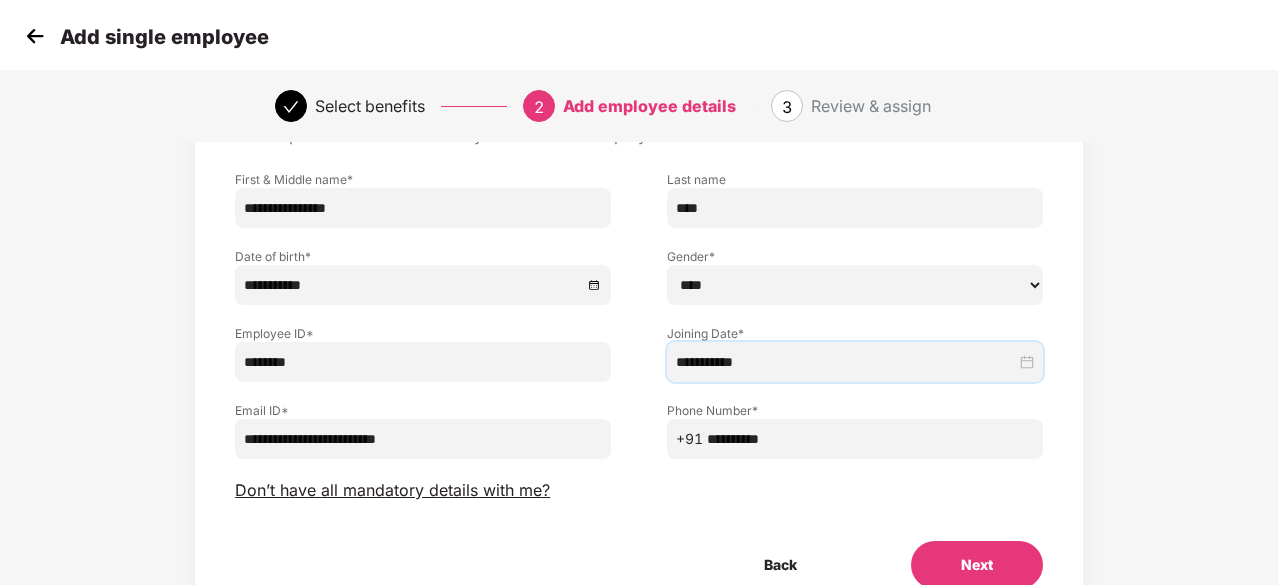 click on "**********" at bounding box center [639, 355] 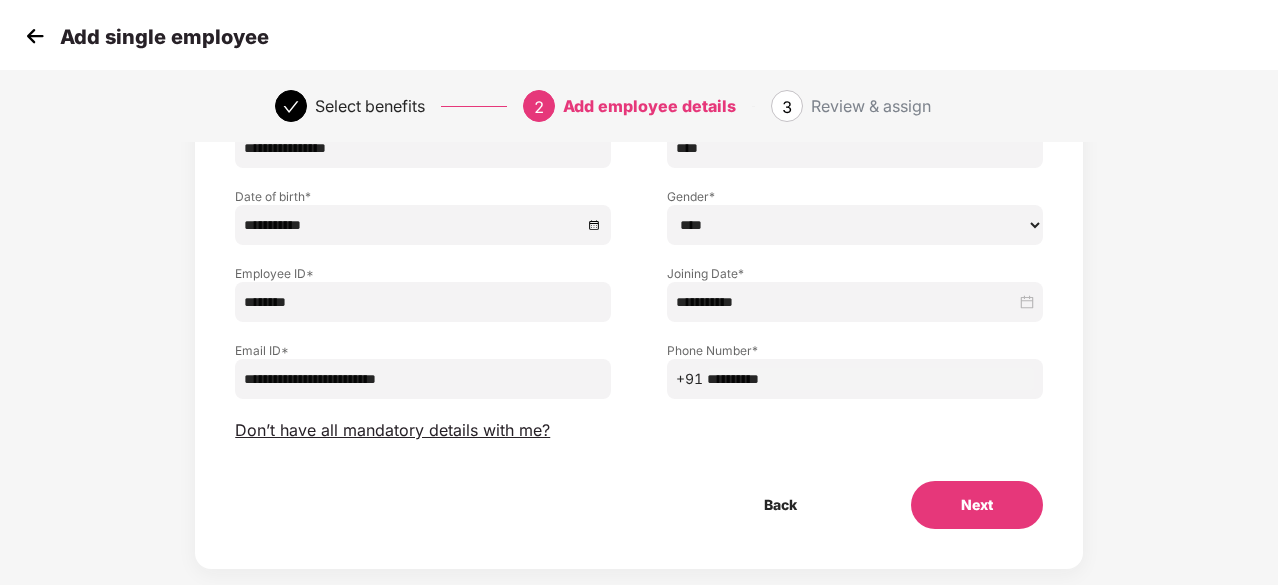 scroll, scrollTop: 216, scrollLeft: 0, axis: vertical 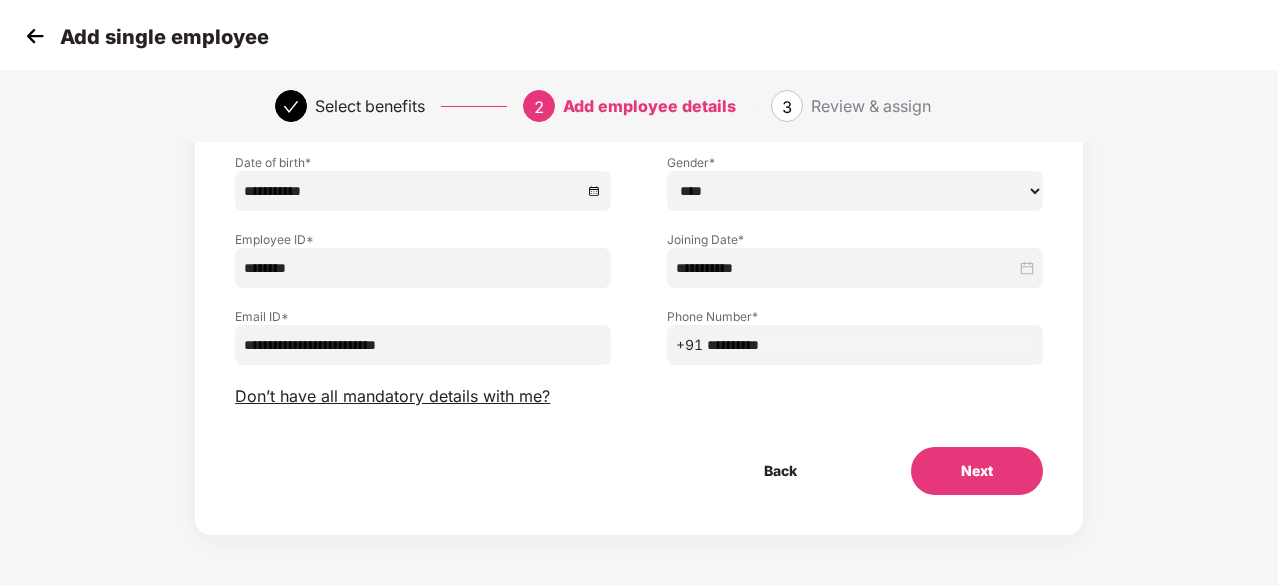 click on "Next" at bounding box center [977, 471] 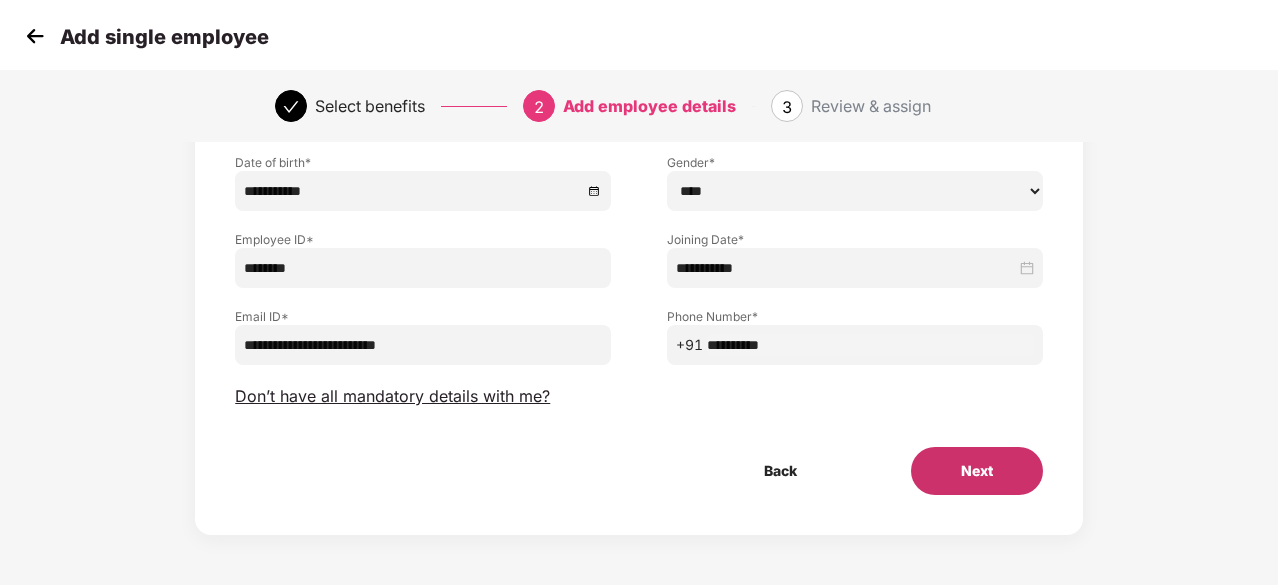 scroll, scrollTop: 0, scrollLeft: 0, axis: both 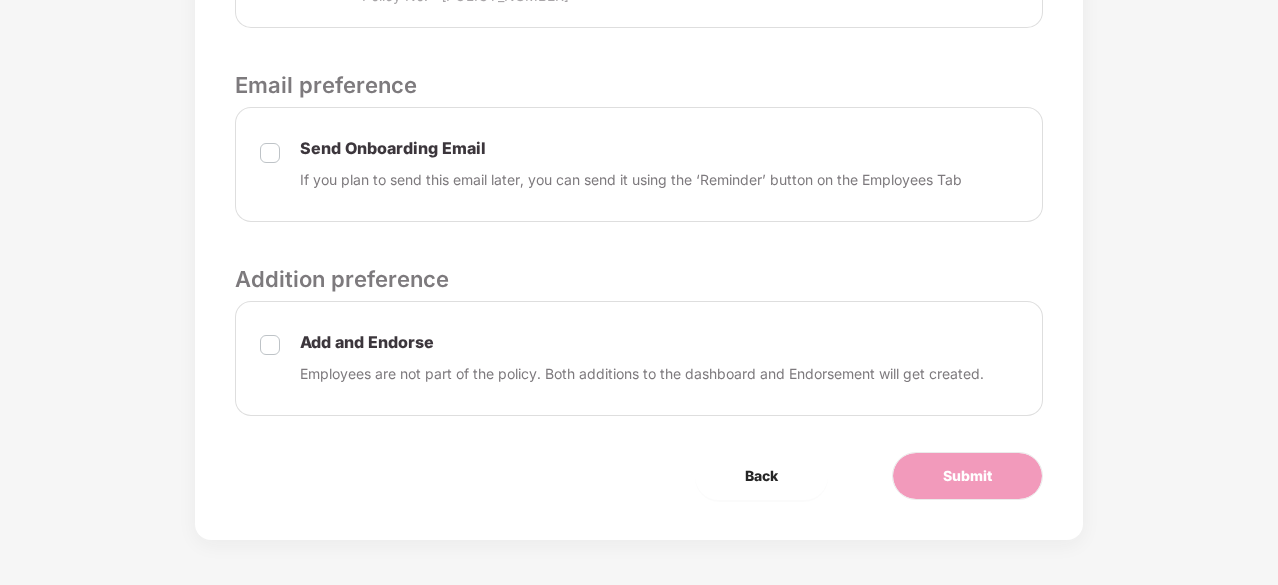 drag, startPoint x: 1277, startPoint y: 507, endPoint x: 1278, endPoint y: 463, distance: 44.011364 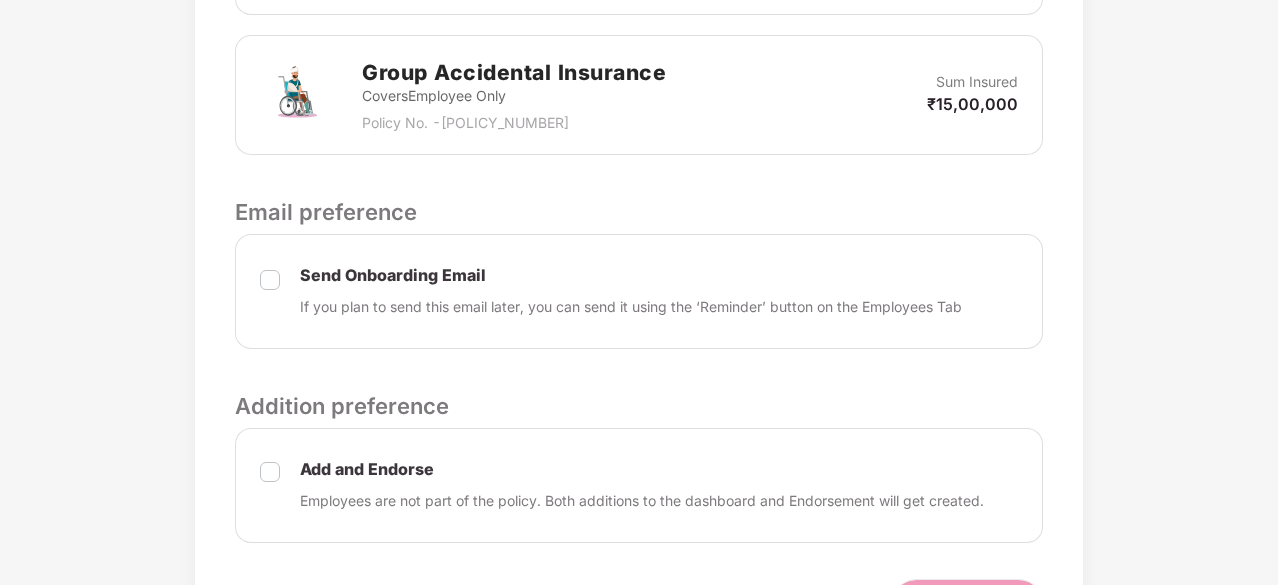 scroll, scrollTop: 836, scrollLeft: 0, axis: vertical 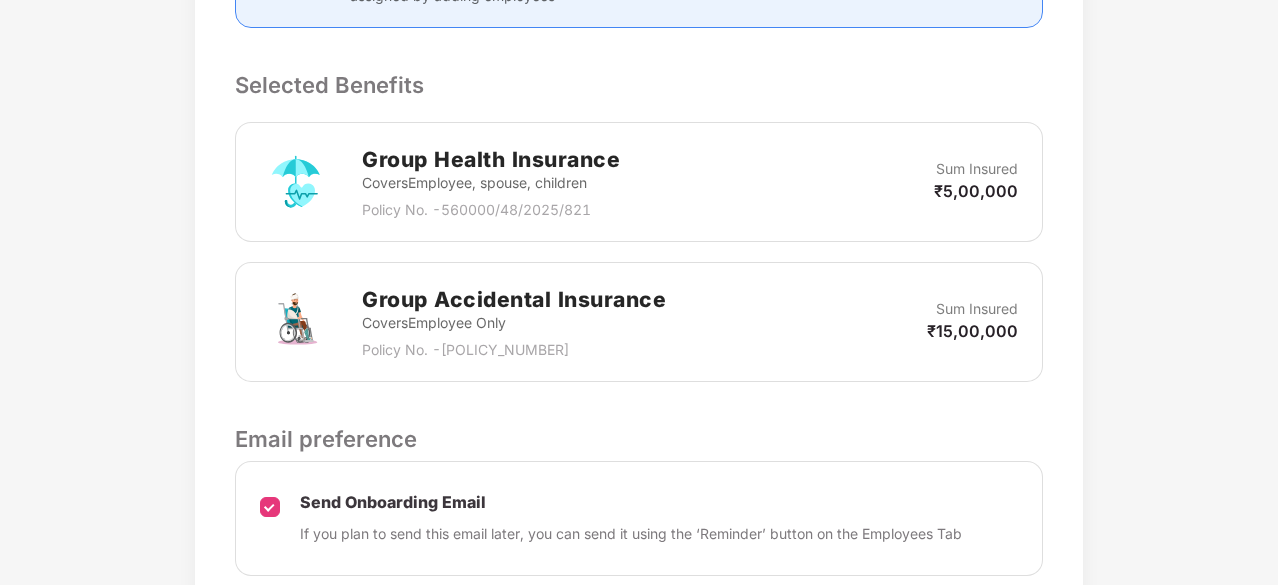 click on "Covers  Employee, spouse, children" at bounding box center (491, 183) 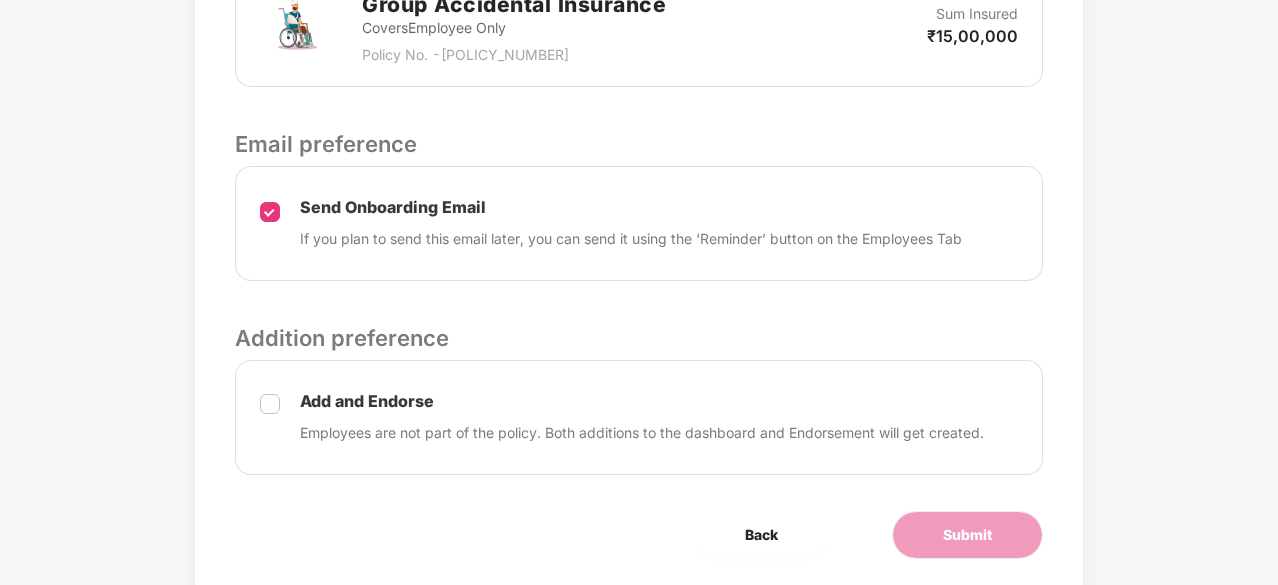 scroll, scrollTop: 943, scrollLeft: 0, axis: vertical 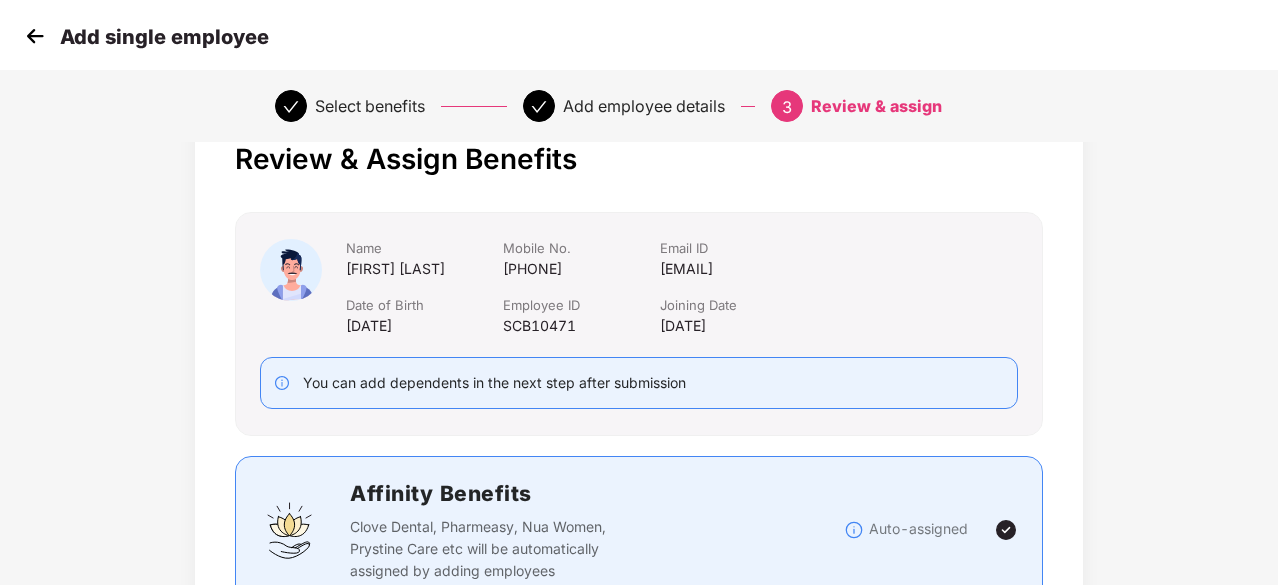 click on "Review & assign" at bounding box center (876, 106) 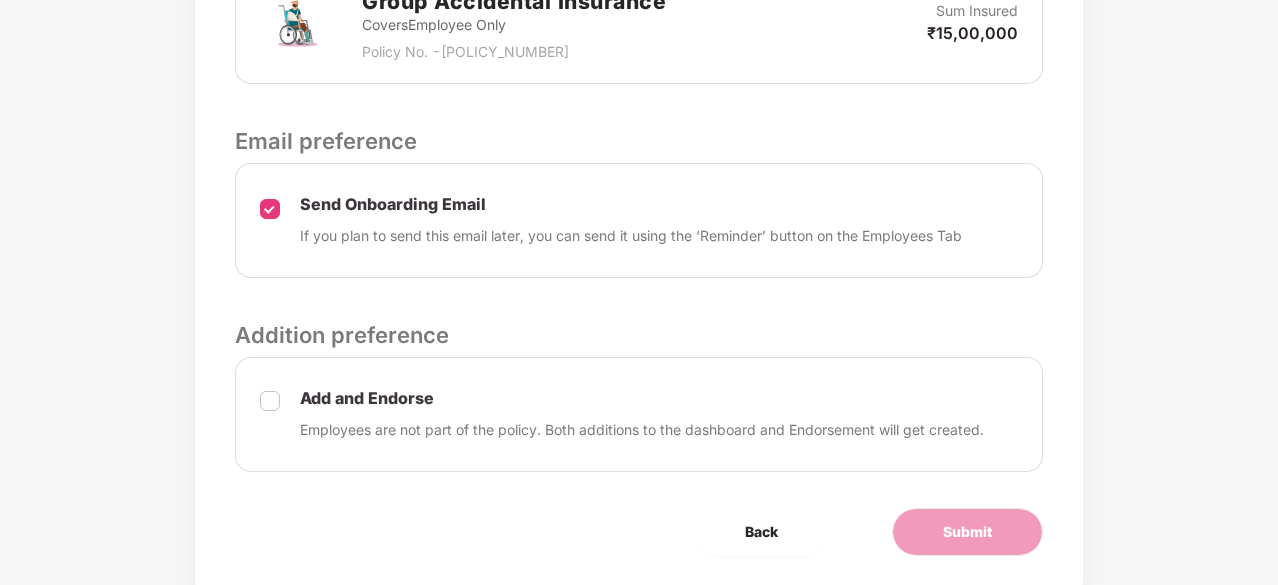 scroll, scrollTop: 991, scrollLeft: 0, axis: vertical 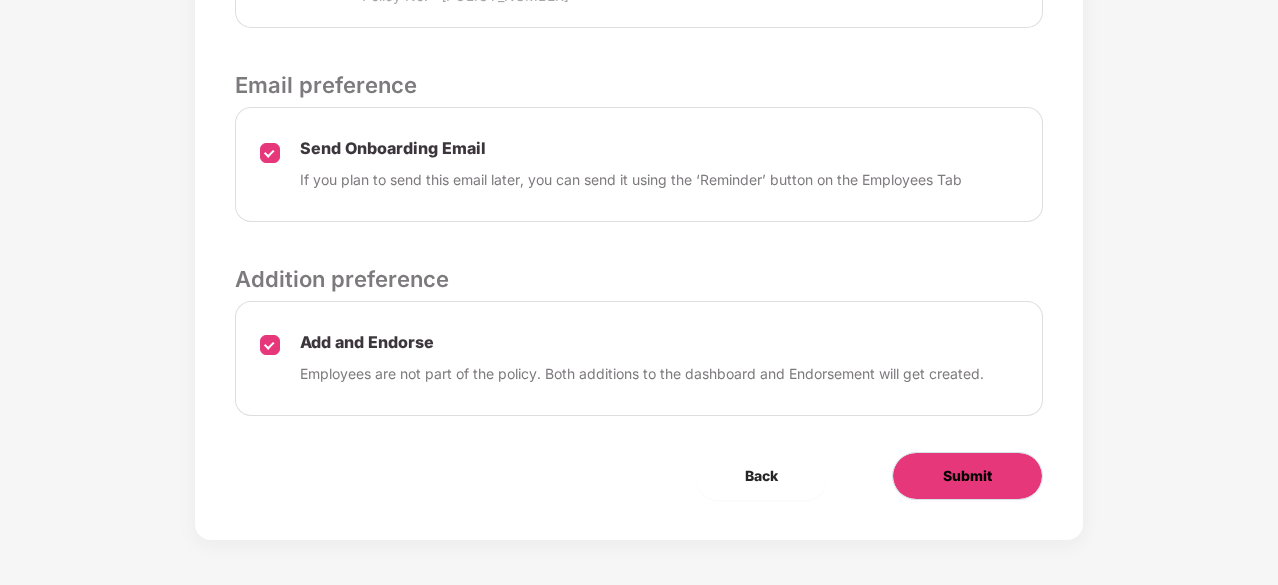 click on "Submit" at bounding box center [967, 476] 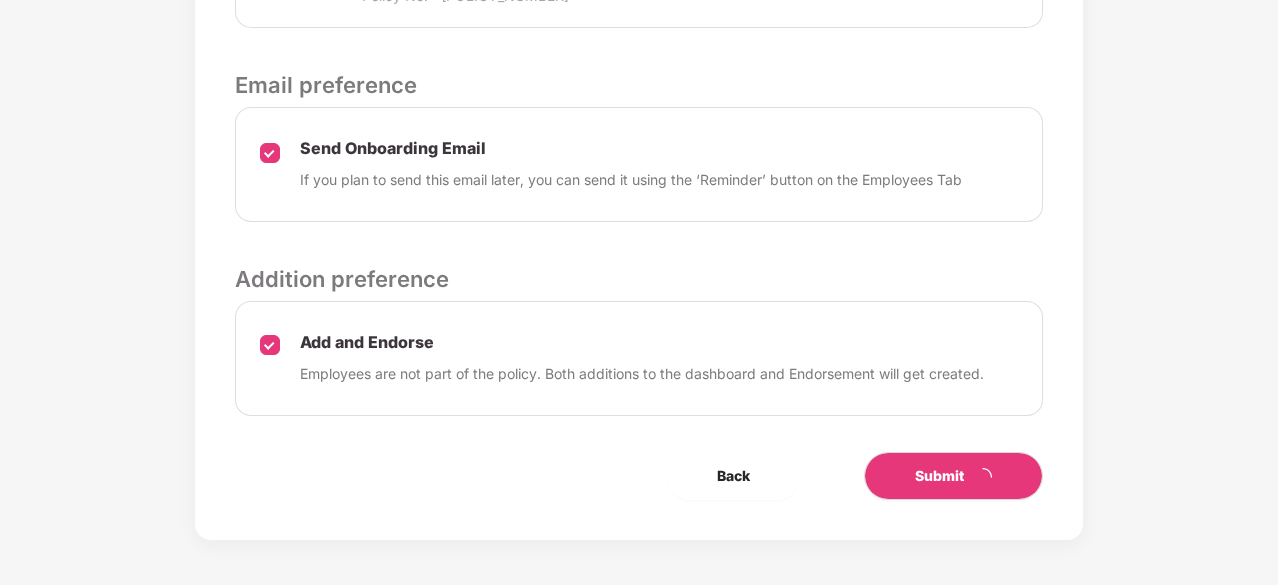scroll, scrollTop: 0, scrollLeft: 0, axis: both 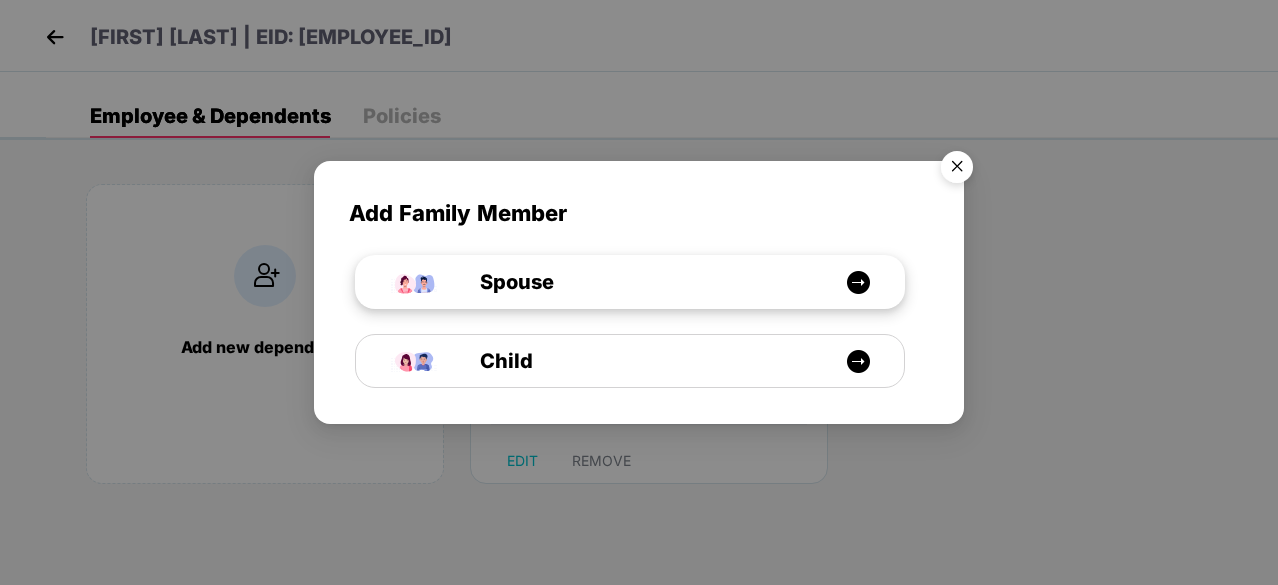 click on "Spouse" at bounding box center [640, 282] 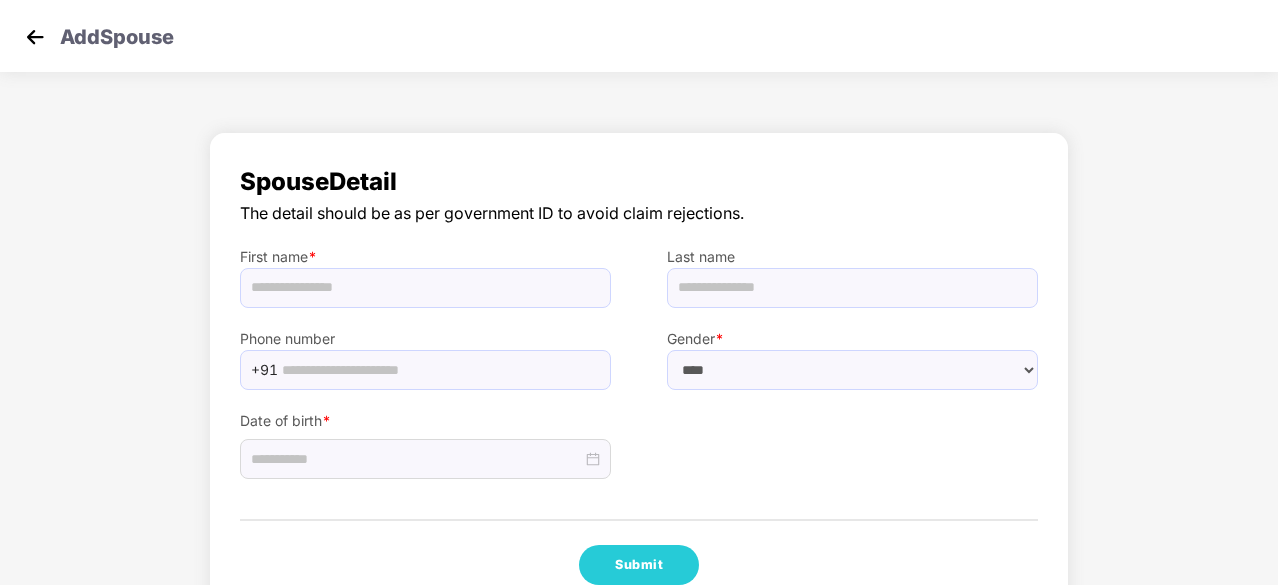 select on "******" 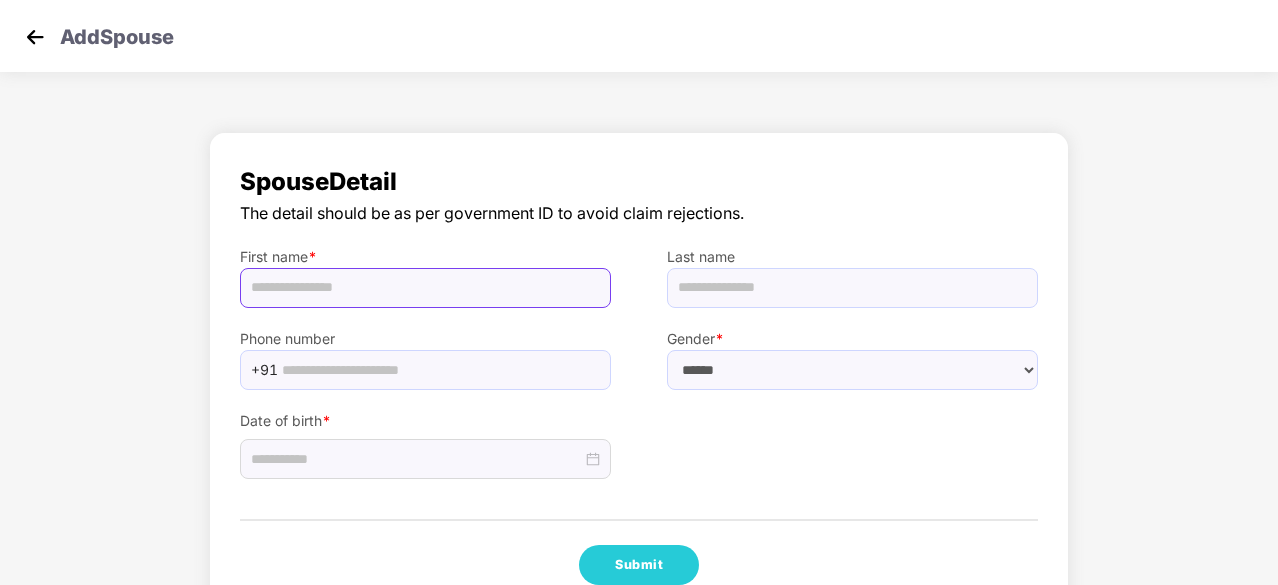 click at bounding box center [425, 288] 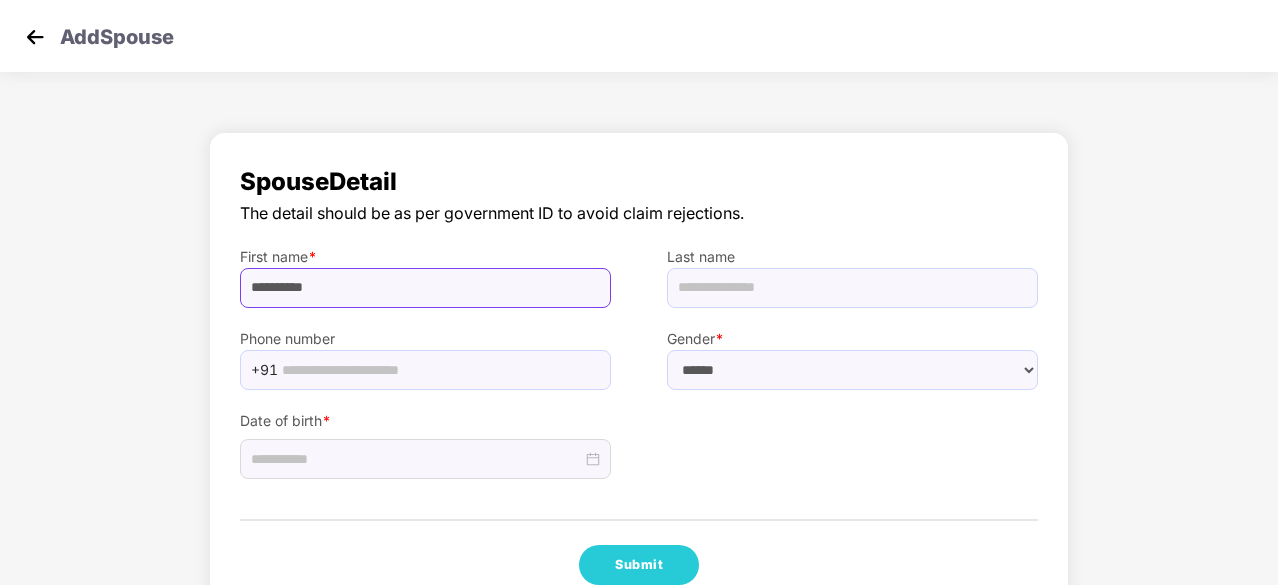 drag, startPoint x: 328, startPoint y: 286, endPoint x: 289, endPoint y: 285, distance: 39.012817 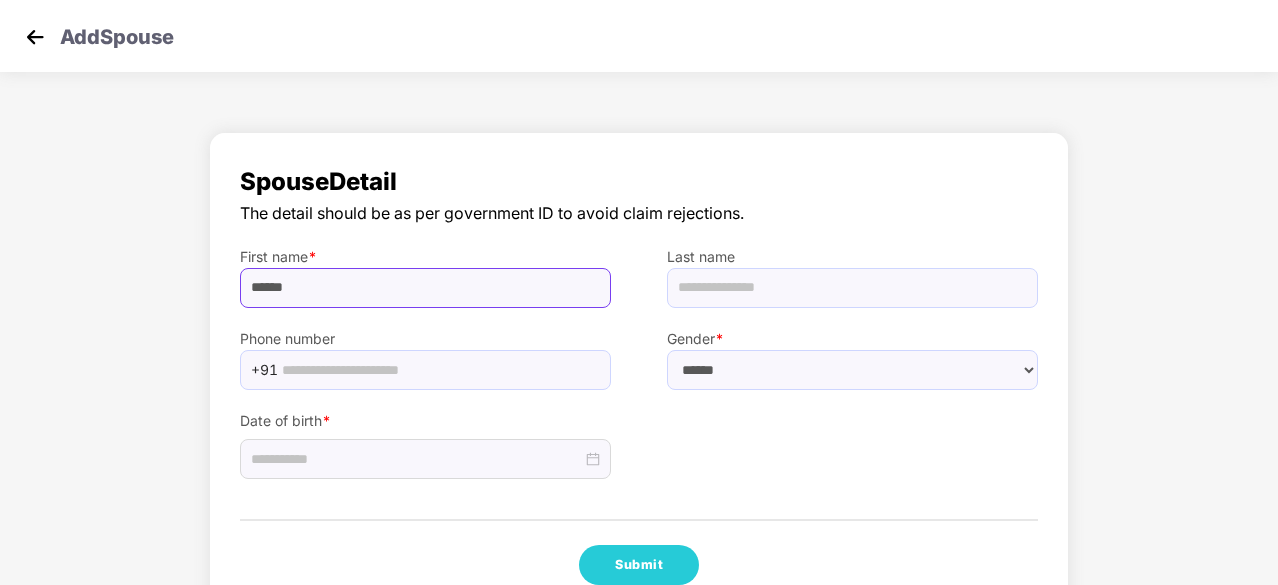 type on "*****" 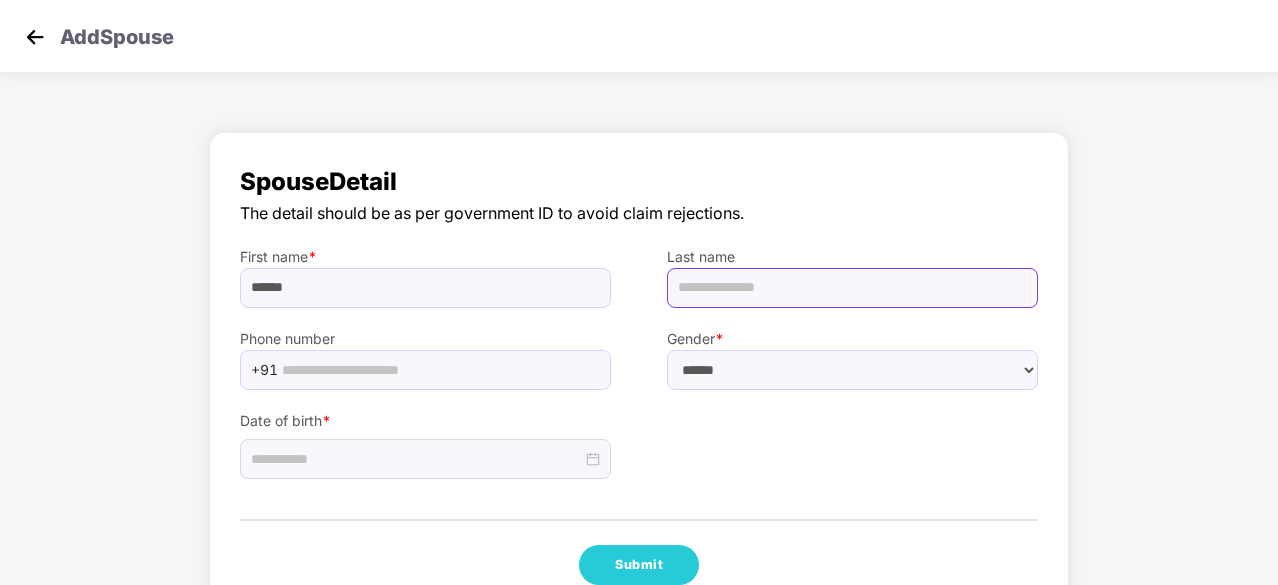 click at bounding box center (852, 288) 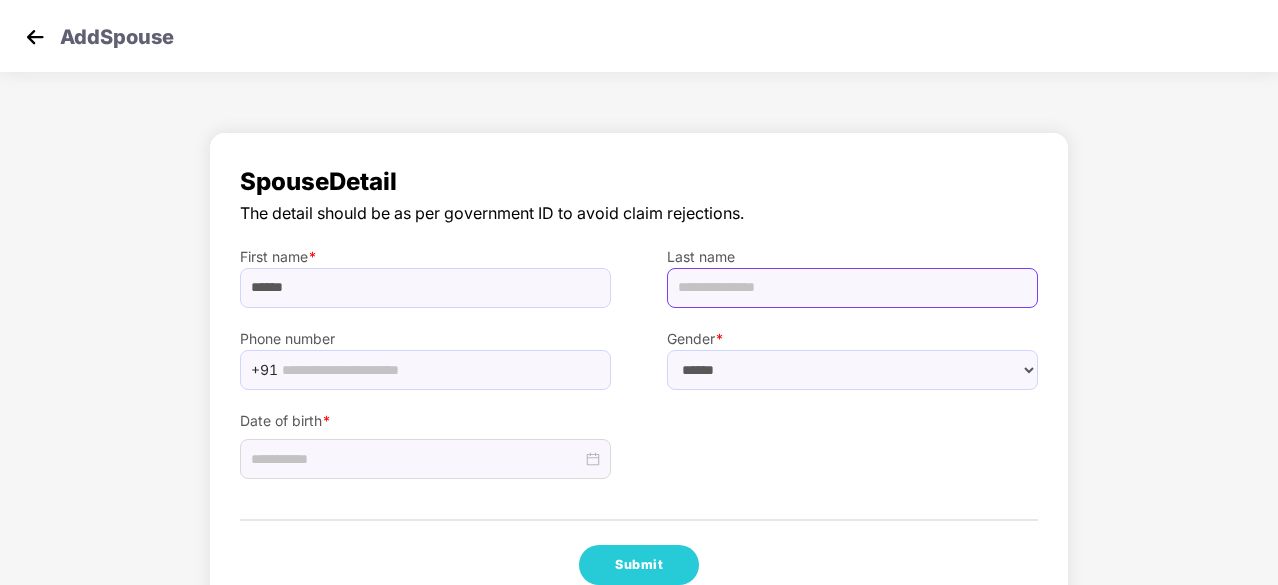paste on "****" 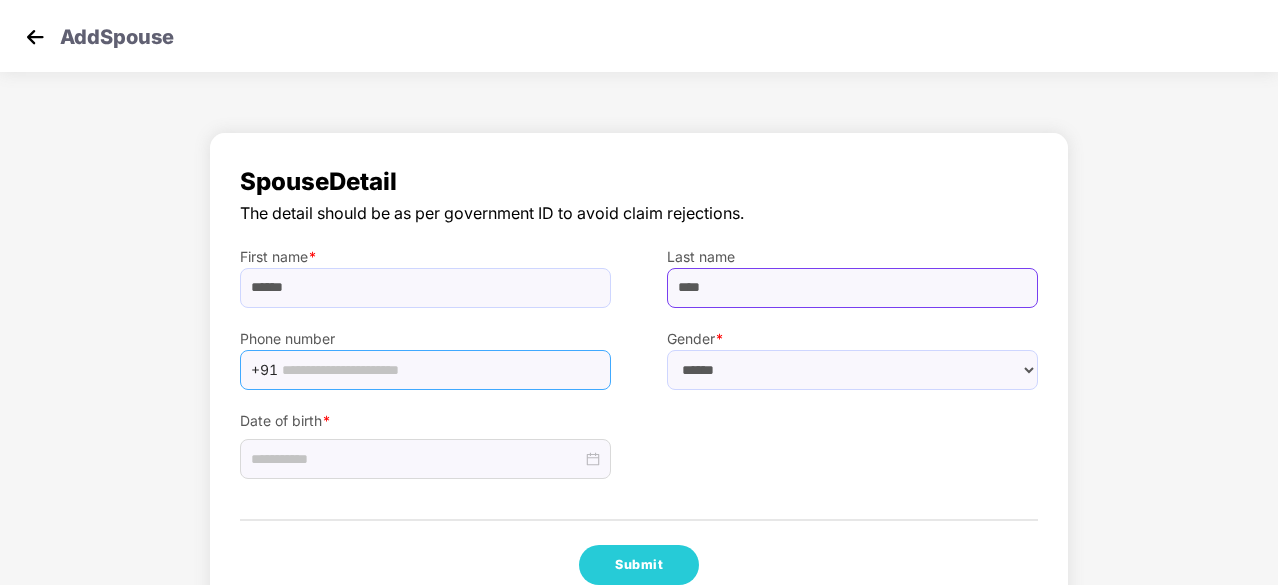 type on "****" 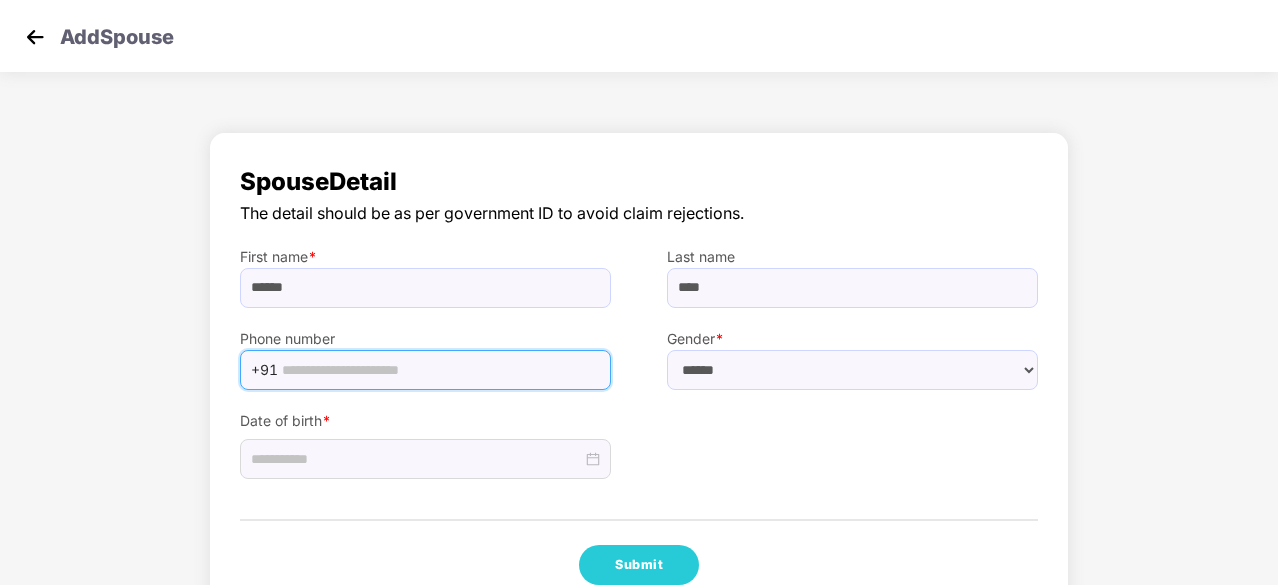 click at bounding box center (440, 370) 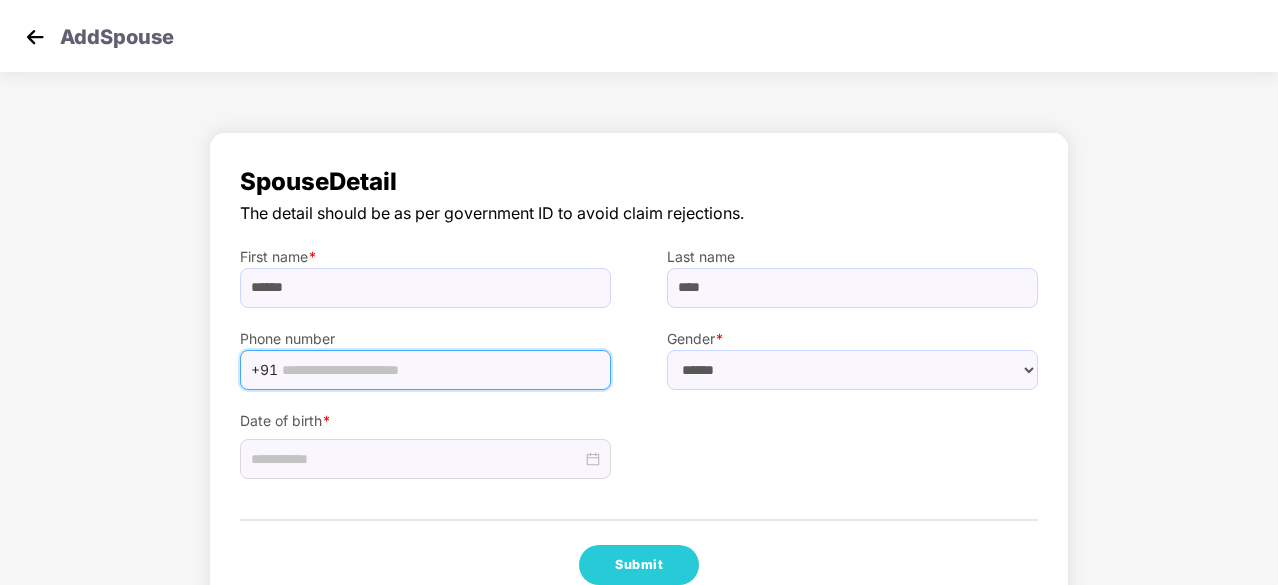 paste on "**********" 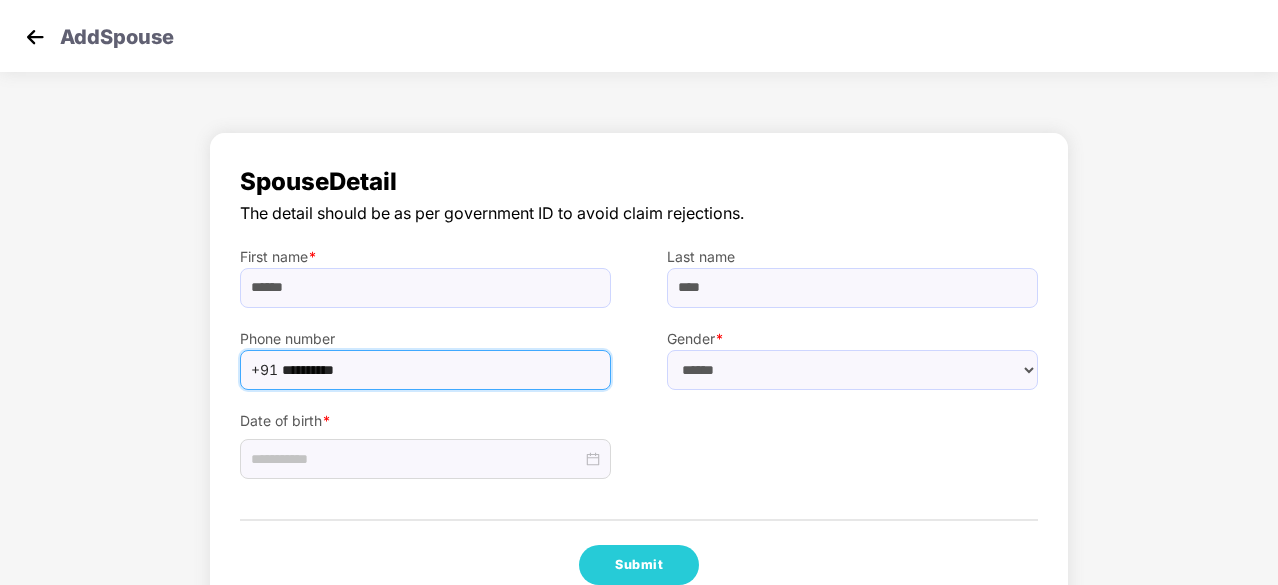 drag, startPoint x: 394, startPoint y: 367, endPoint x: 278, endPoint y: 369, distance: 116.01724 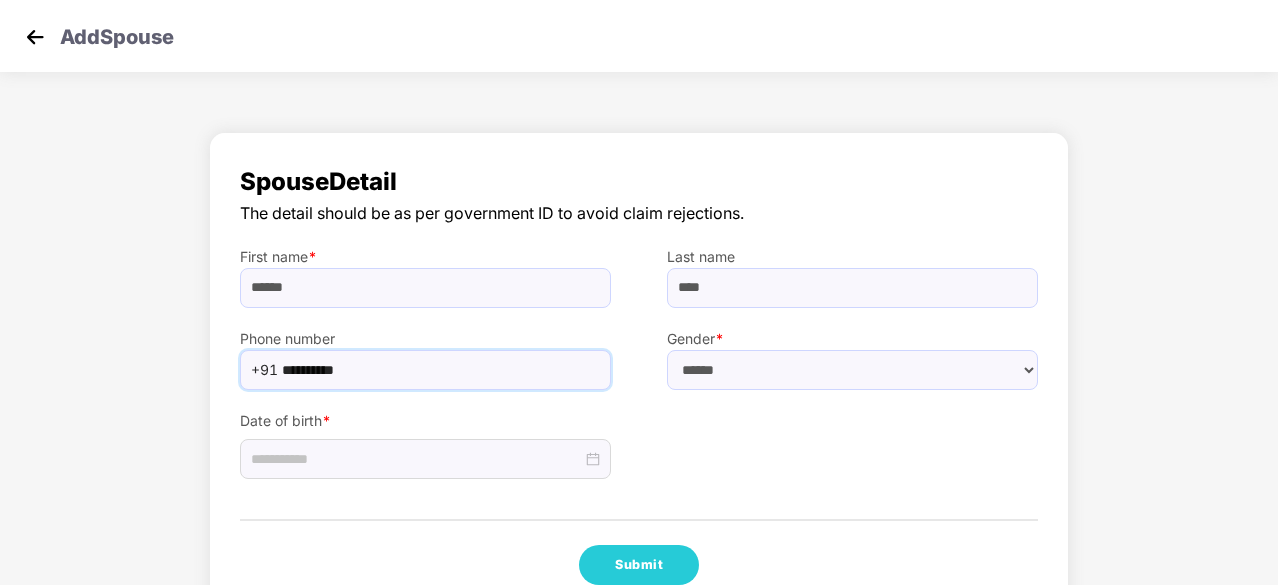 type on "**********" 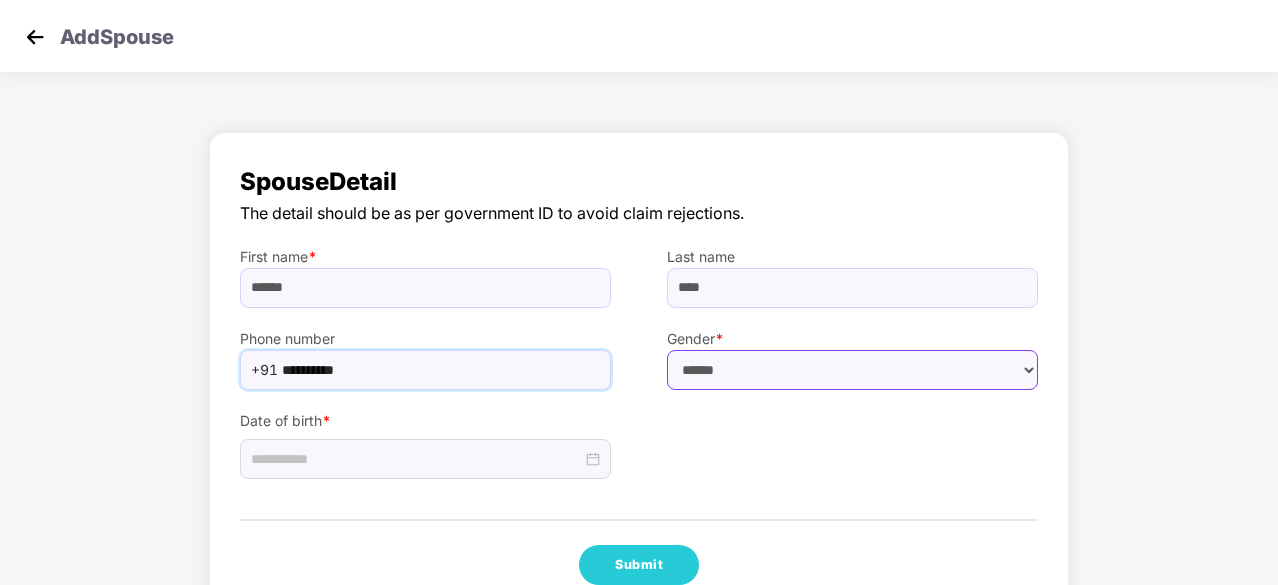 click on "****** **** ******" at bounding box center [852, 370] 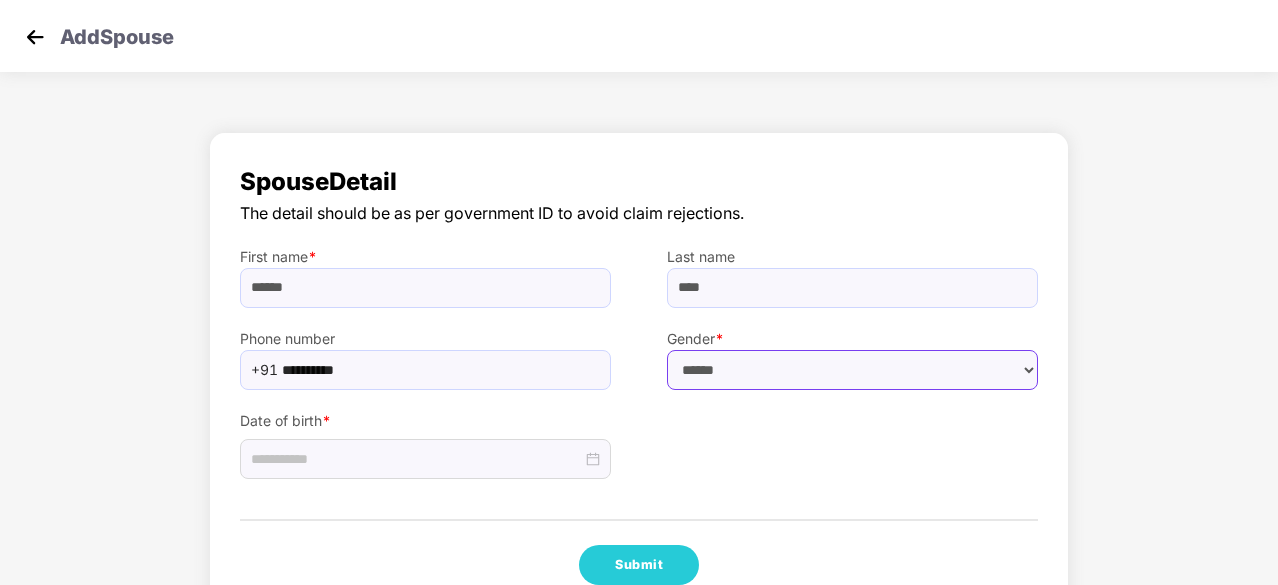 click on "****** **** ******" at bounding box center [852, 370] 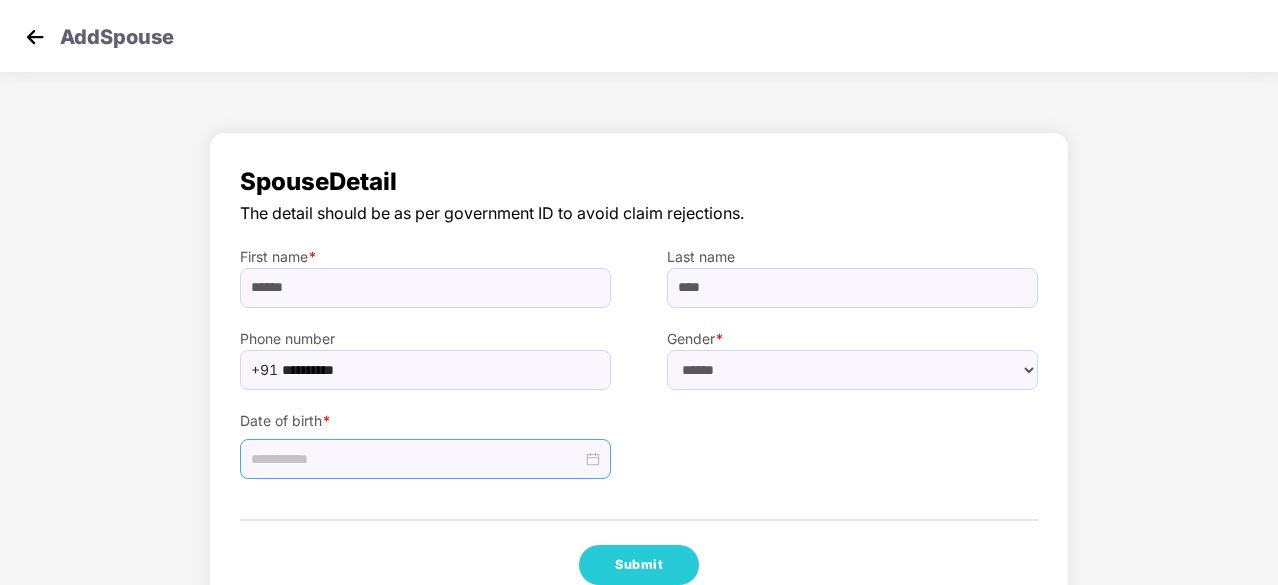 click at bounding box center [416, 459] 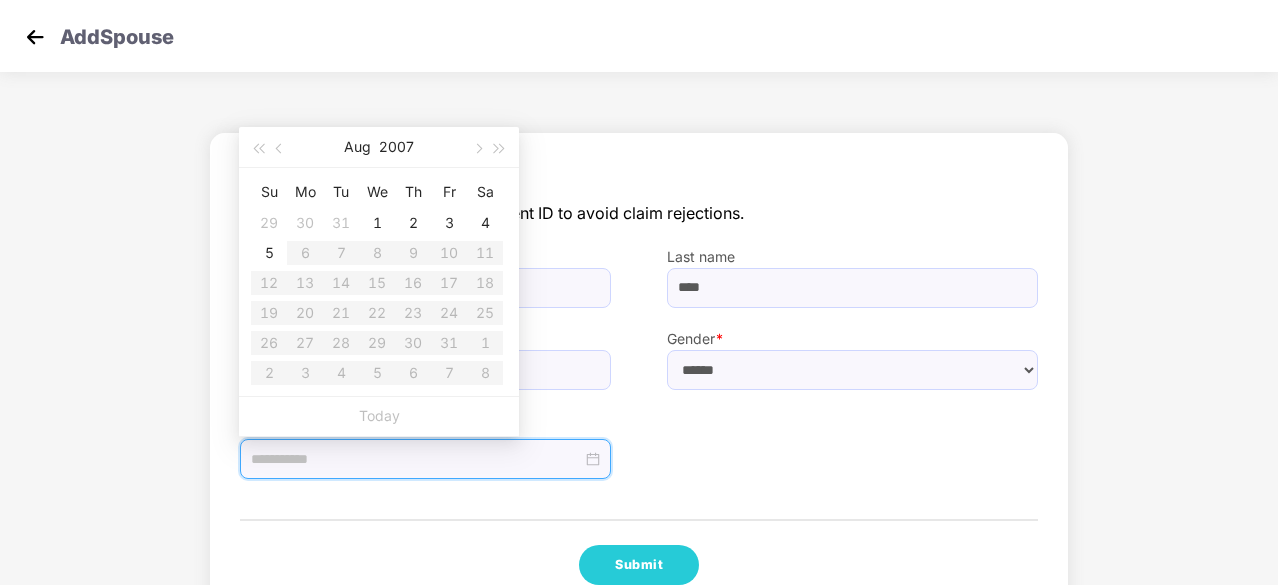 type on "**********" 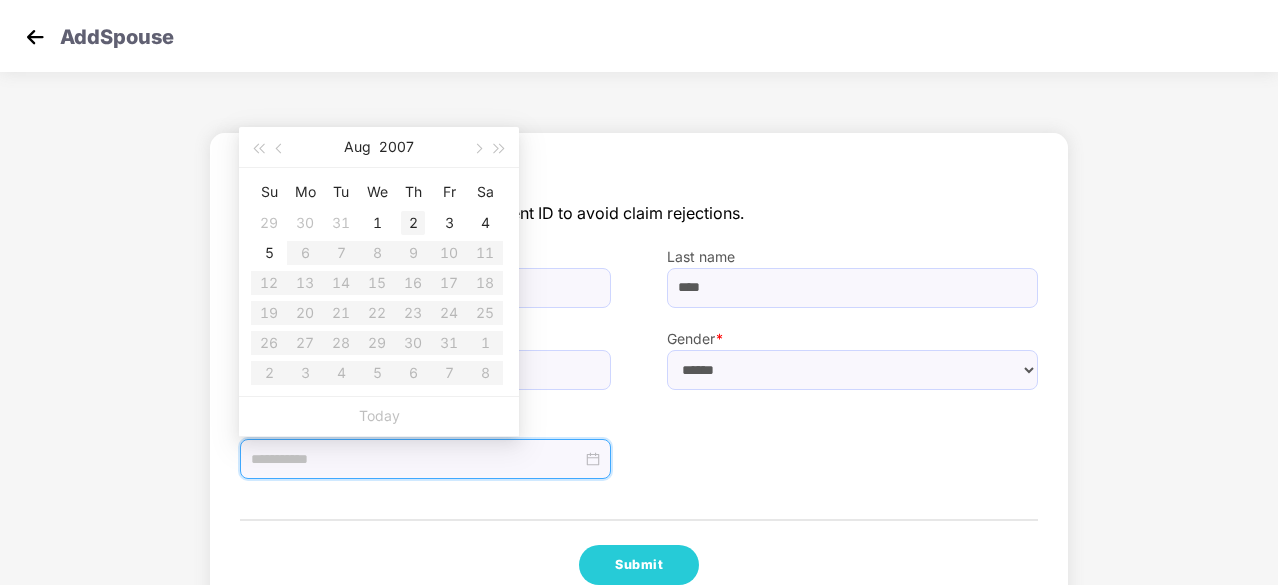 type on "**********" 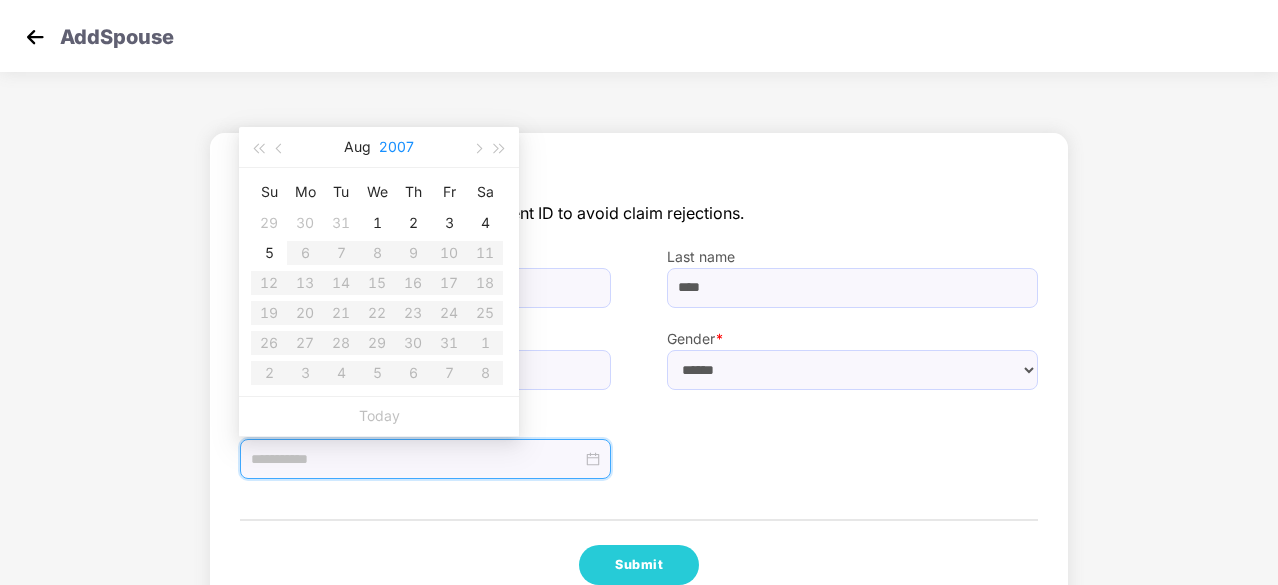click on "2007" at bounding box center [396, 147] 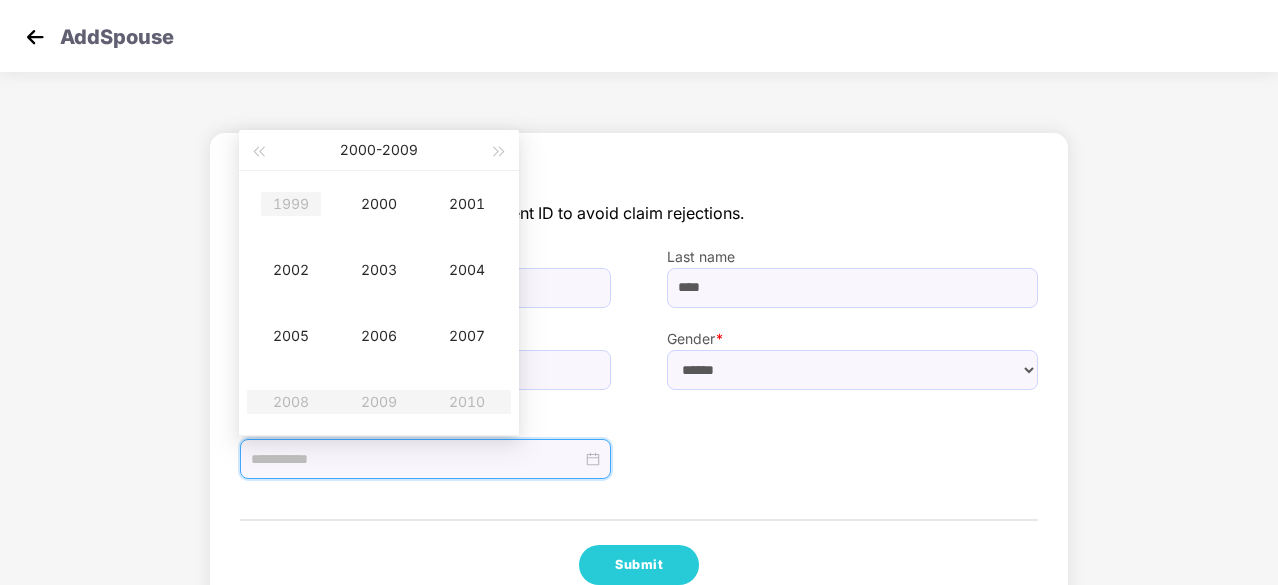 type on "**********" 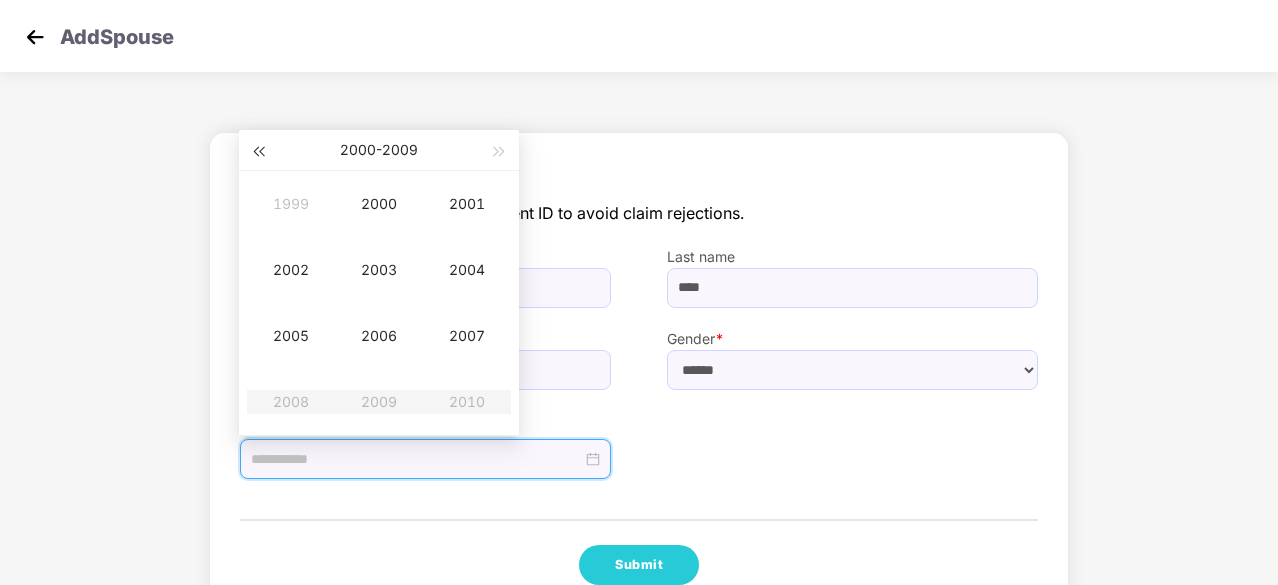 click at bounding box center [258, 152] 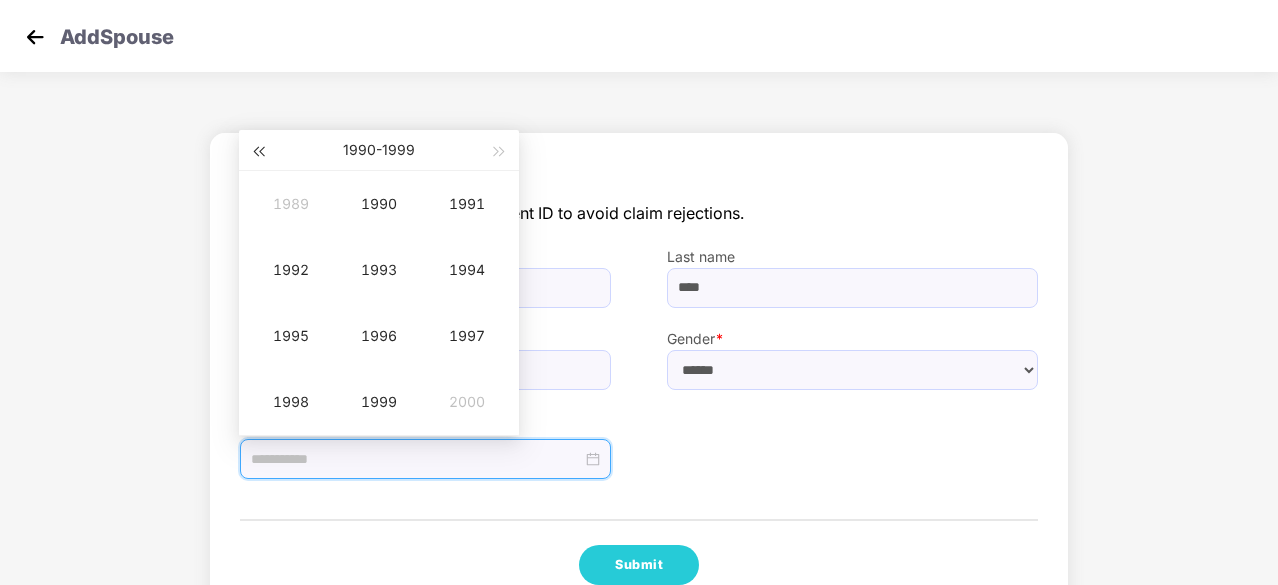 click at bounding box center [258, 152] 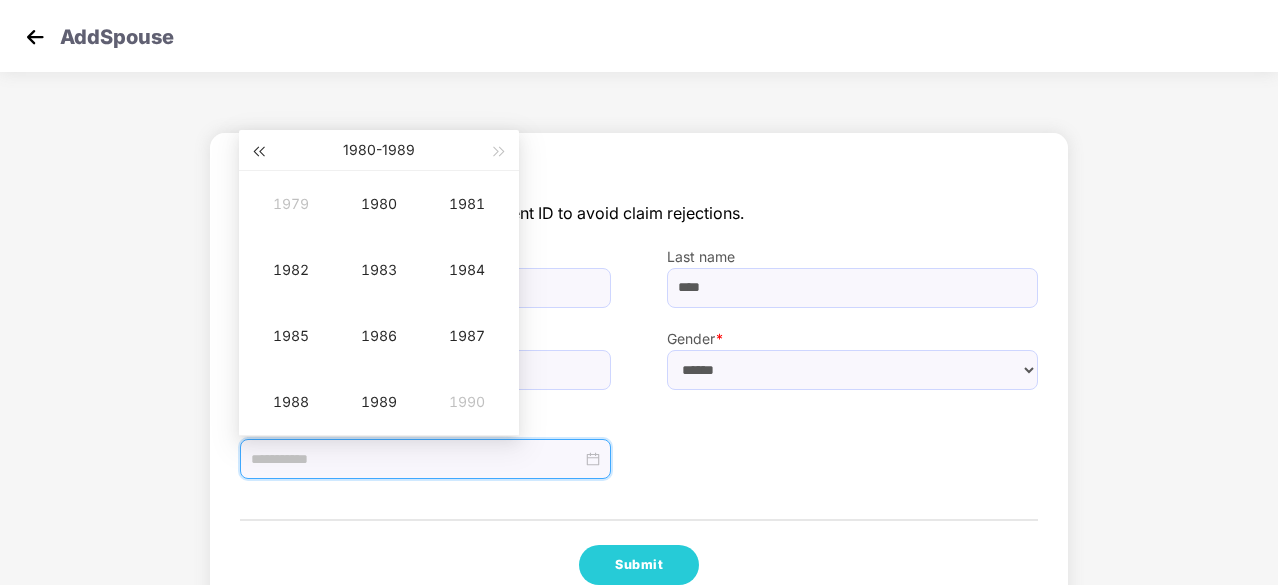click at bounding box center [258, 152] 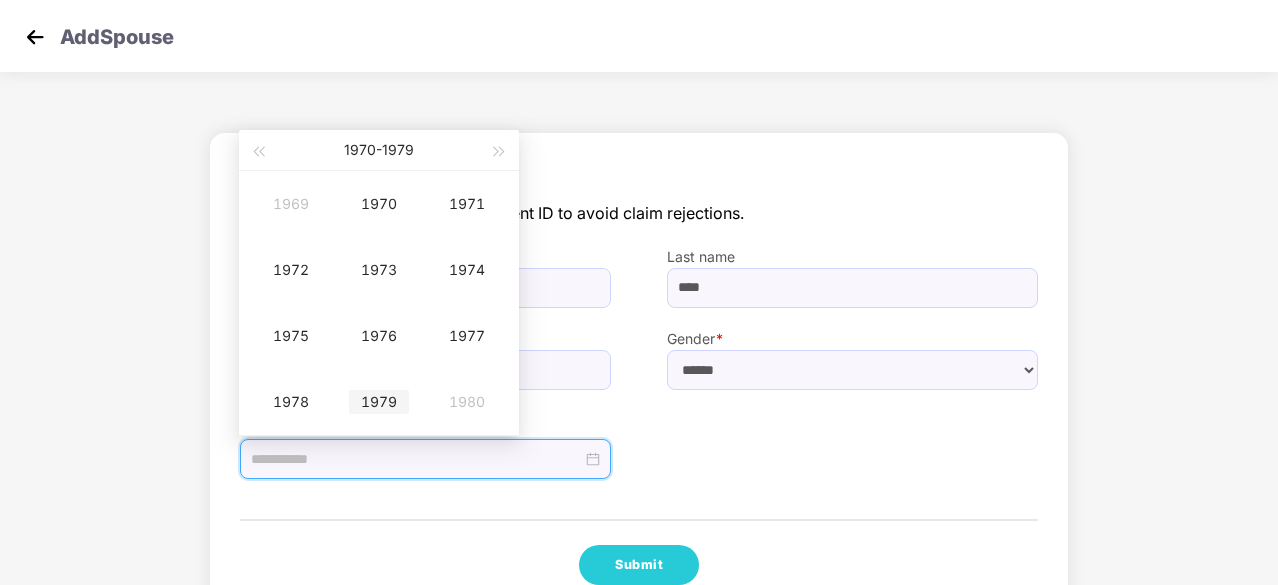 type on "**********" 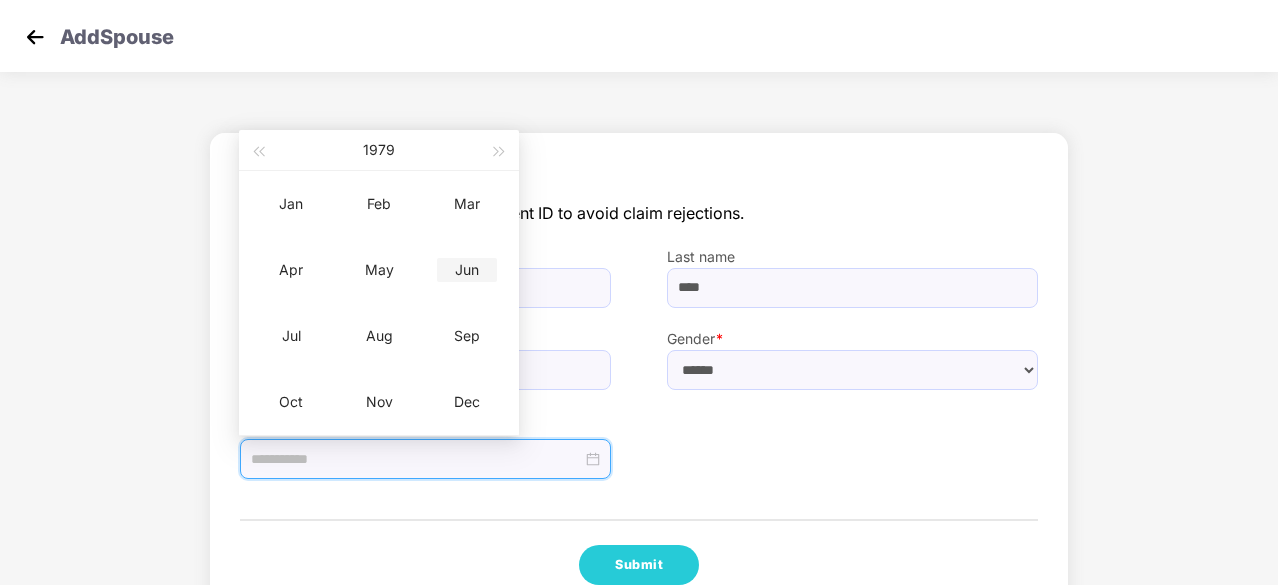 type on "**********" 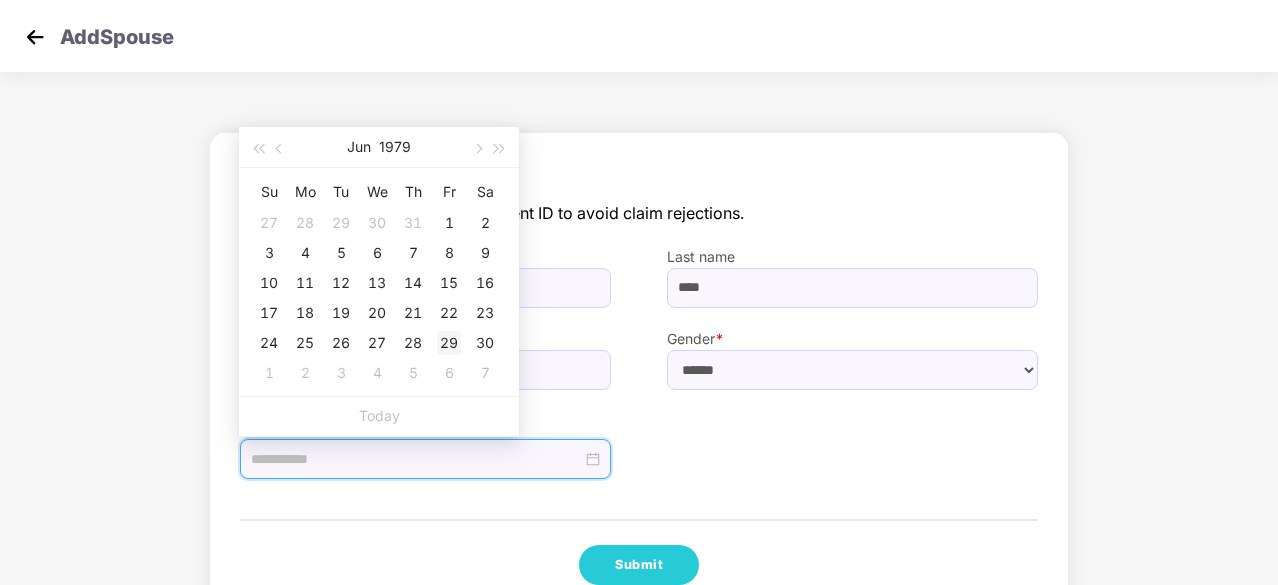 type on "**********" 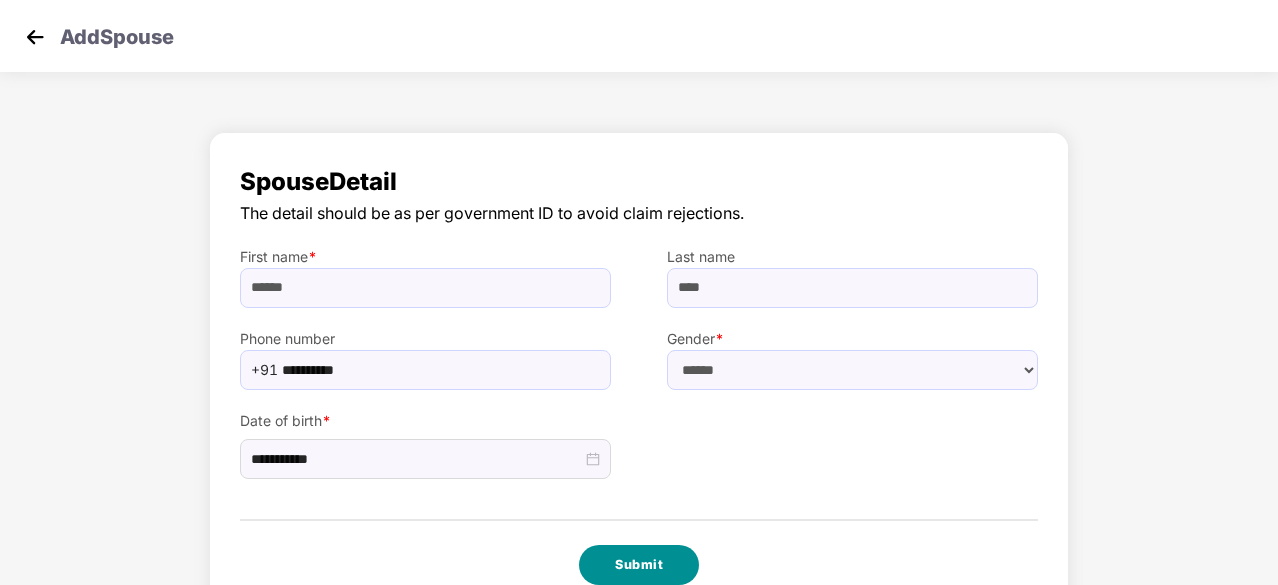 click on "Submit" at bounding box center (639, 565) 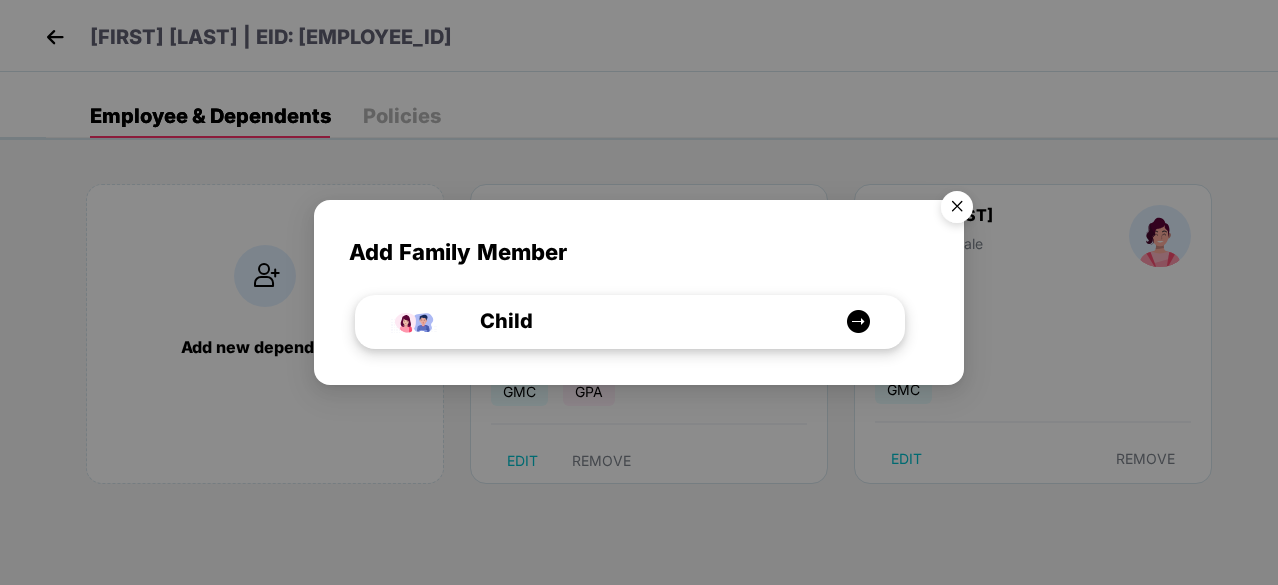 click on "Child" at bounding box center [640, 321] 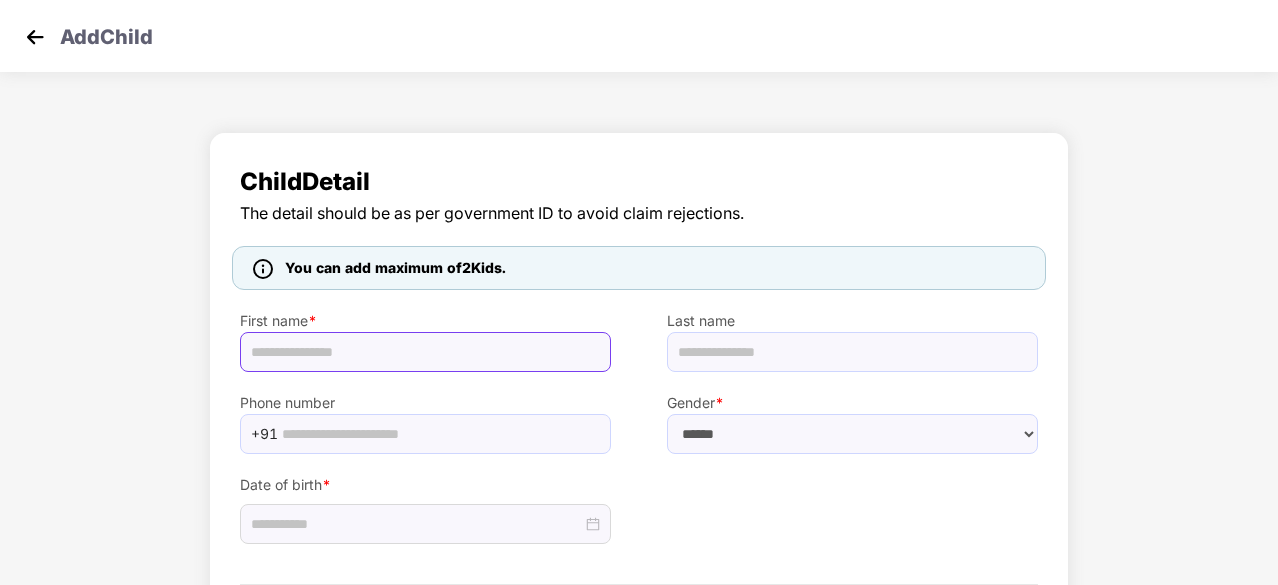 click at bounding box center [425, 352] 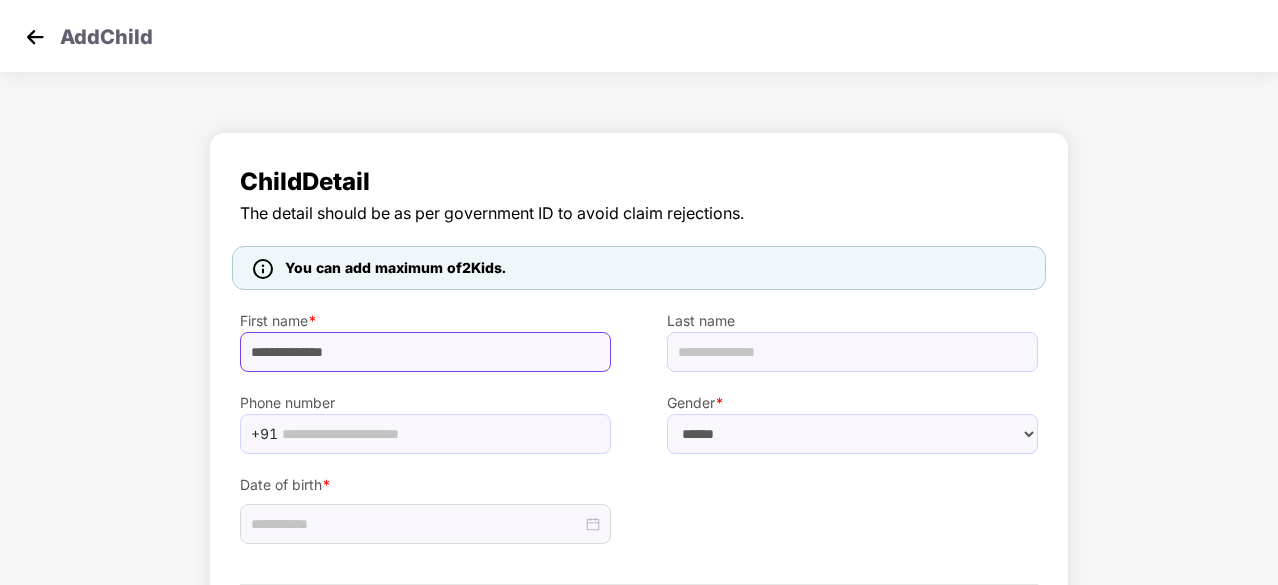 drag, startPoint x: 317, startPoint y: 351, endPoint x: 361, endPoint y: 352, distance: 44.011364 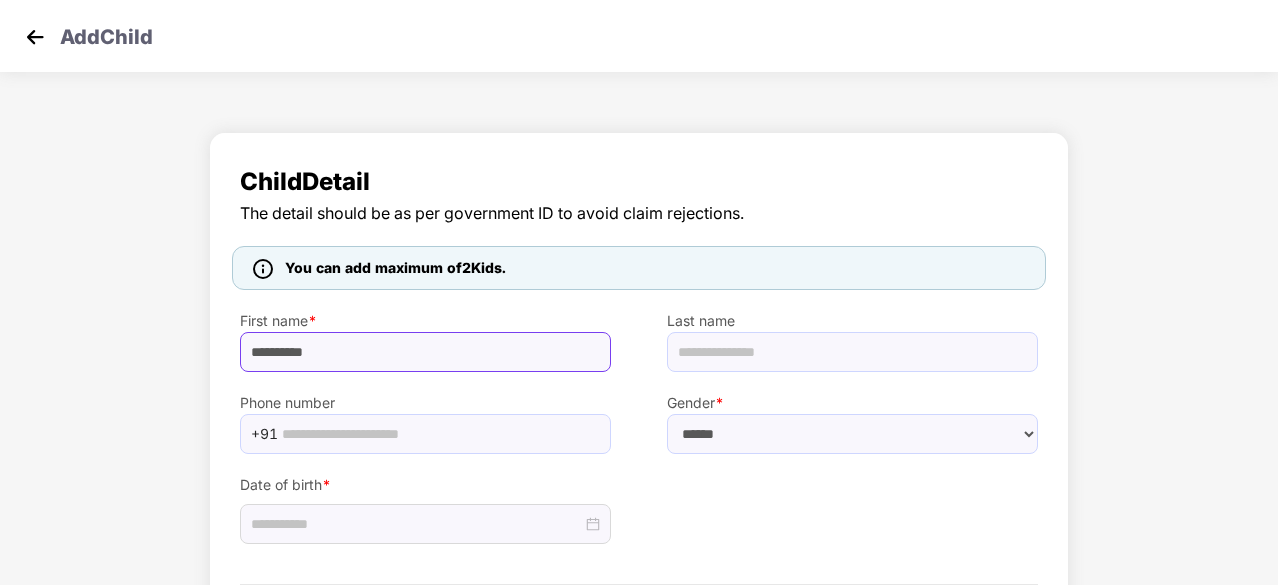 type on "*********" 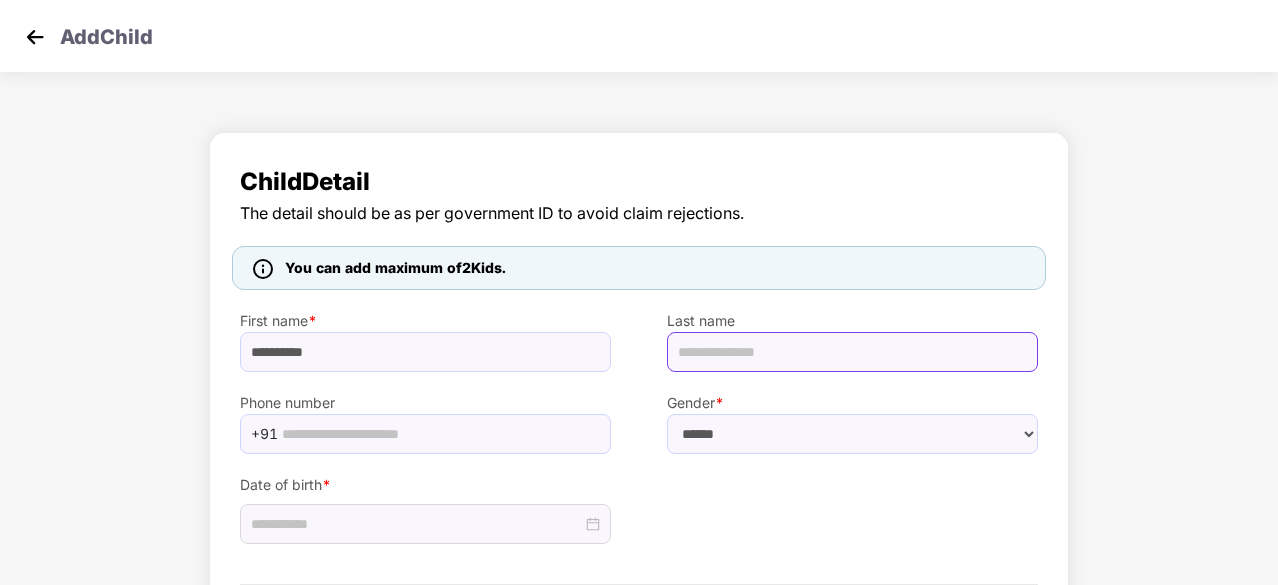 click at bounding box center [852, 352] 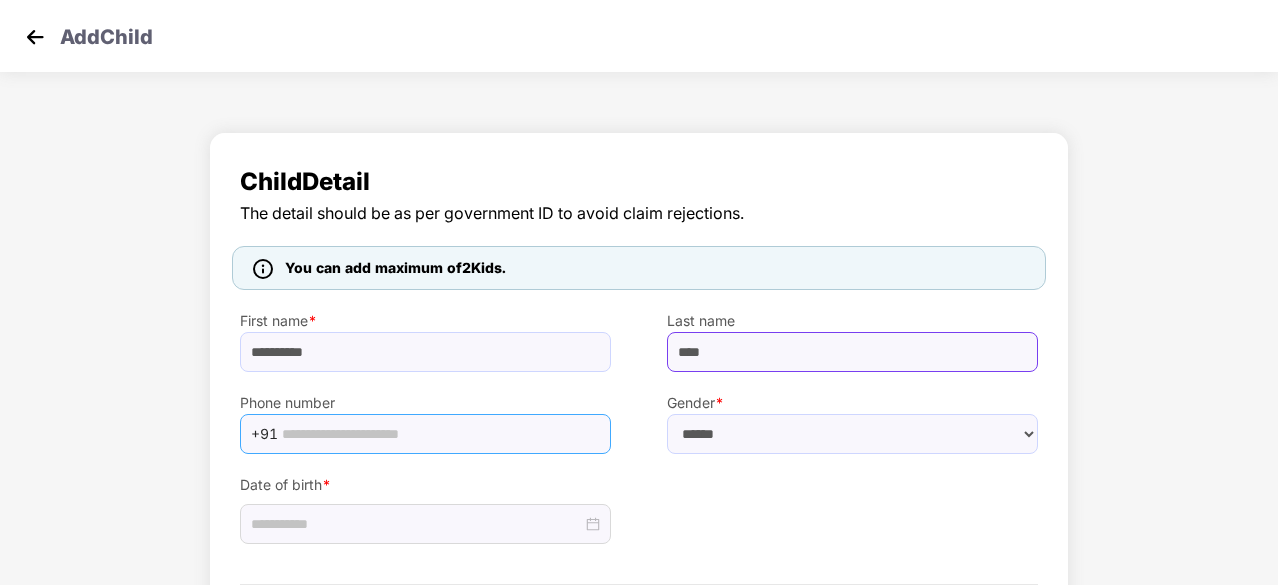 type on "****" 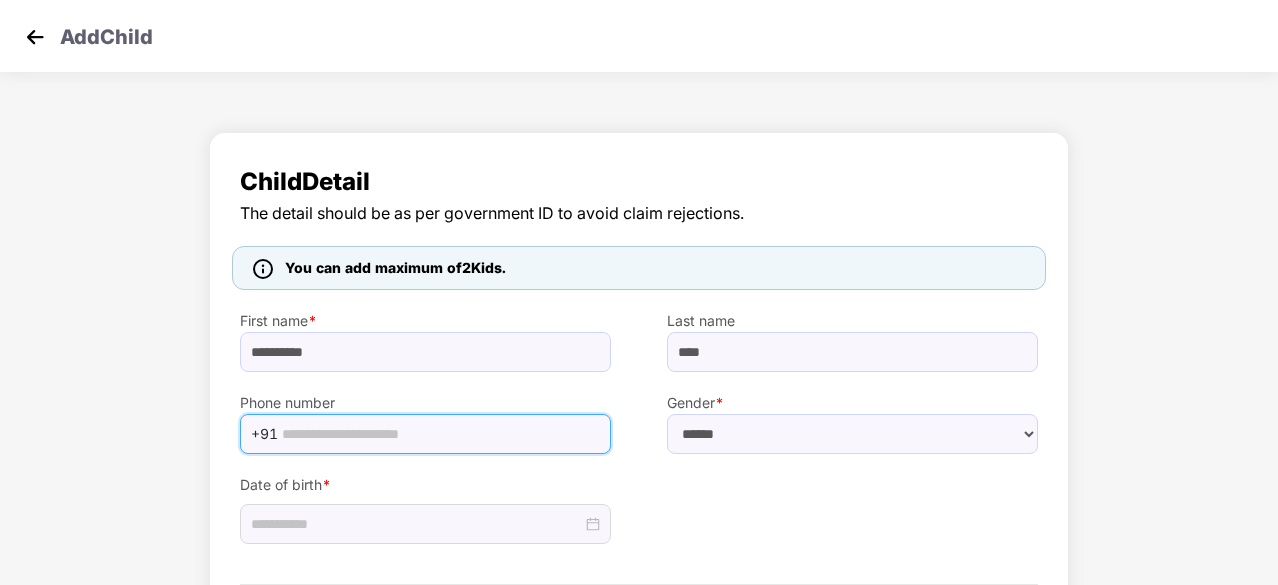 click at bounding box center (440, 434) 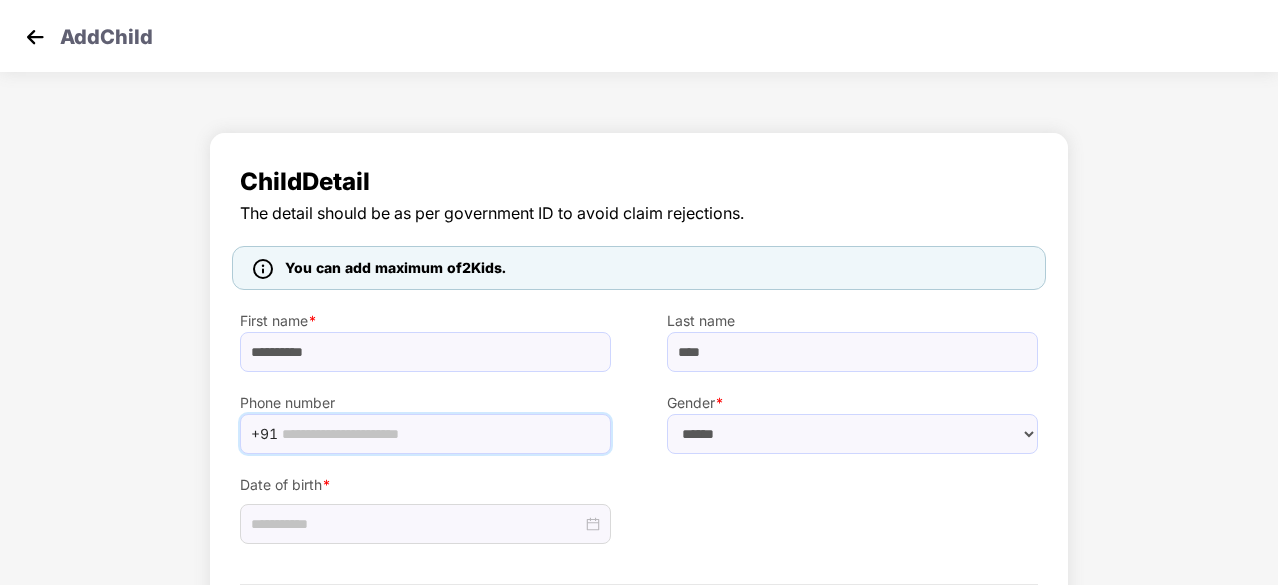type on "**********" 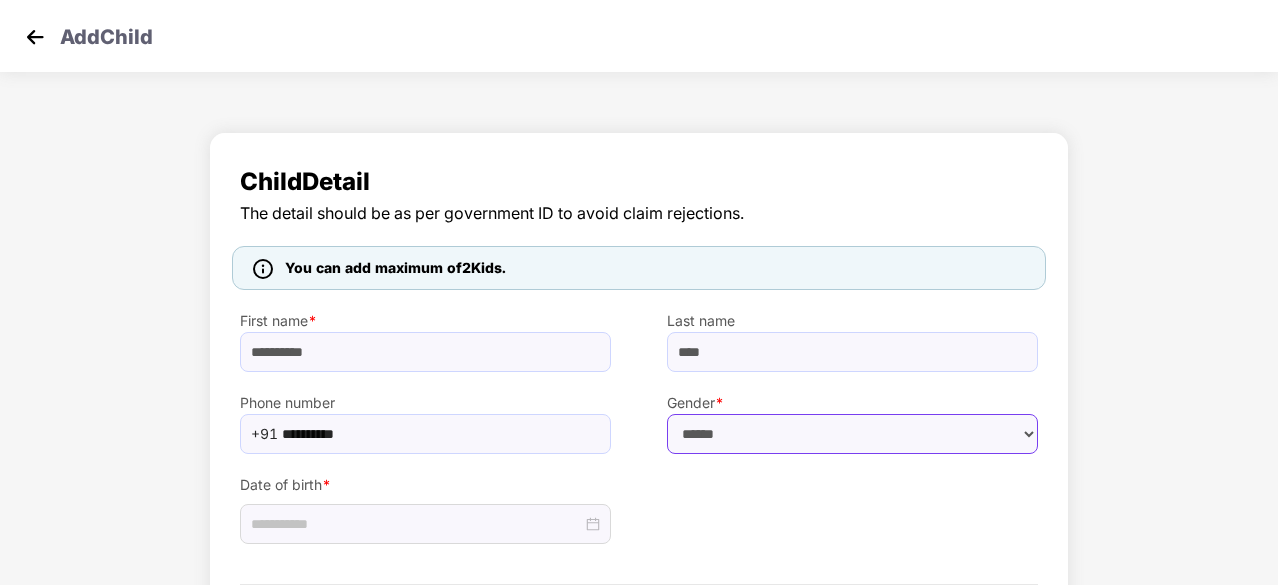 click on "****** **** ******" at bounding box center (852, 434) 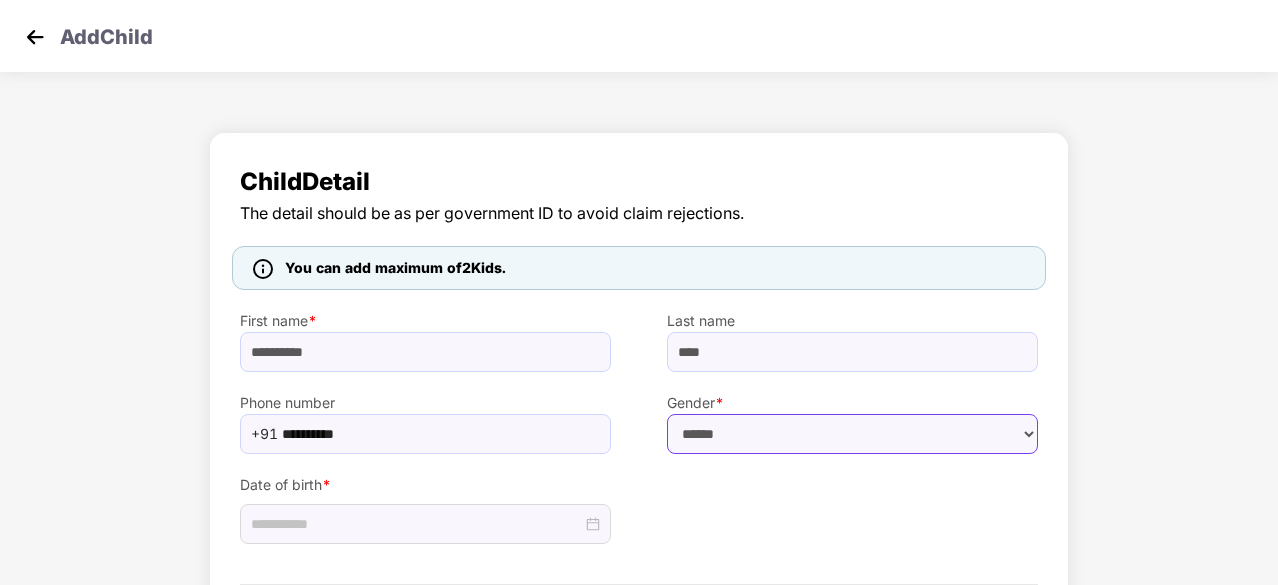 select on "******" 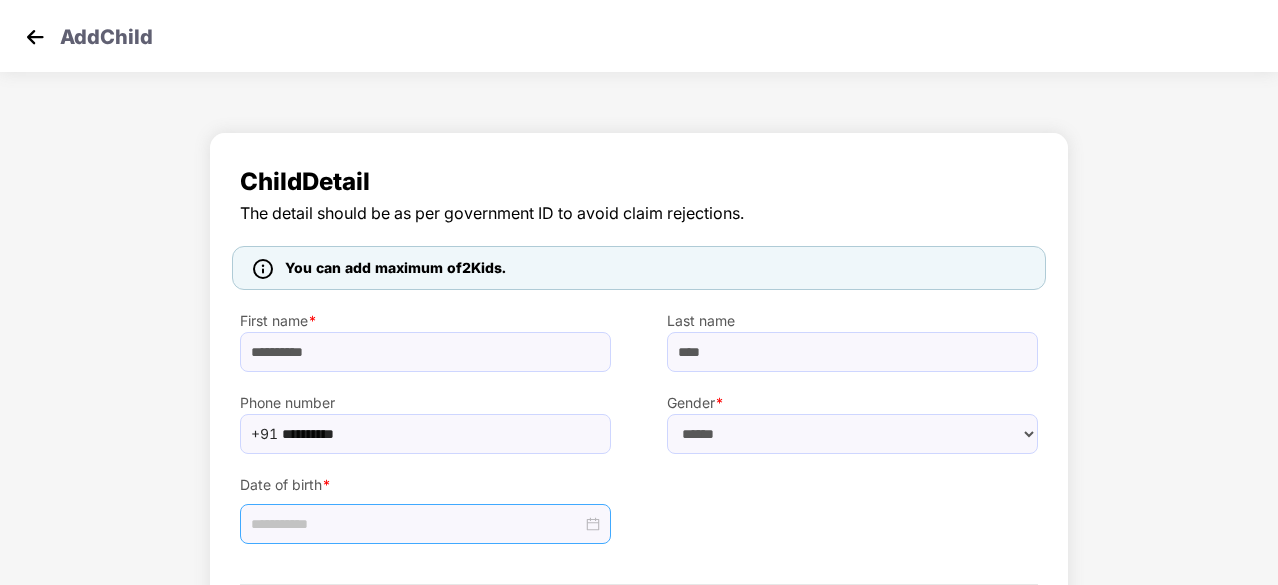click at bounding box center (425, 524) 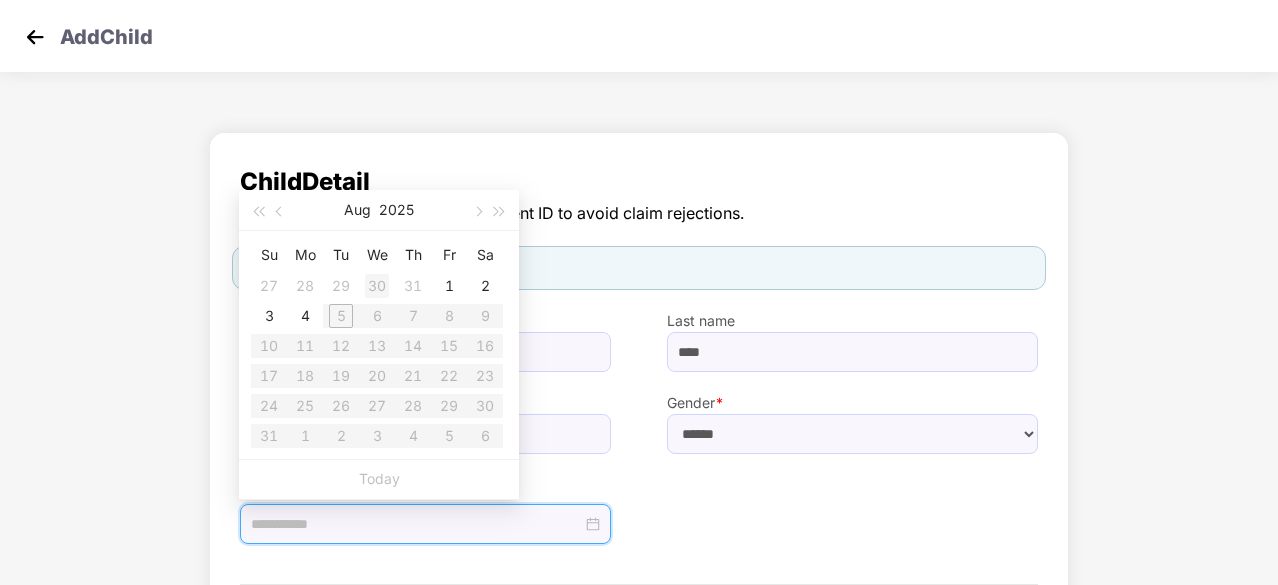 type on "**********" 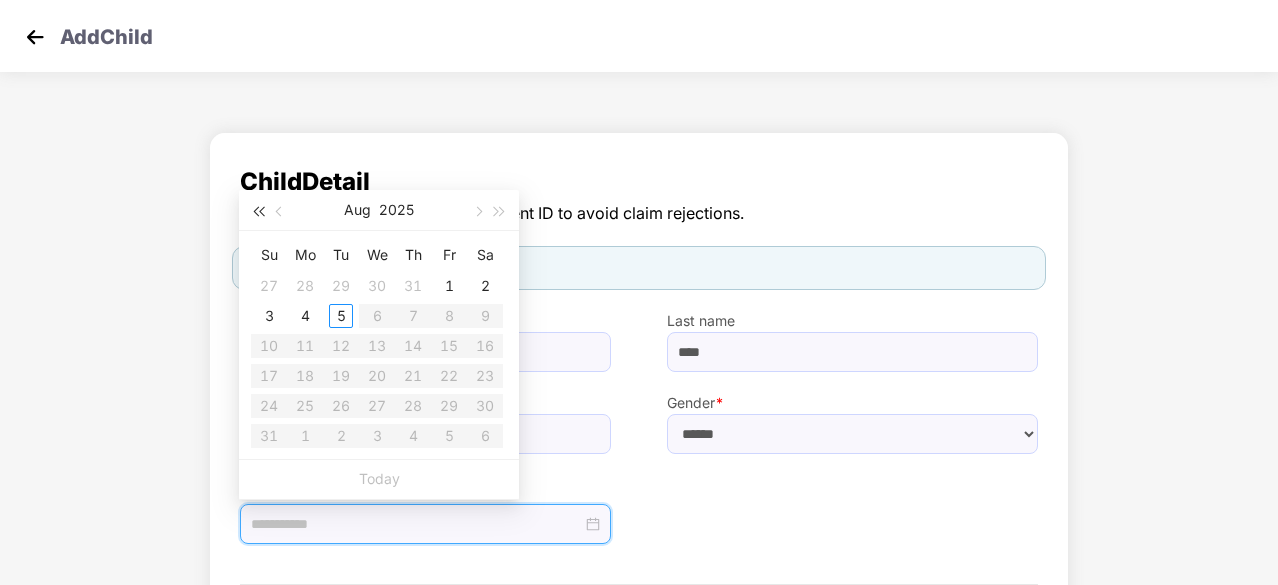 click at bounding box center [258, 212] 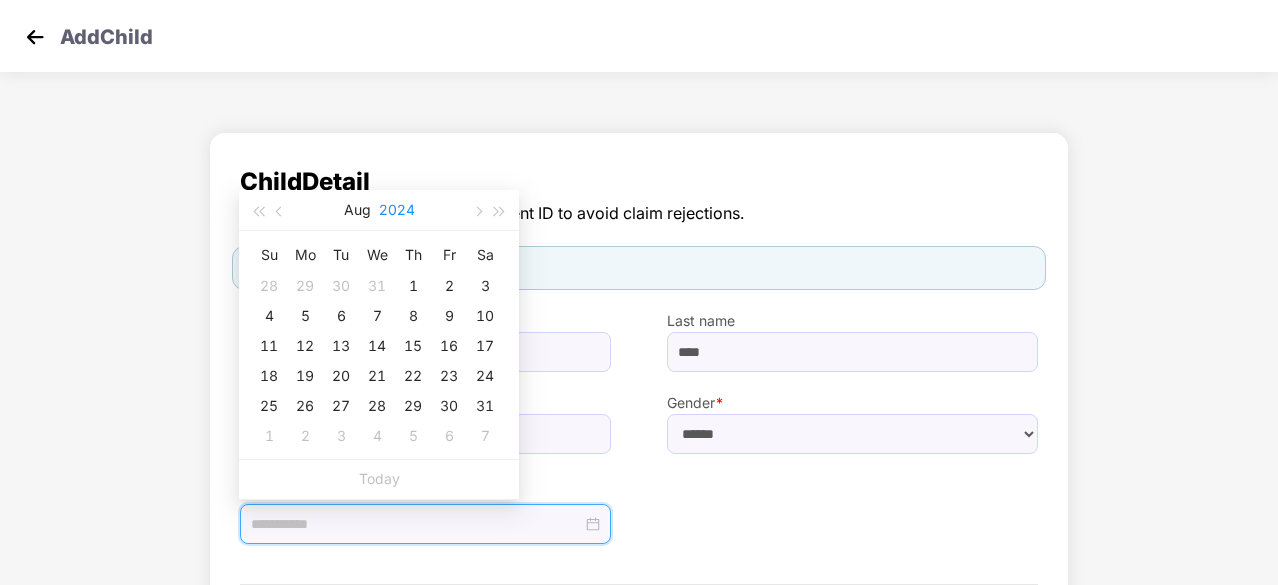 click on "2024" at bounding box center [397, 210] 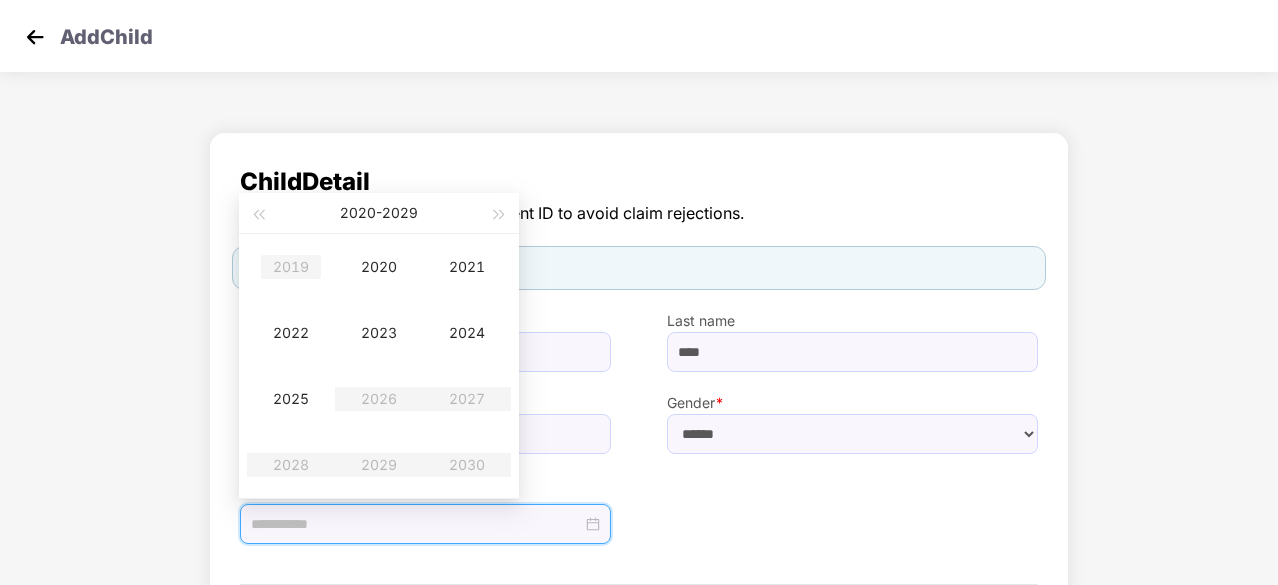 type on "**********" 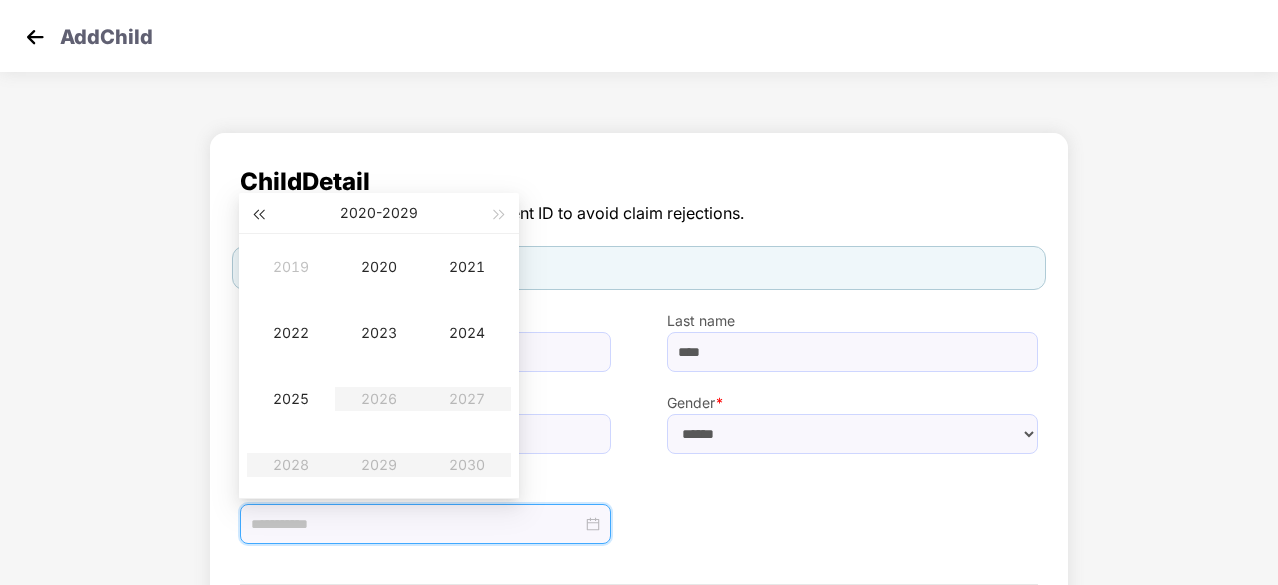 click at bounding box center (258, 215) 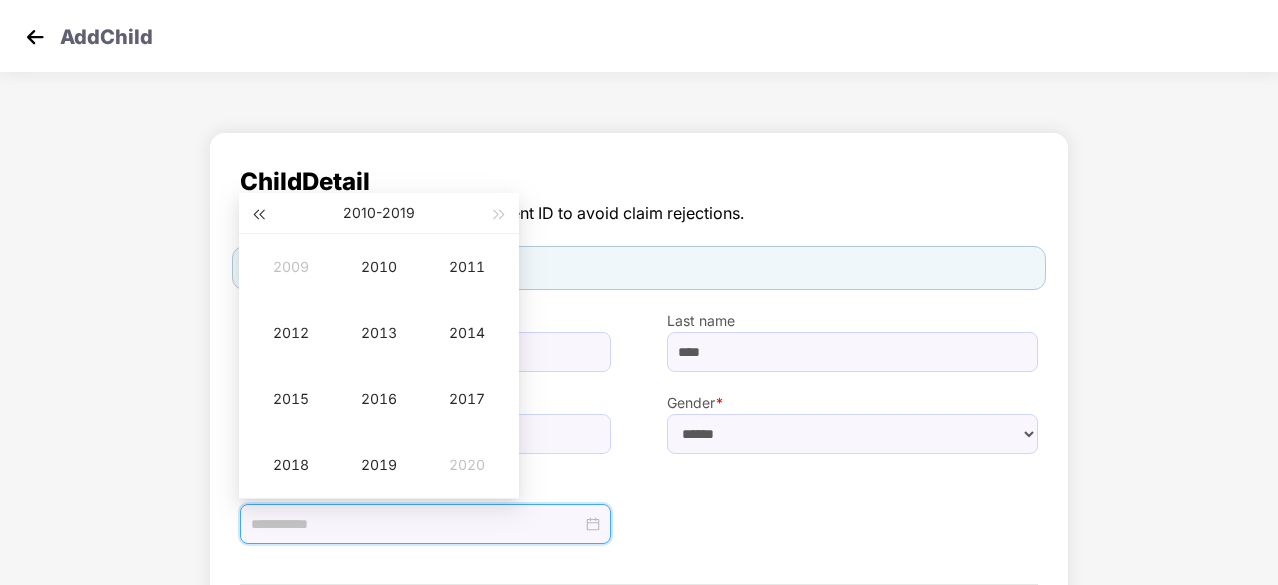 click at bounding box center (258, 215) 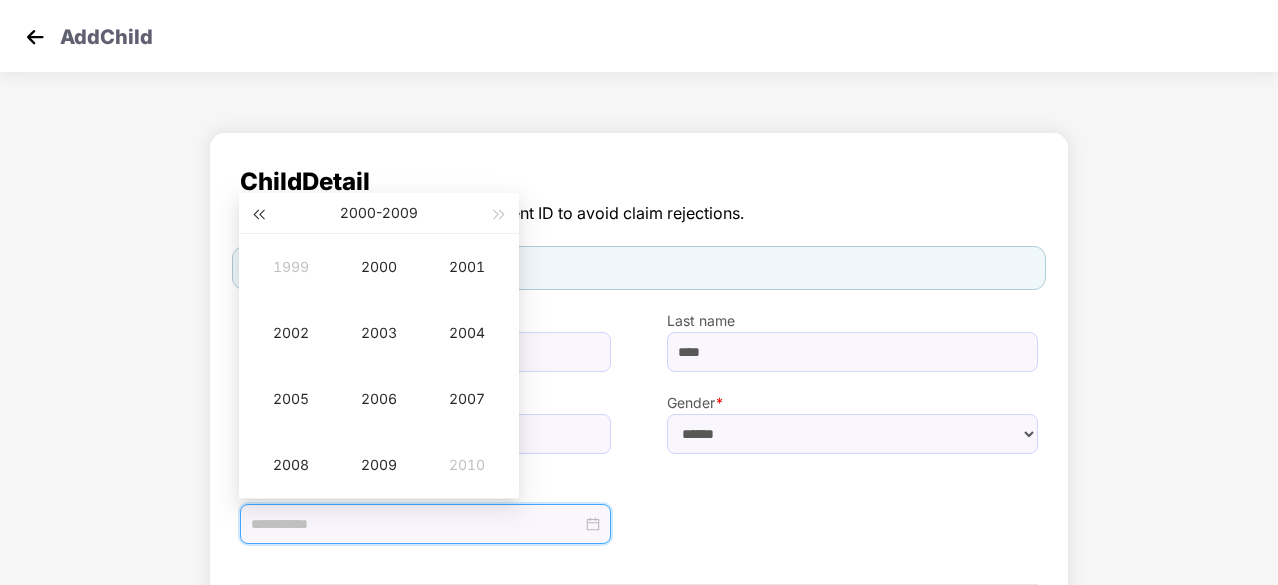click at bounding box center (258, 215) 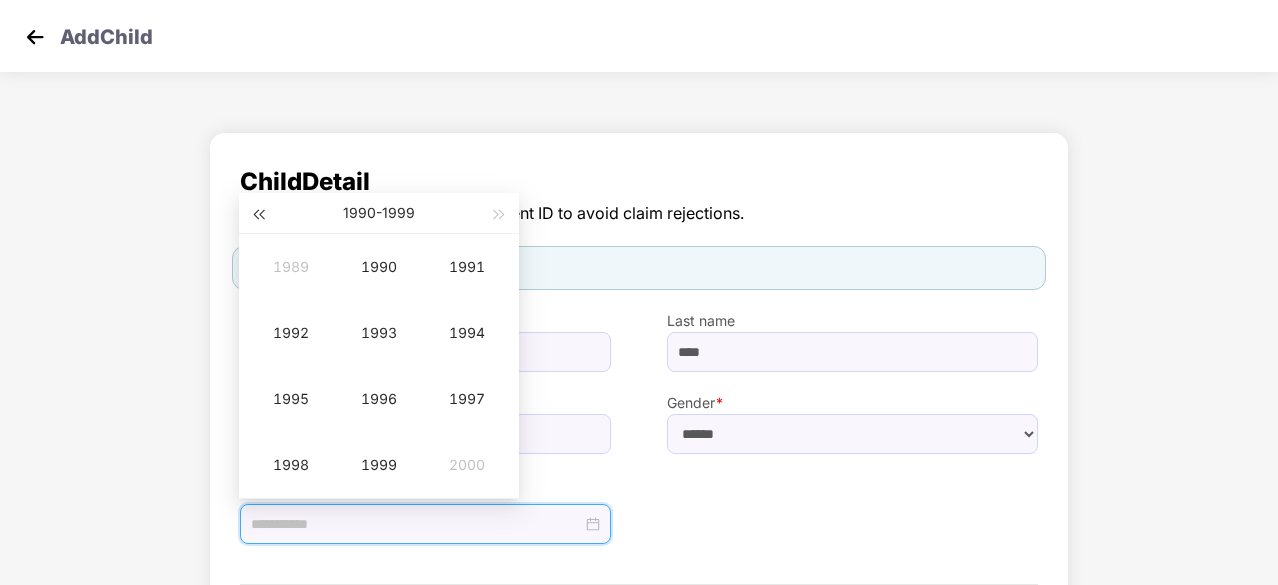 click at bounding box center [258, 215] 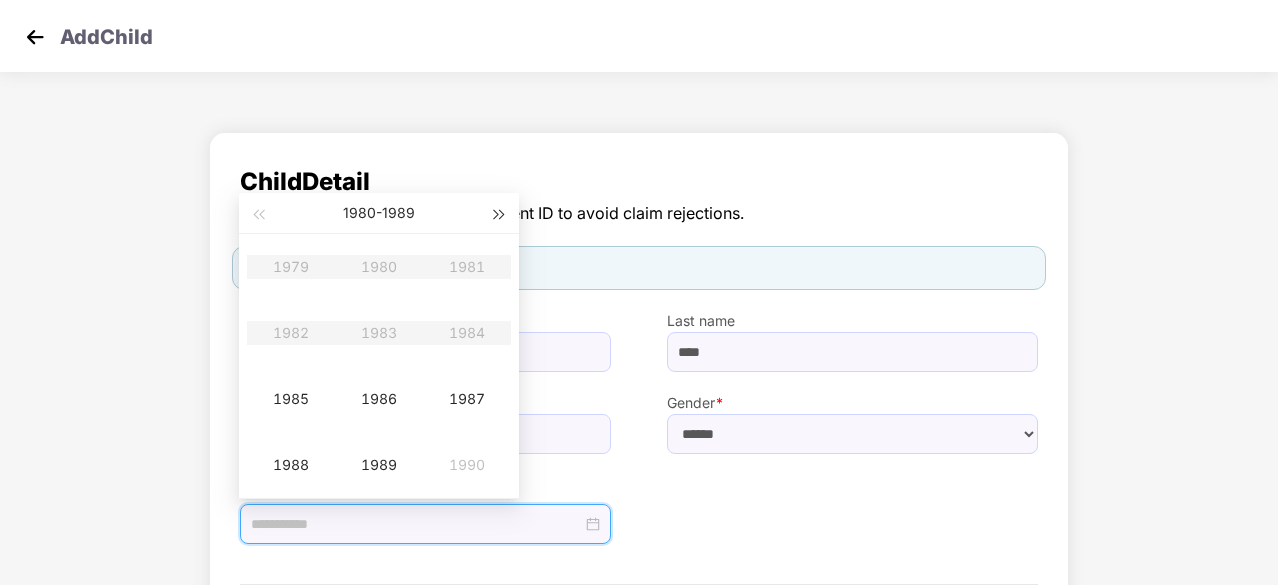 click at bounding box center (500, 215) 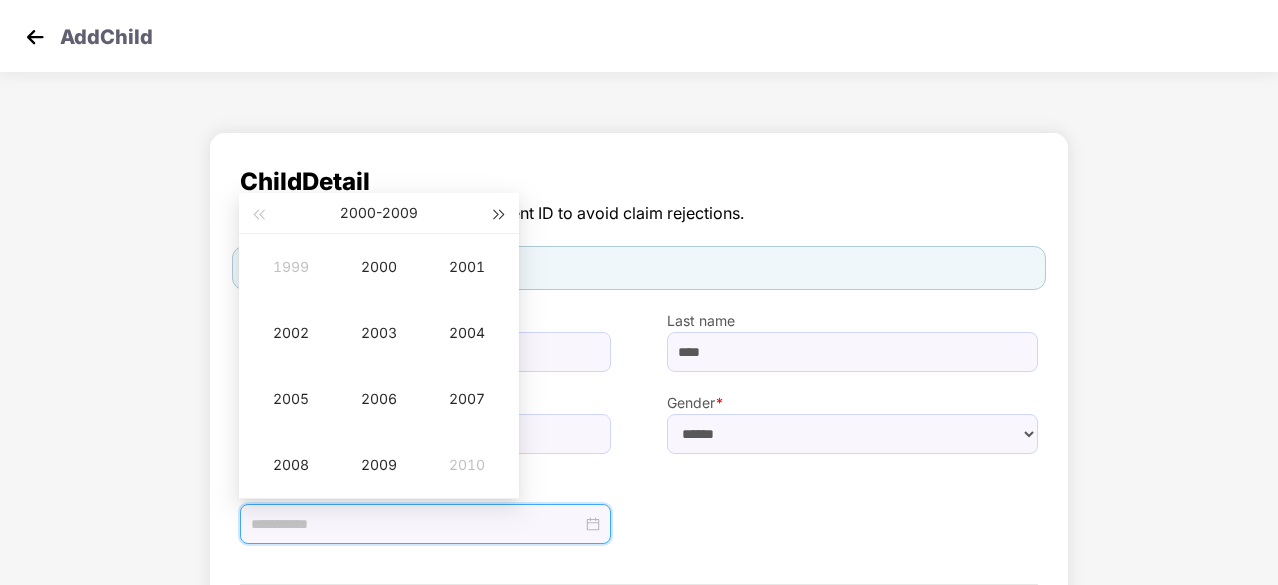 click at bounding box center [500, 215] 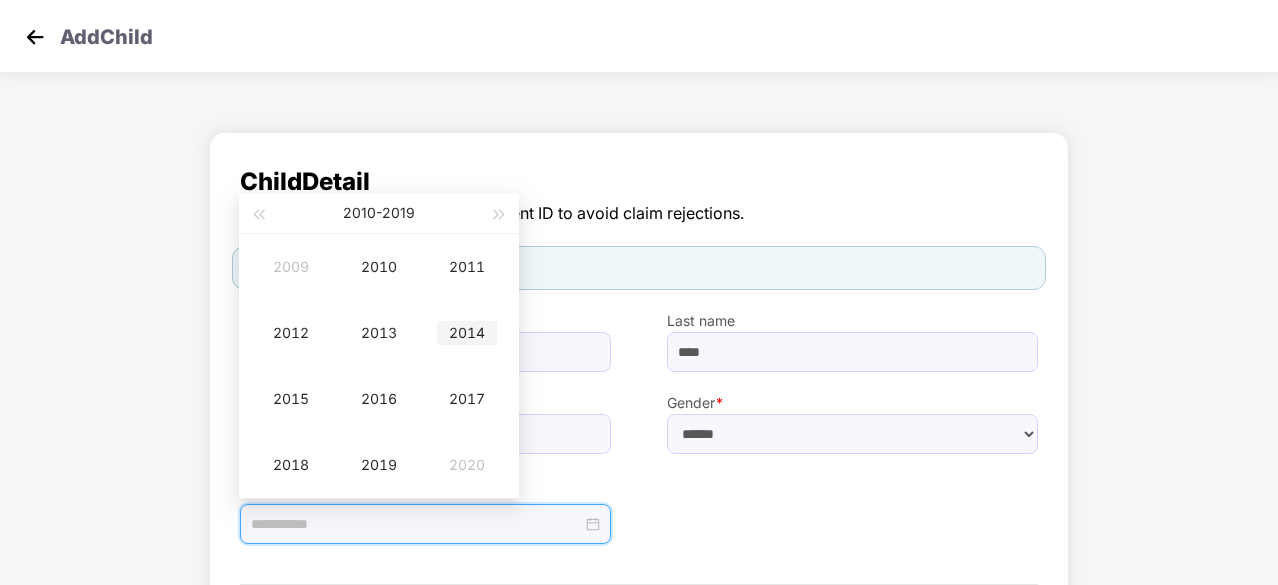type on "**********" 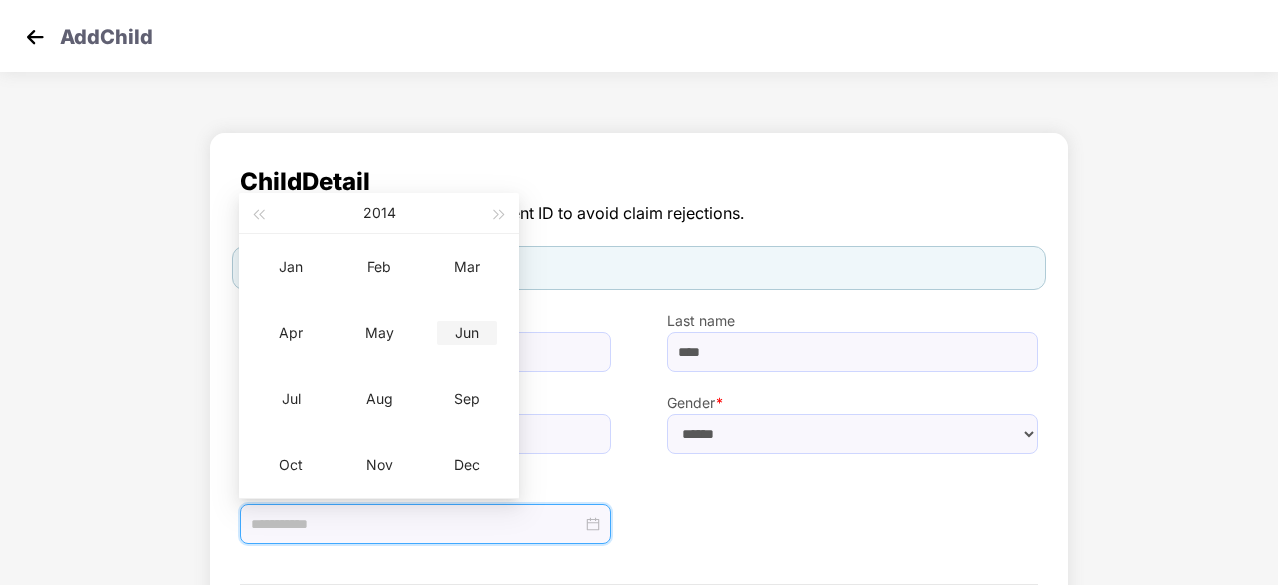 type on "**********" 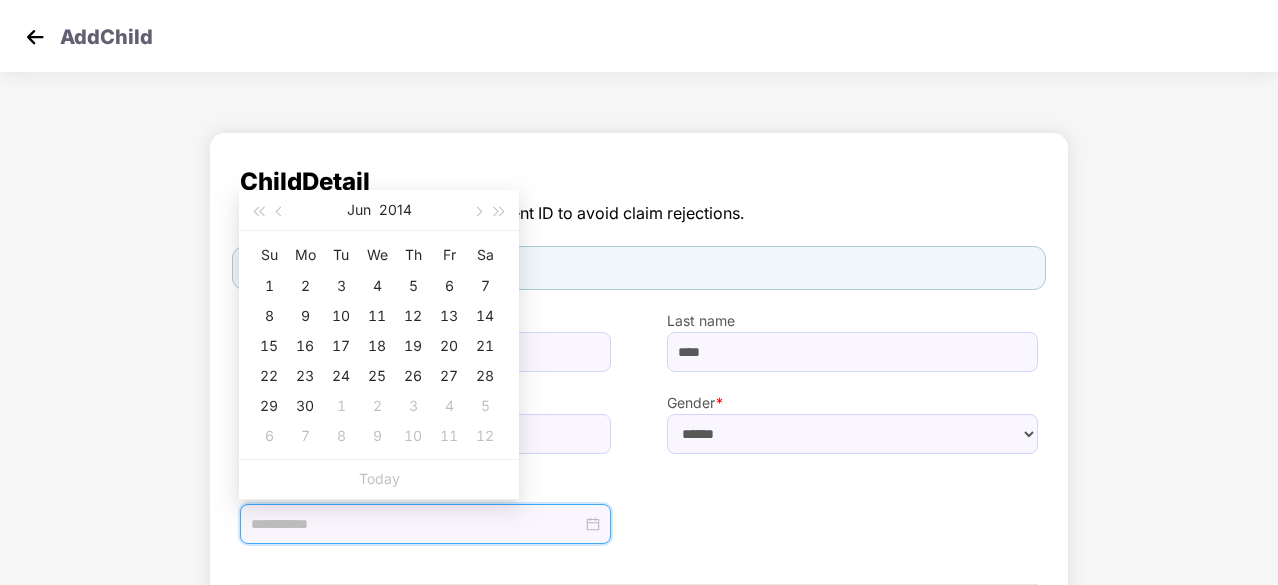 type on "**********" 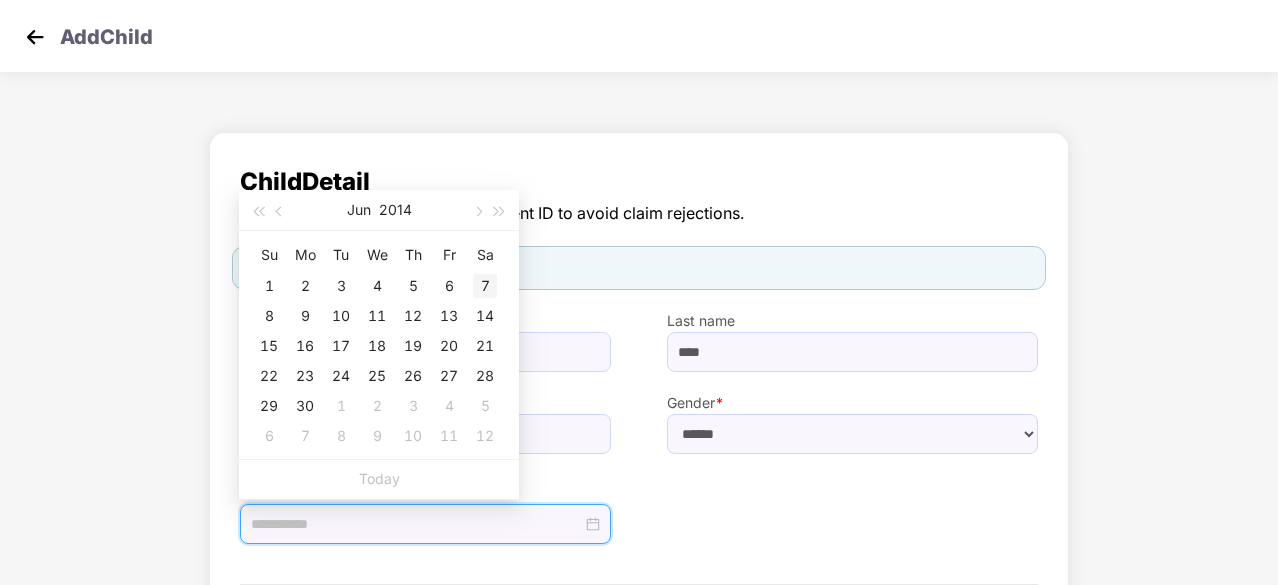 type on "**********" 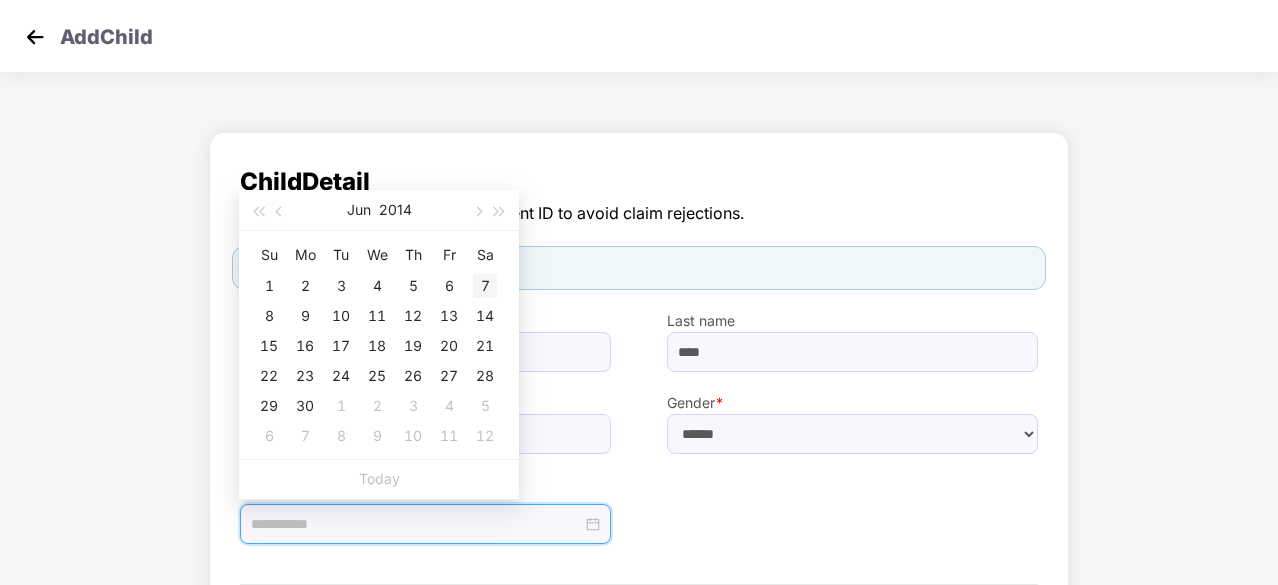 click on "7" at bounding box center (485, 286) 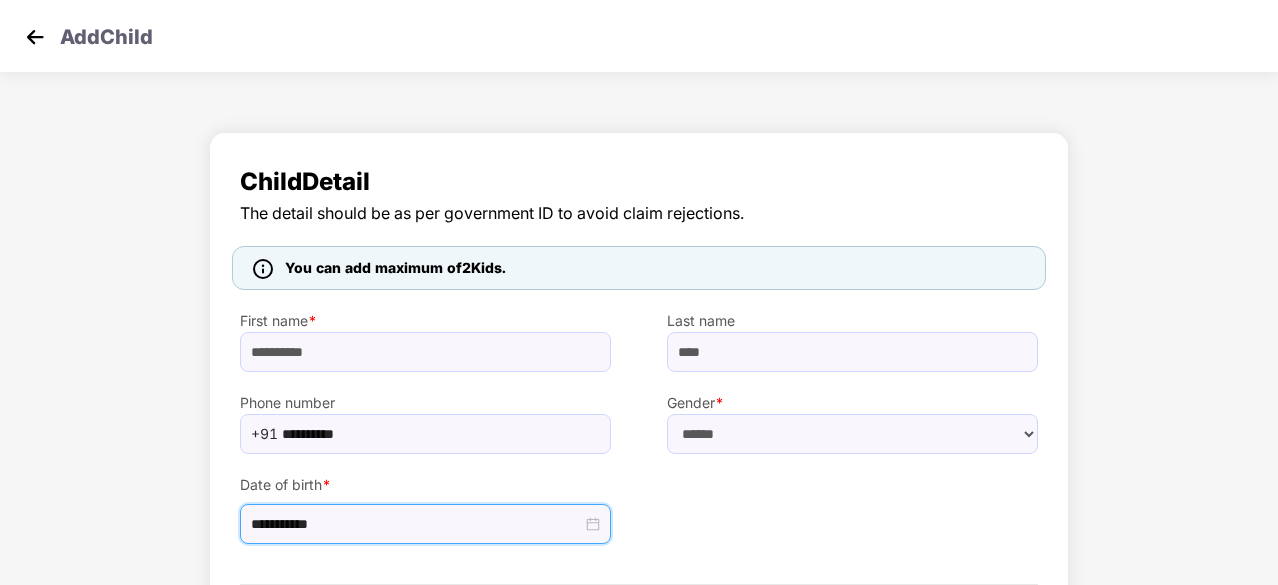 click on "**********" at bounding box center [639, 411] 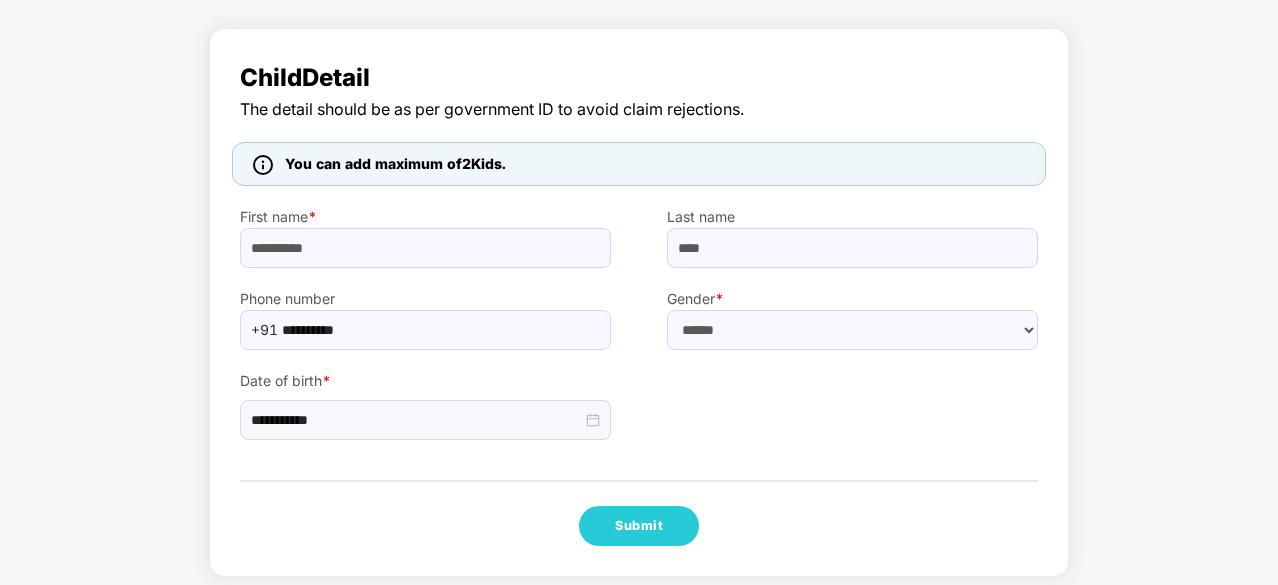 scroll, scrollTop: 113, scrollLeft: 0, axis: vertical 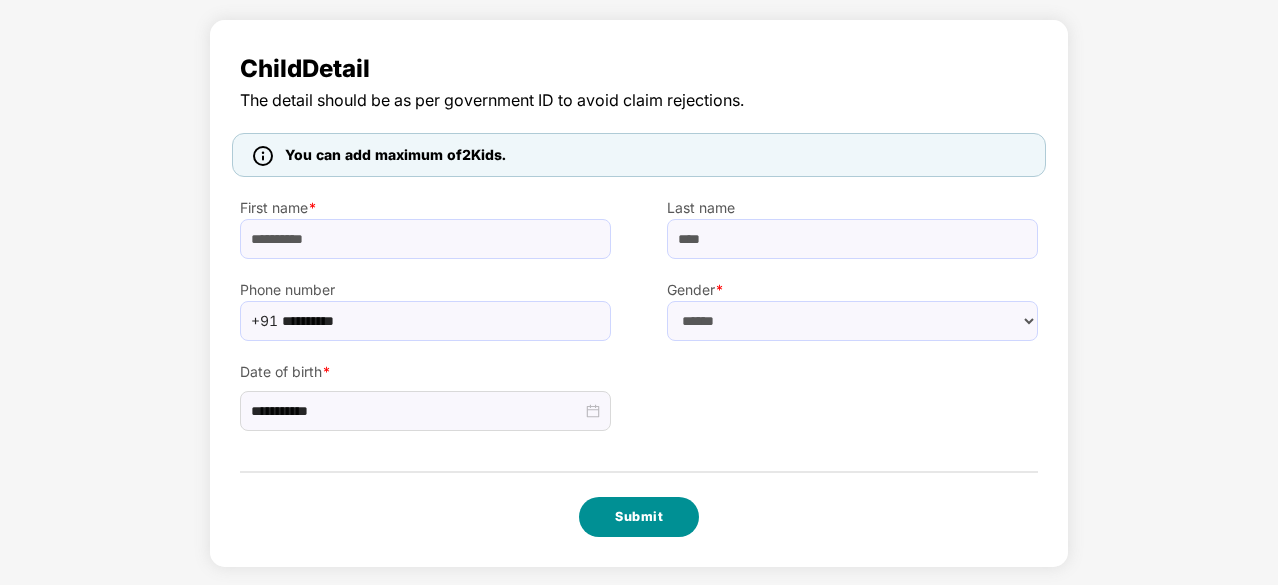 click on "Submit" at bounding box center (639, 517) 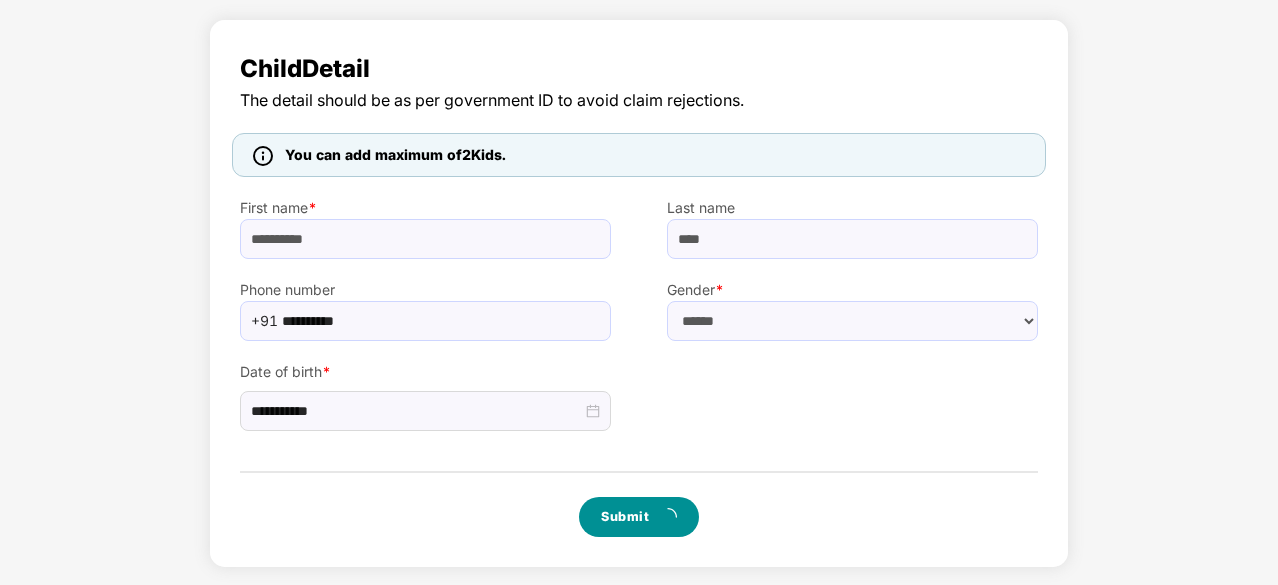 scroll, scrollTop: 0, scrollLeft: 0, axis: both 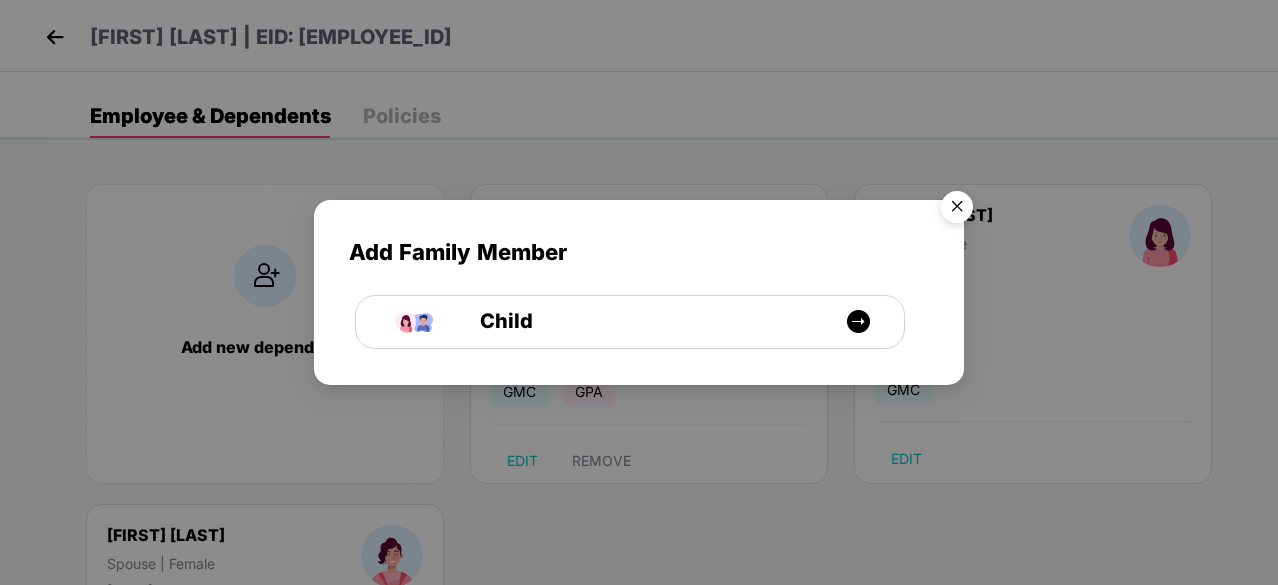 click at bounding box center [957, 210] 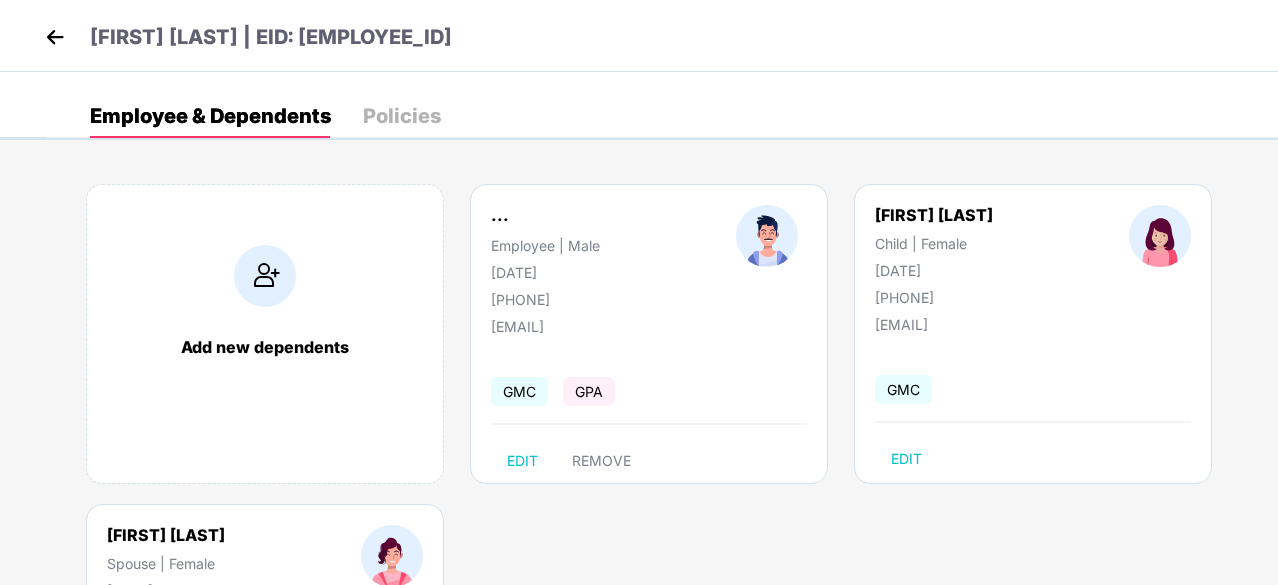 click on "Add new dependents Pravin Prabhakar Bho... Employee | Male 25 Jan 1973 +919833933918 pravin.bhaj@swissbeauty.in GMC GPA   EDIT REMOVE Indrayani  Bhoj Child | Female 07 June 2014 +919833933918 pravin.bhaj@swissbeauty.in GMC EDIT Minal  Bhoj Spouse | Female 29 June 1979 +919833933918 pravin.bhaj@swissbeauty.in GMC EDIT REMOVE" at bounding box center [662, 504] 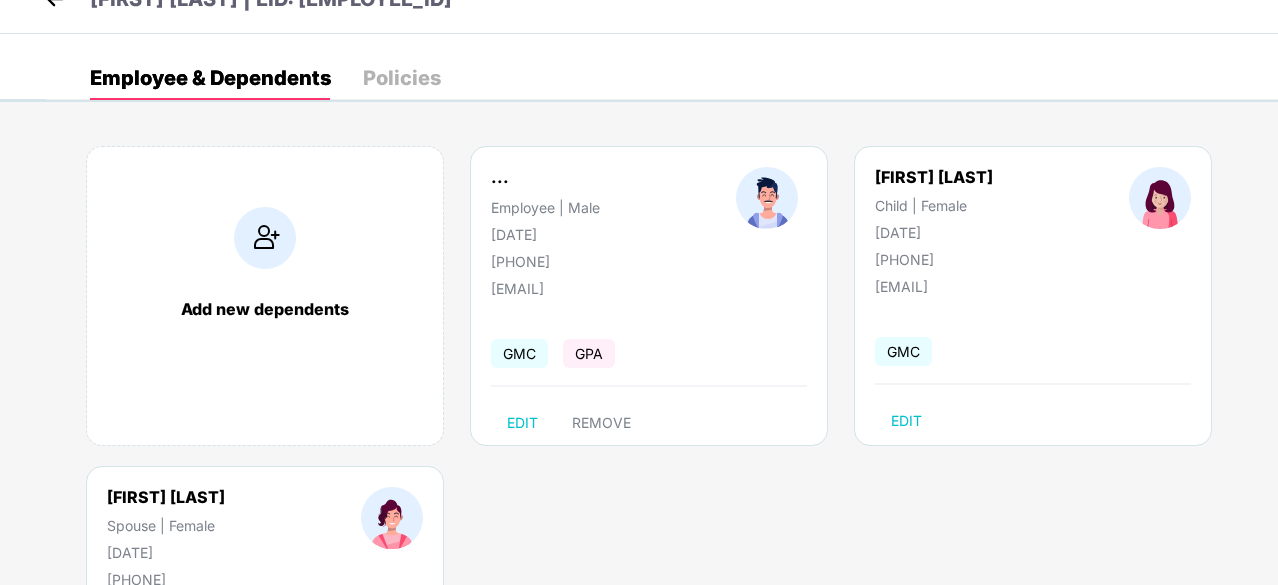 scroll, scrollTop: 0, scrollLeft: 0, axis: both 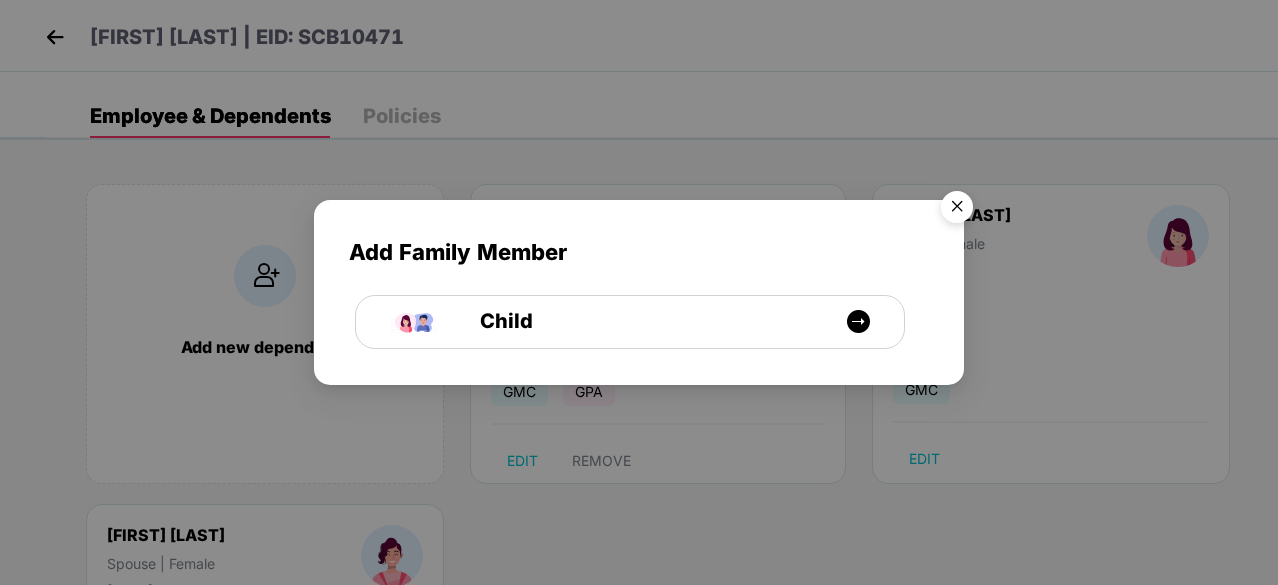 click at bounding box center [957, 210] 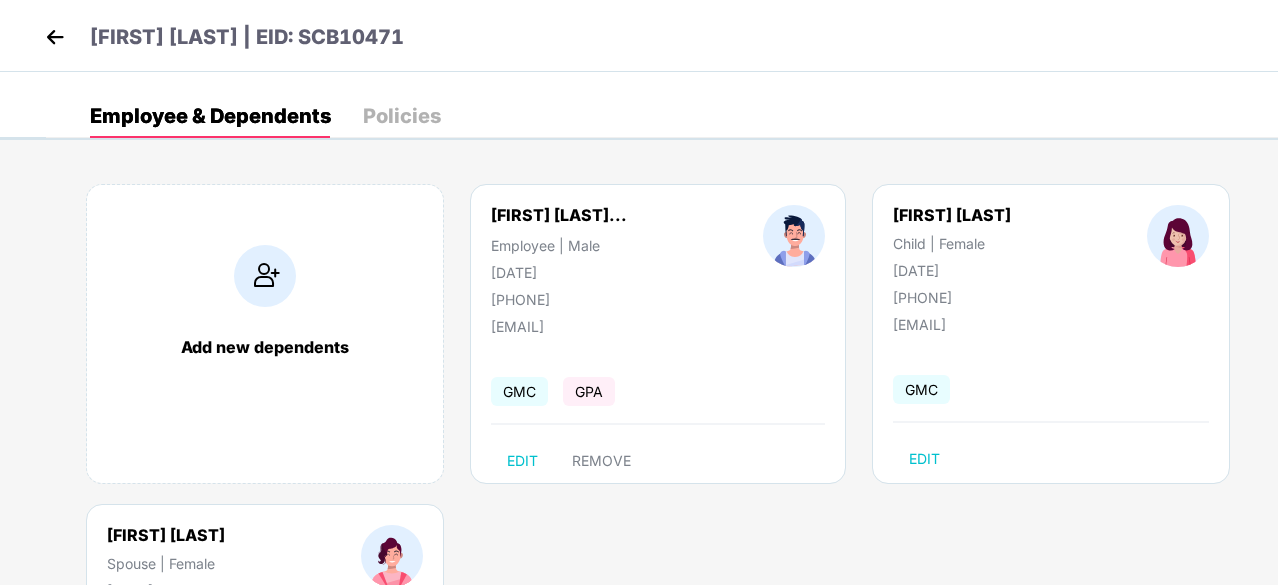 click at bounding box center (55, 37) 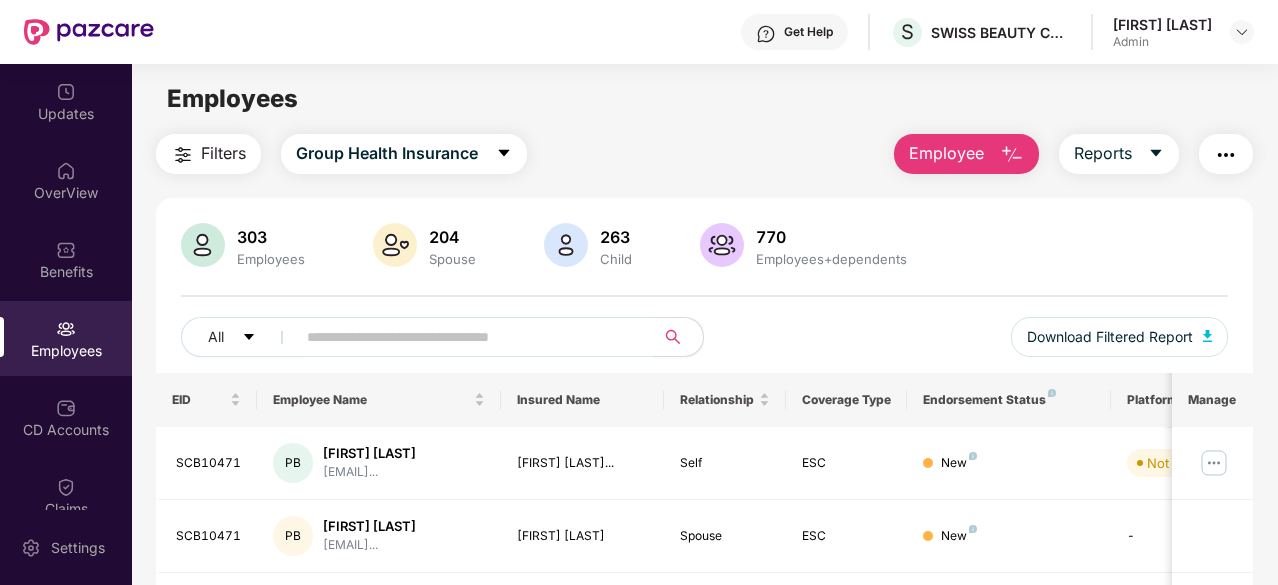 click at bounding box center [1012, 155] 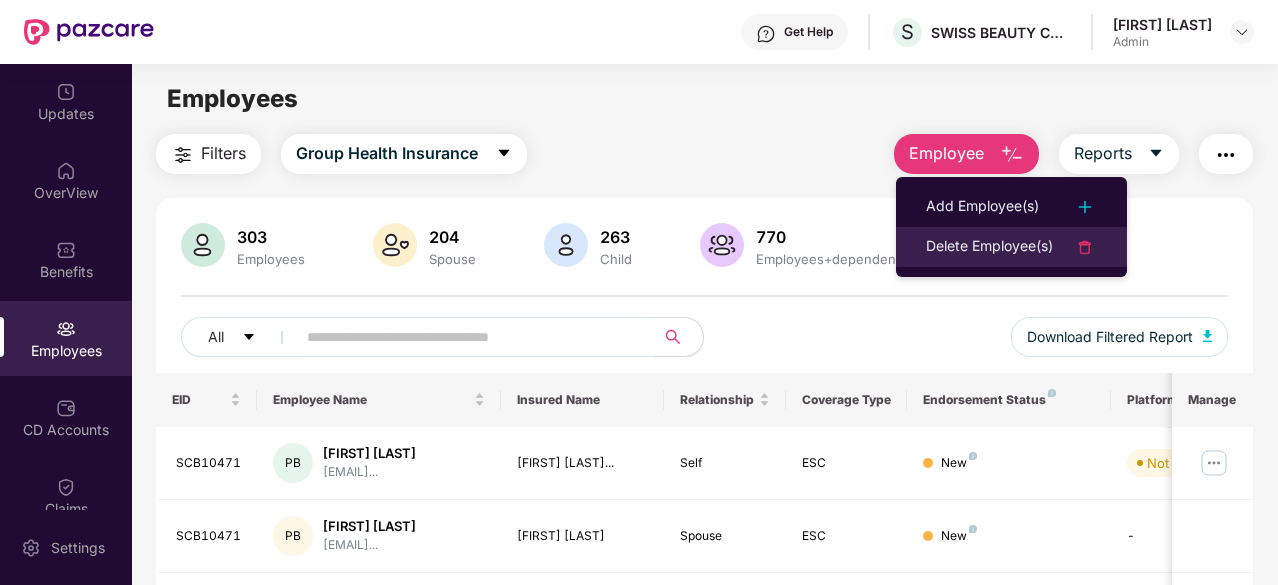 click on "Delete Employee(s)" at bounding box center [989, 247] 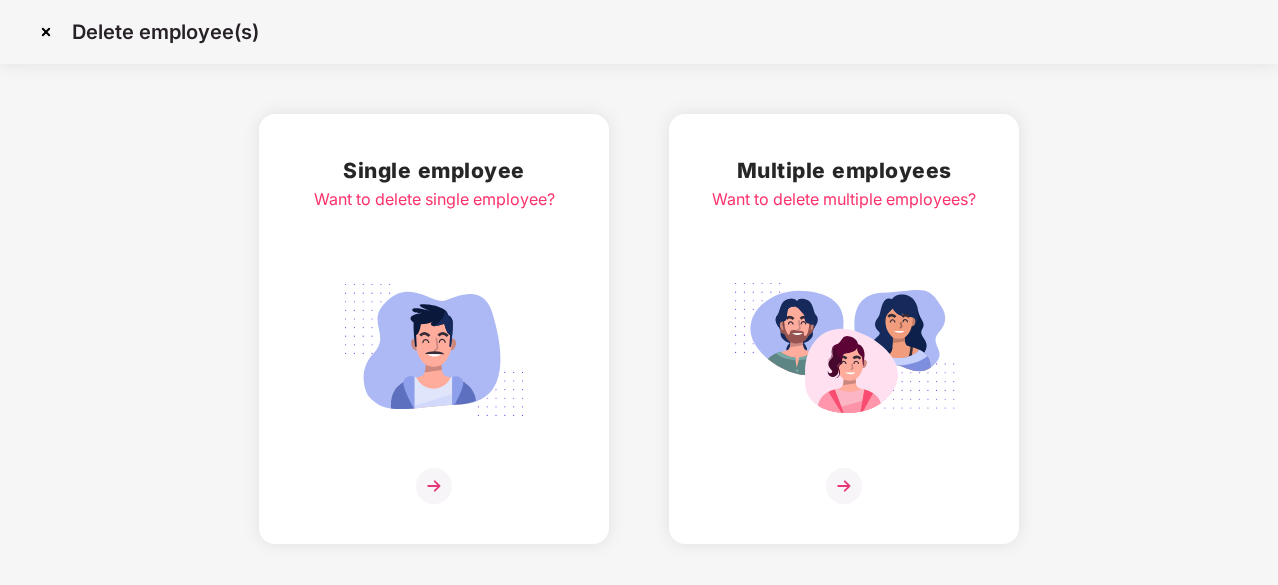 click at bounding box center (434, 350) 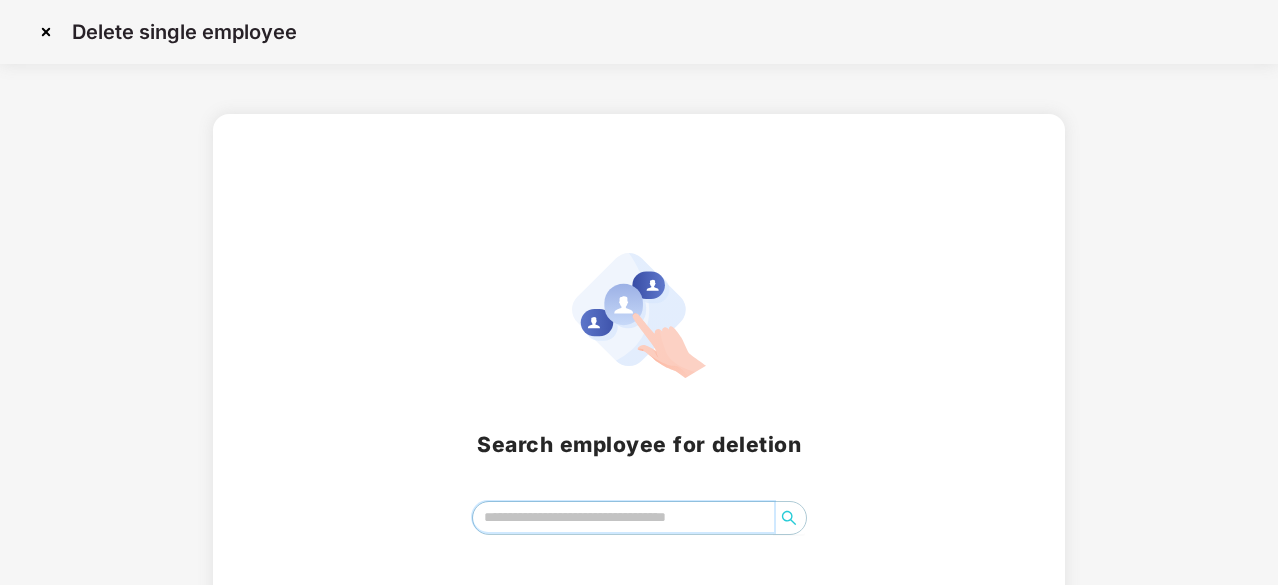 click at bounding box center (623, 517) 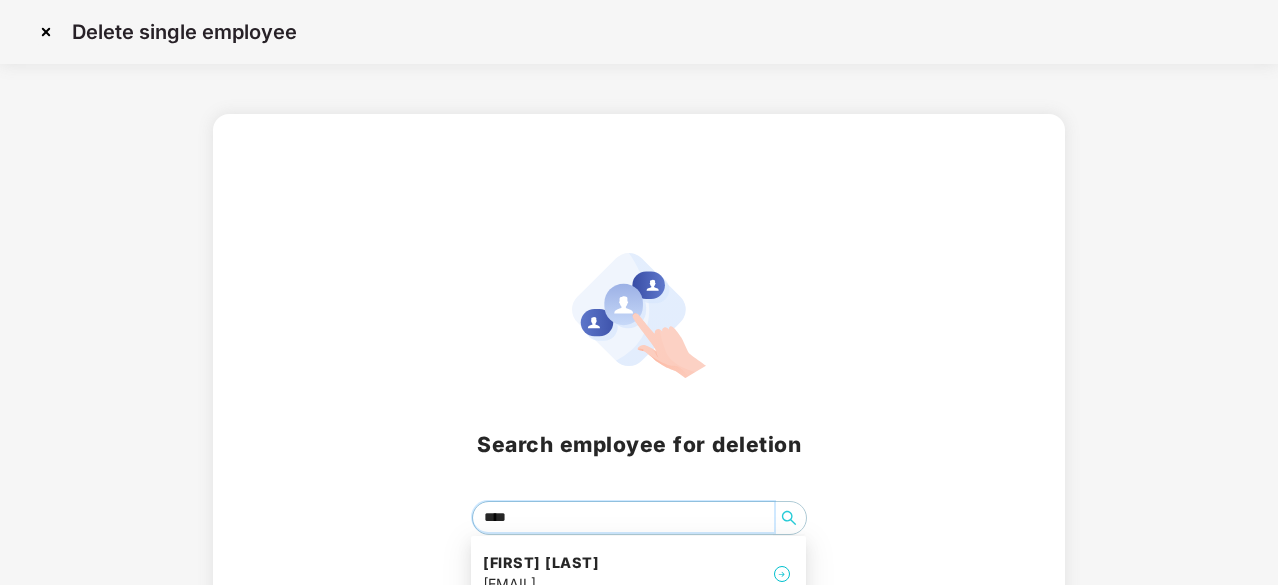 type on "*****" 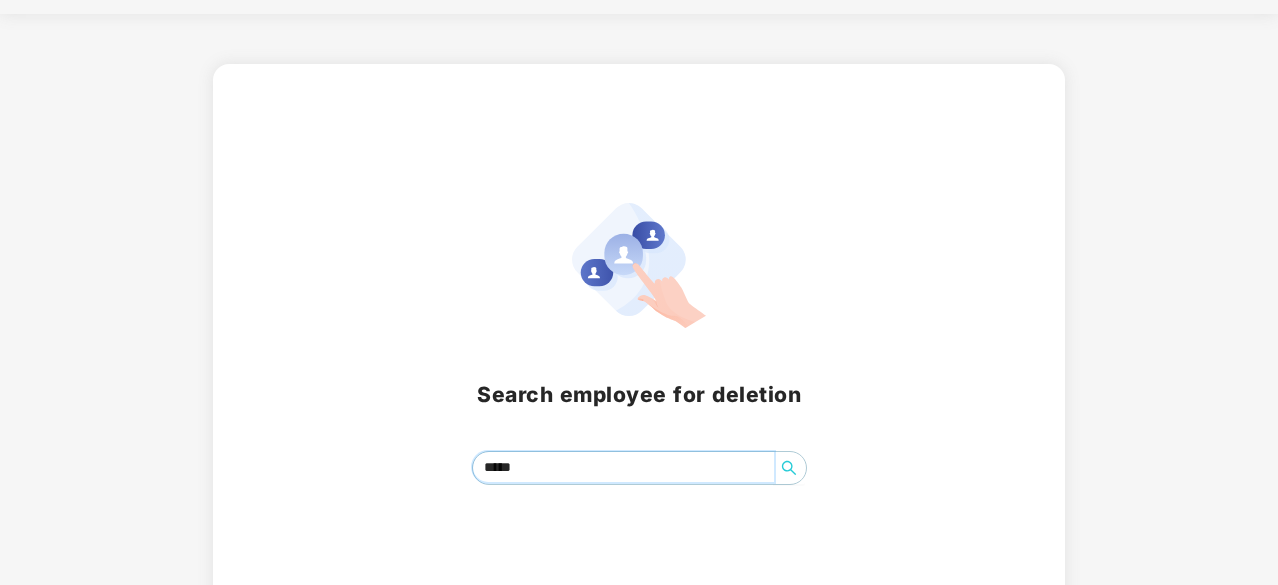 scroll, scrollTop: 88, scrollLeft: 0, axis: vertical 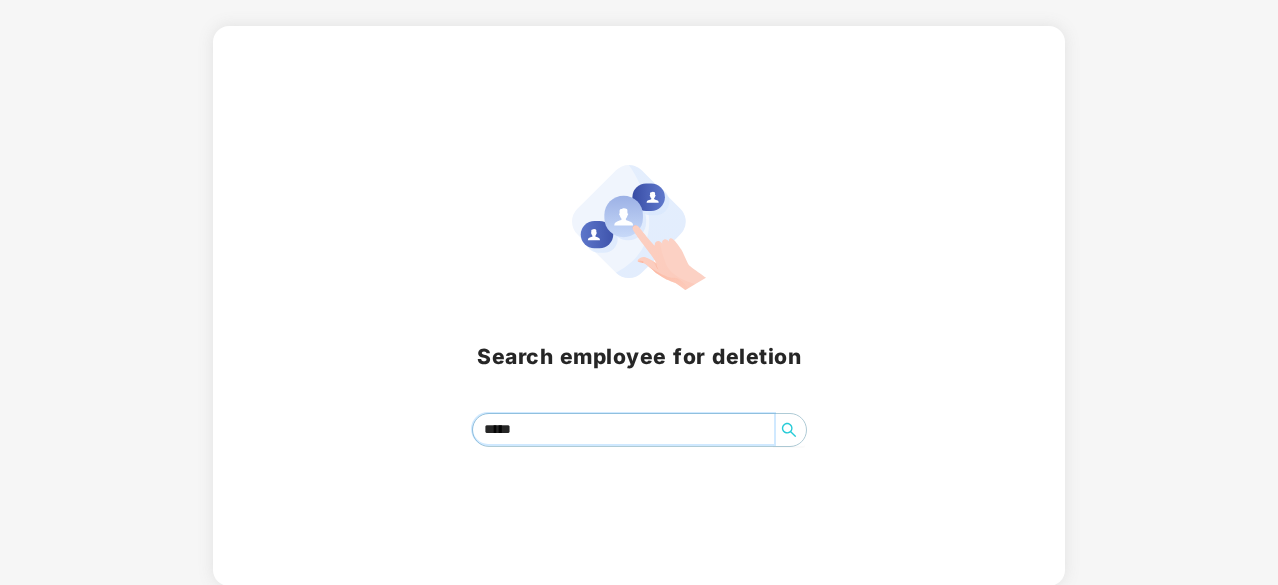 click on "*****" at bounding box center (623, 429) 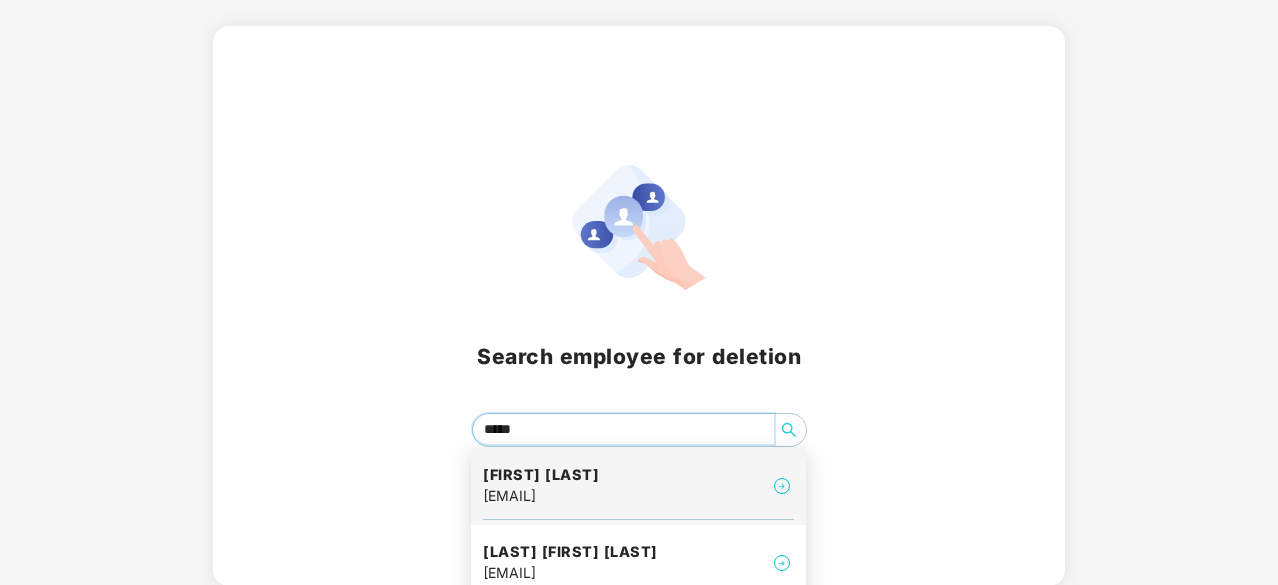 click on "[FIRST] [LAST]" at bounding box center [541, 475] 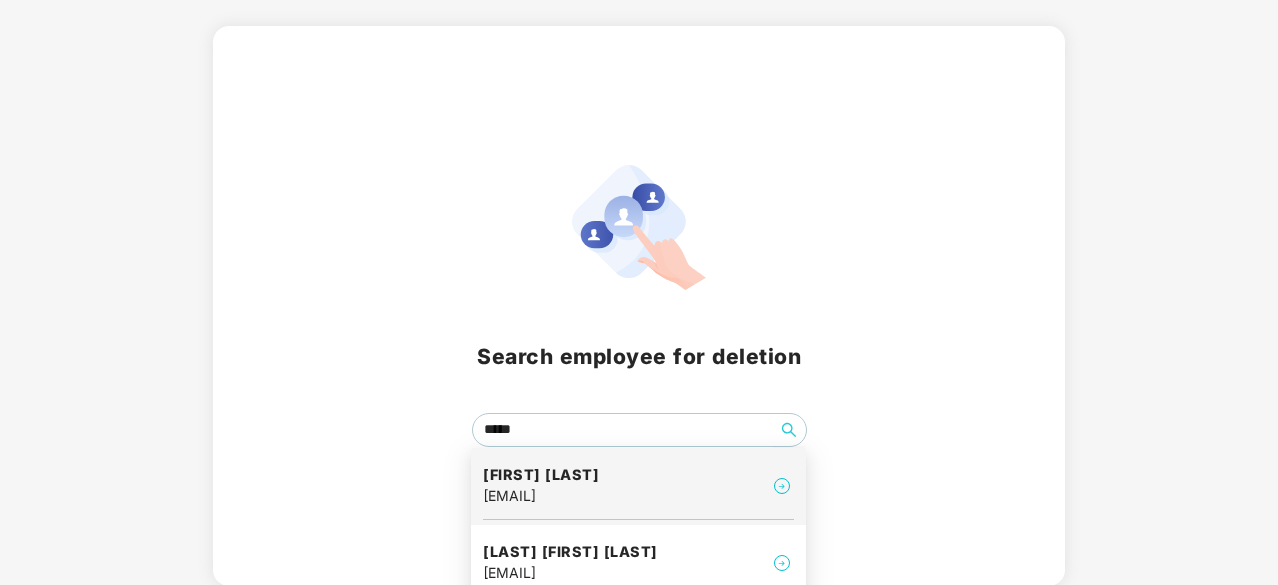 scroll, scrollTop: 0, scrollLeft: 0, axis: both 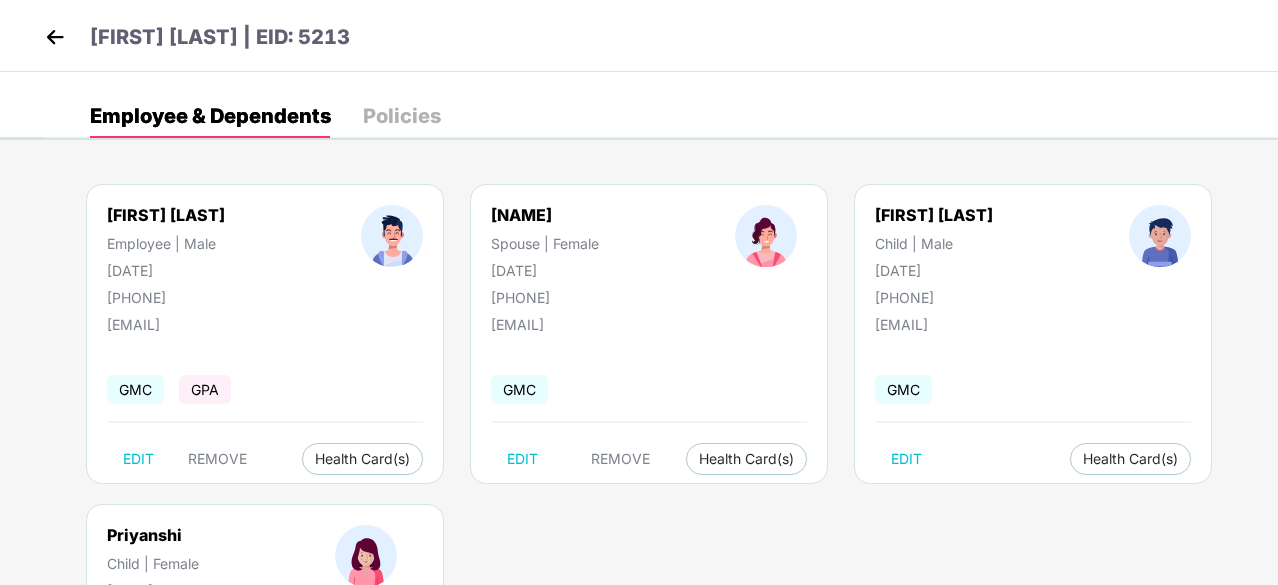 click on "[NAME] Employee | Male [DATE] [PHONE]" at bounding box center (166, 255) 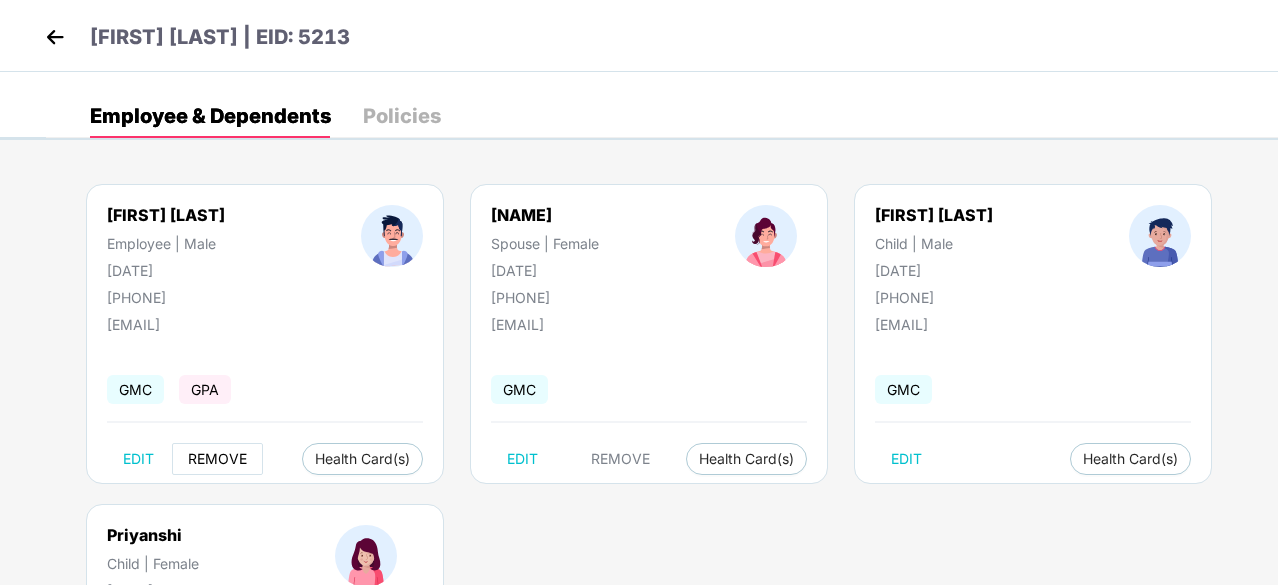 click on "REMOVE" at bounding box center [217, 459] 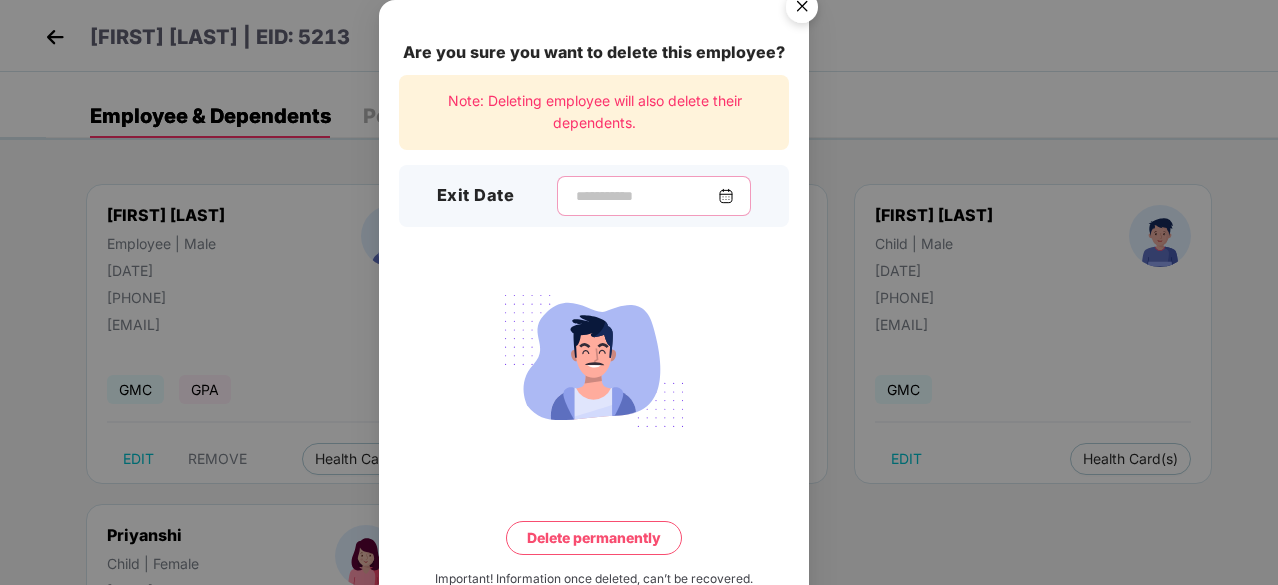 click at bounding box center [646, 196] 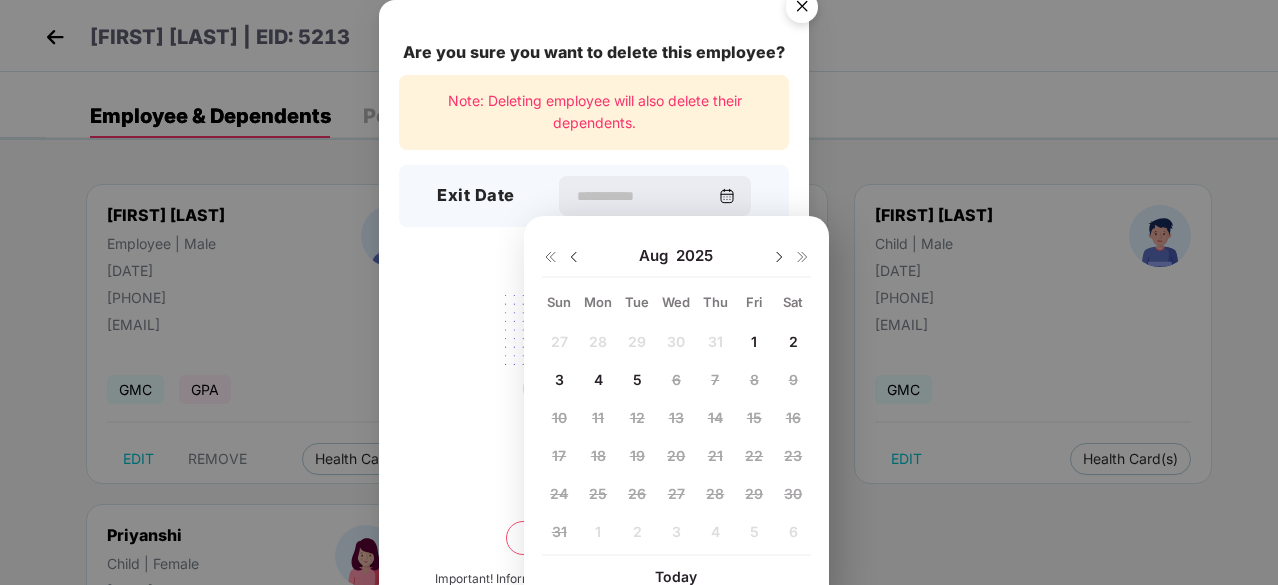 click on "1" at bounding box center (754, 341) 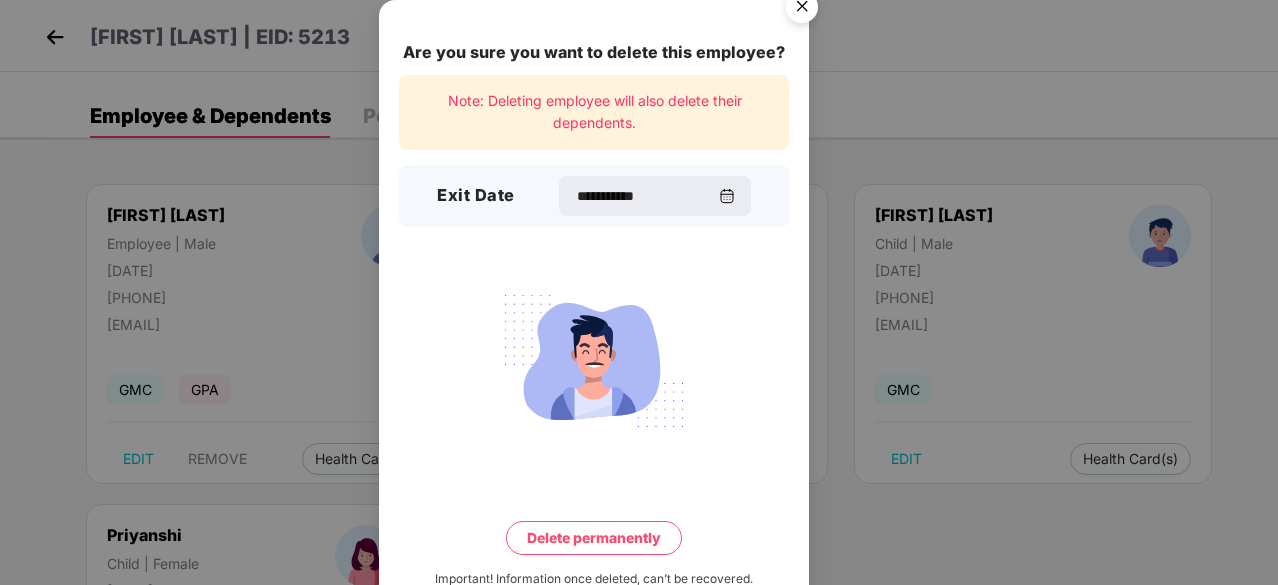 click on "Delete permanently" at bounding box center [594, 538] 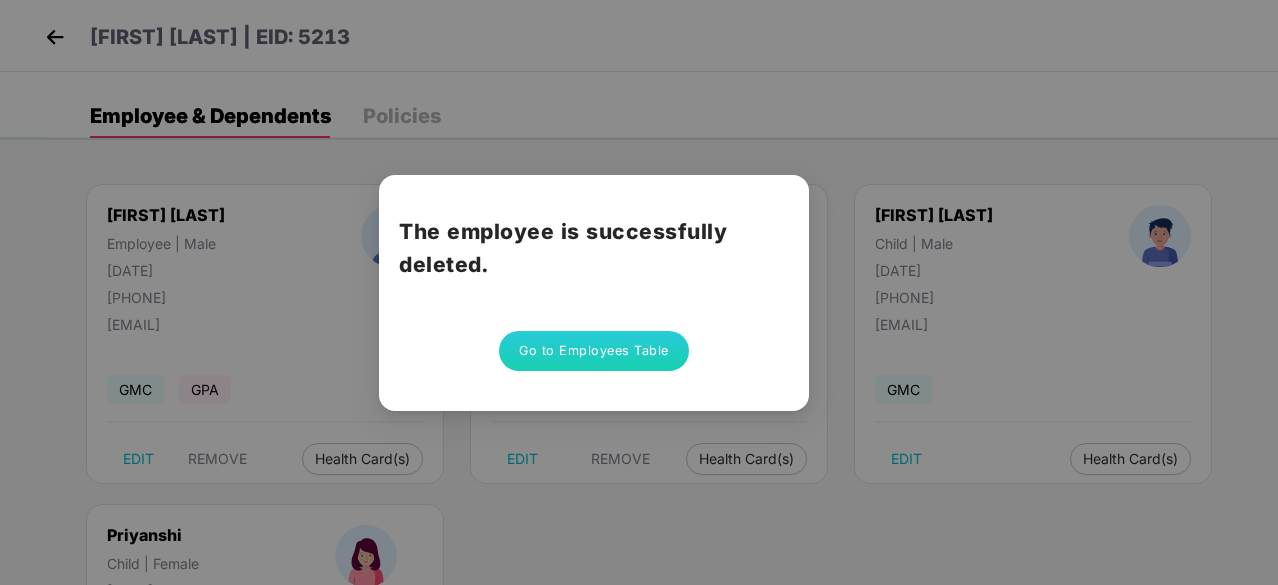 click on "Go to Employees Table" at bounding box center (594, 351) 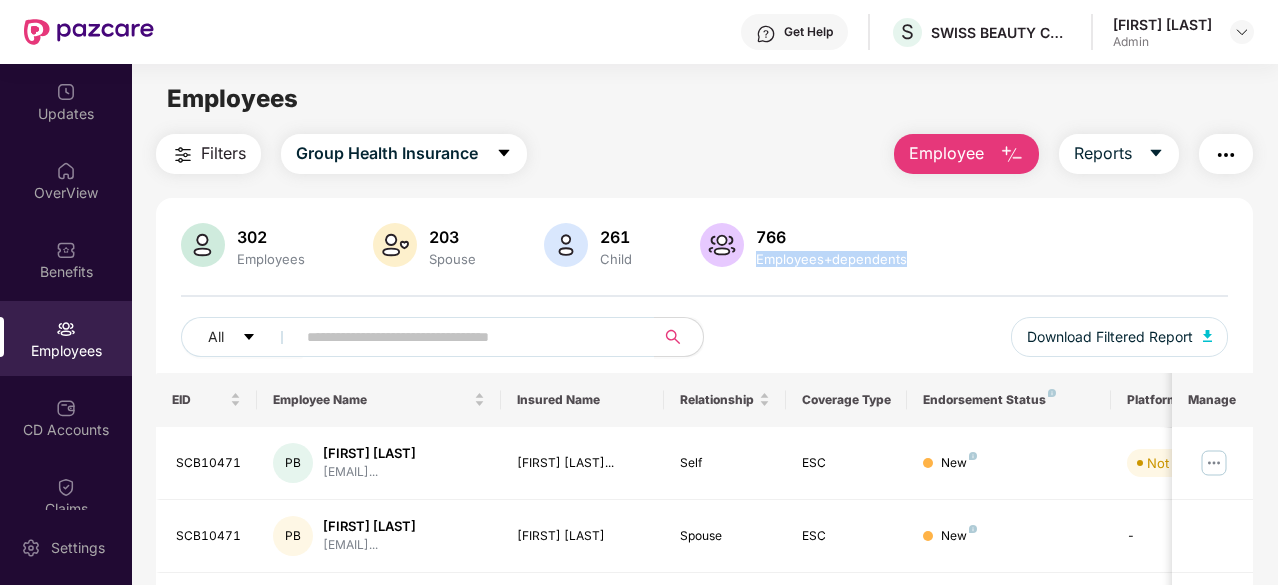 drag, startPoint x: 1275, startPoint y: 189, endPoint x: 1279, endPoint y: 257, distance: 68.117546 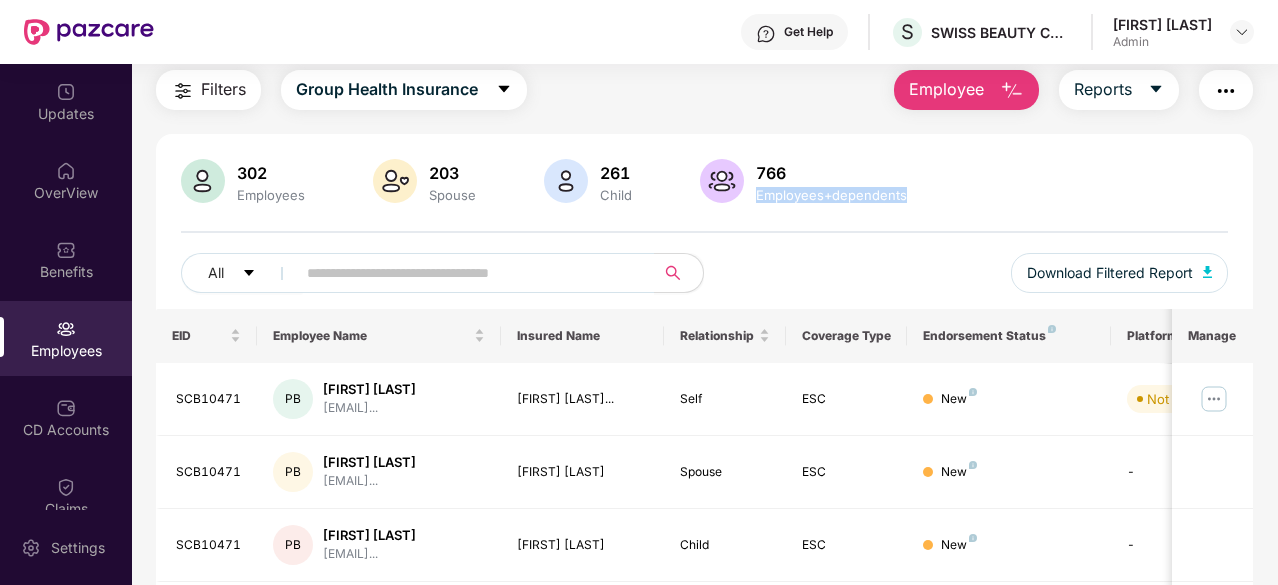 scroll, scrollTop: 0, scrollLeft: 0, axis: both 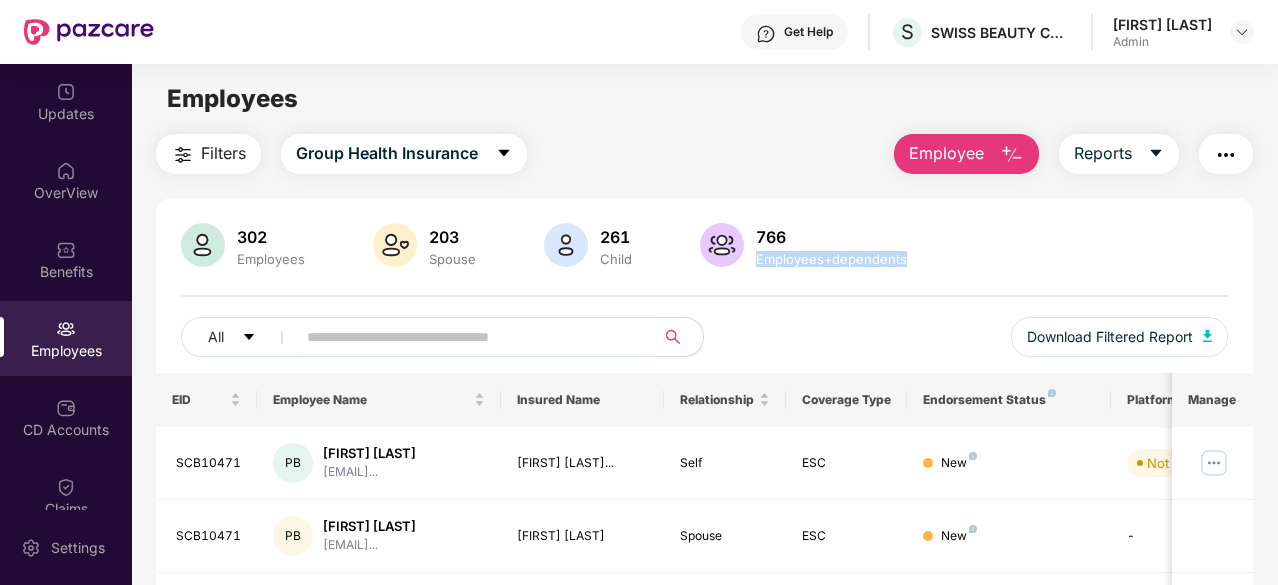 click at bounding box center [1012, 155] 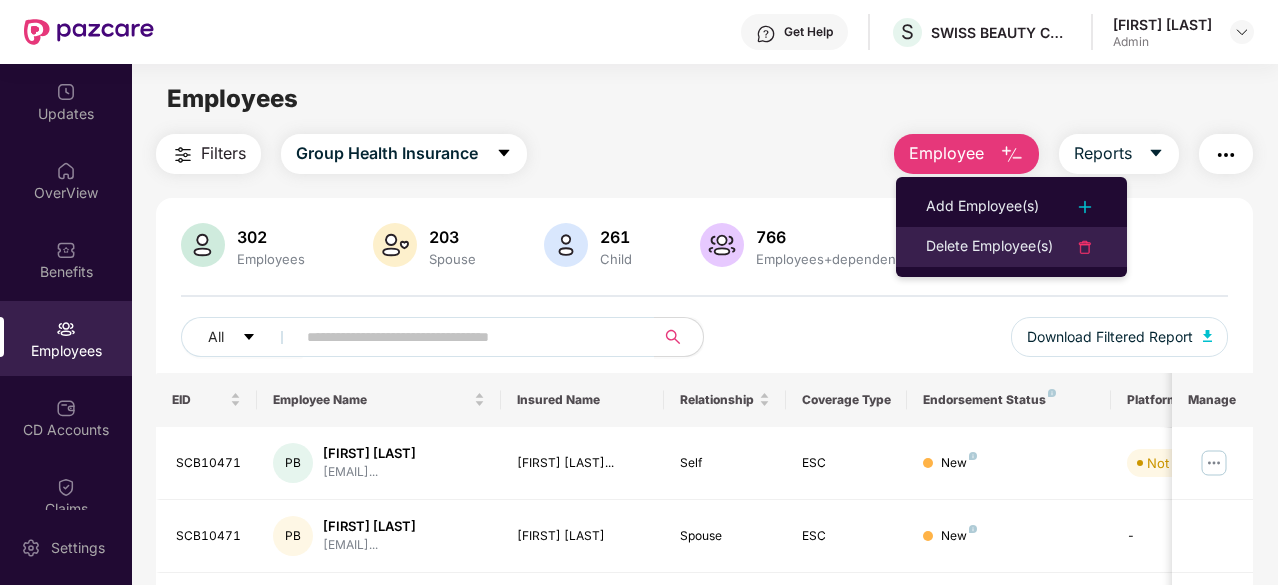 click on "Delete Employee(s)" at bounding box center [989, 247] 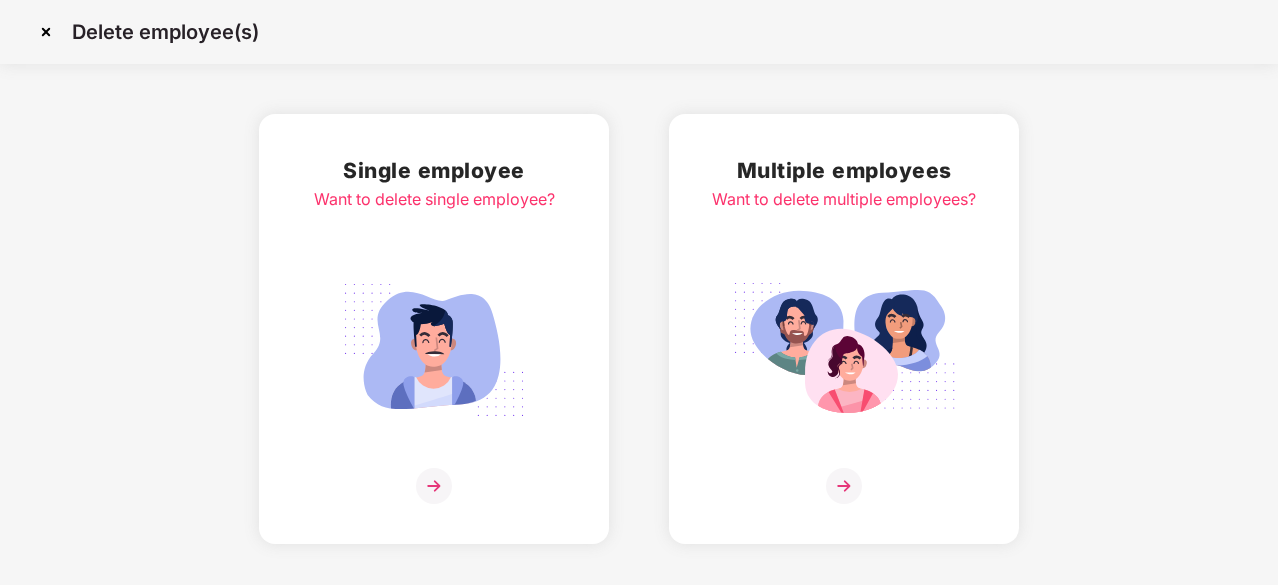 click at bounding box center [434, 486] 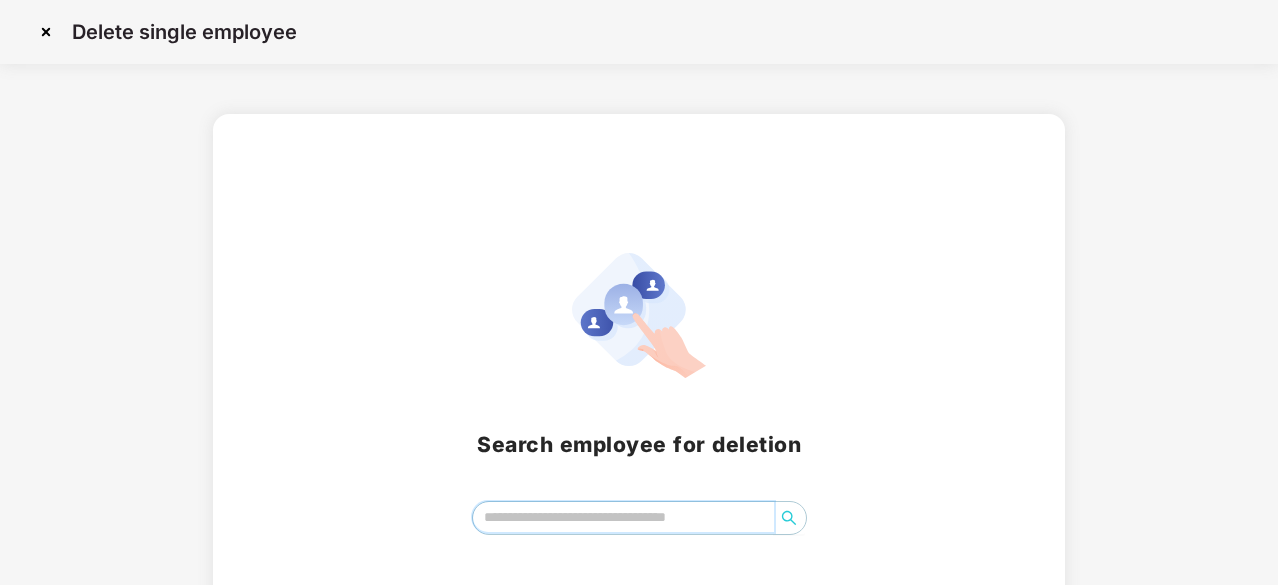 click at bounding box center [623, 517] 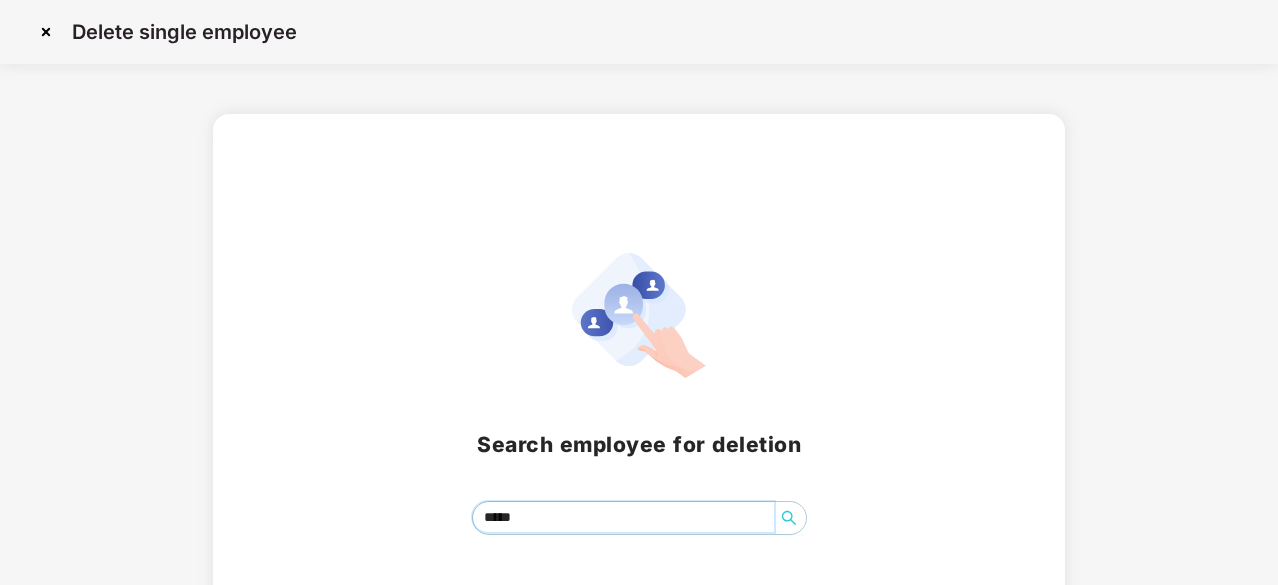 click 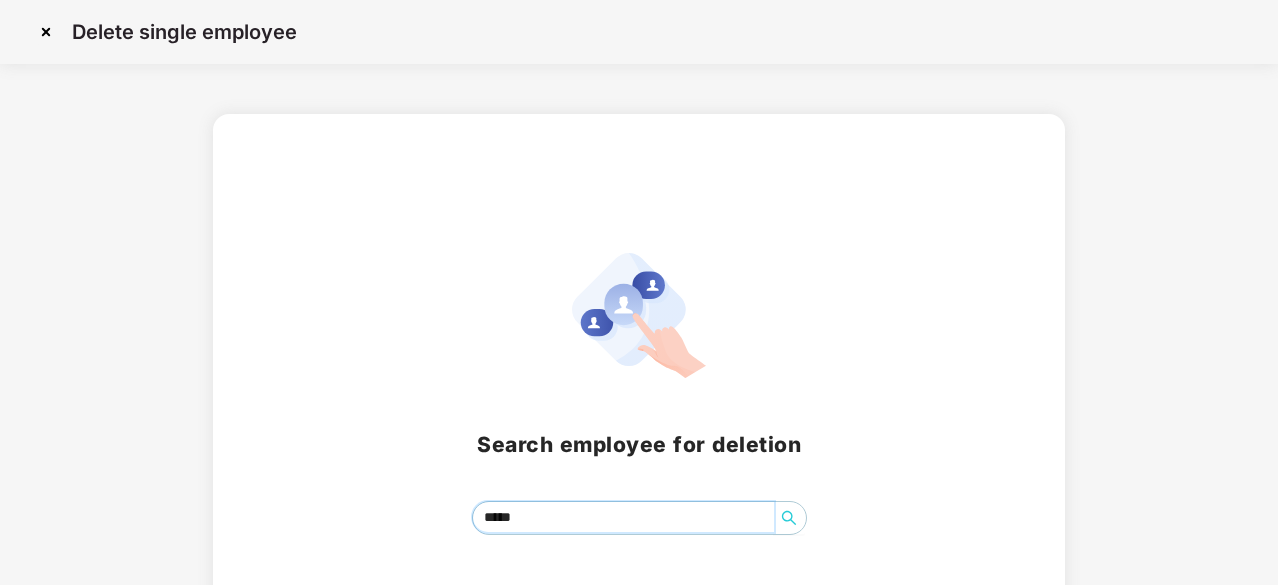 click on "*****" at bounding box center (623, 517) 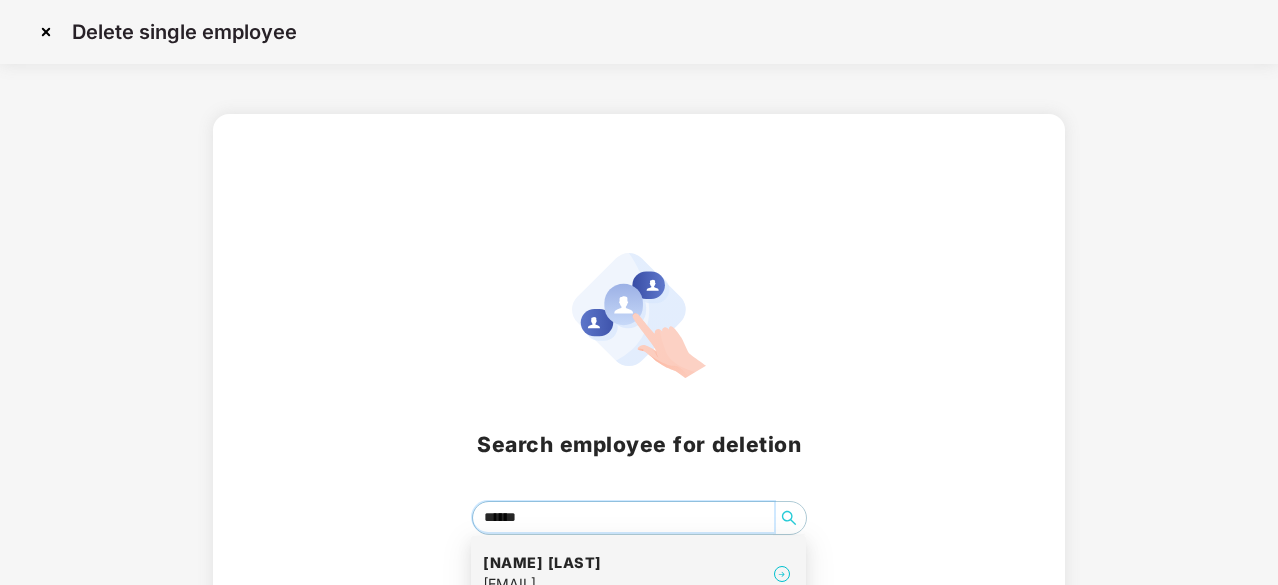 click on "[NAME] [LAST]" at bounding box center (542, 563) 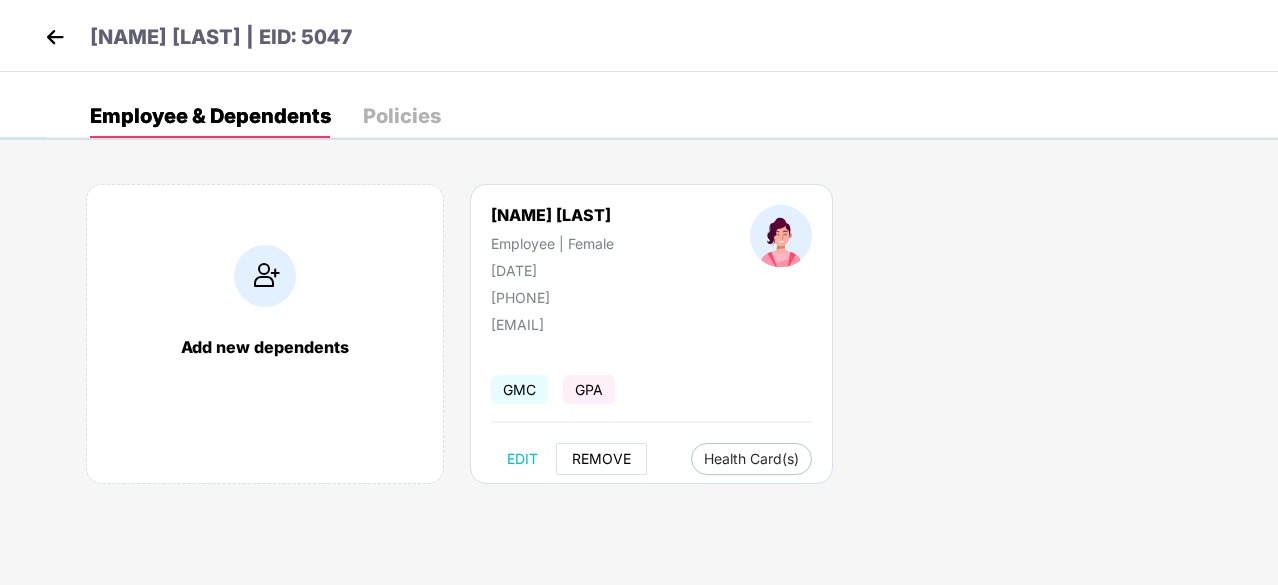 click on "REMOVE" at bounding box center (601, 459) 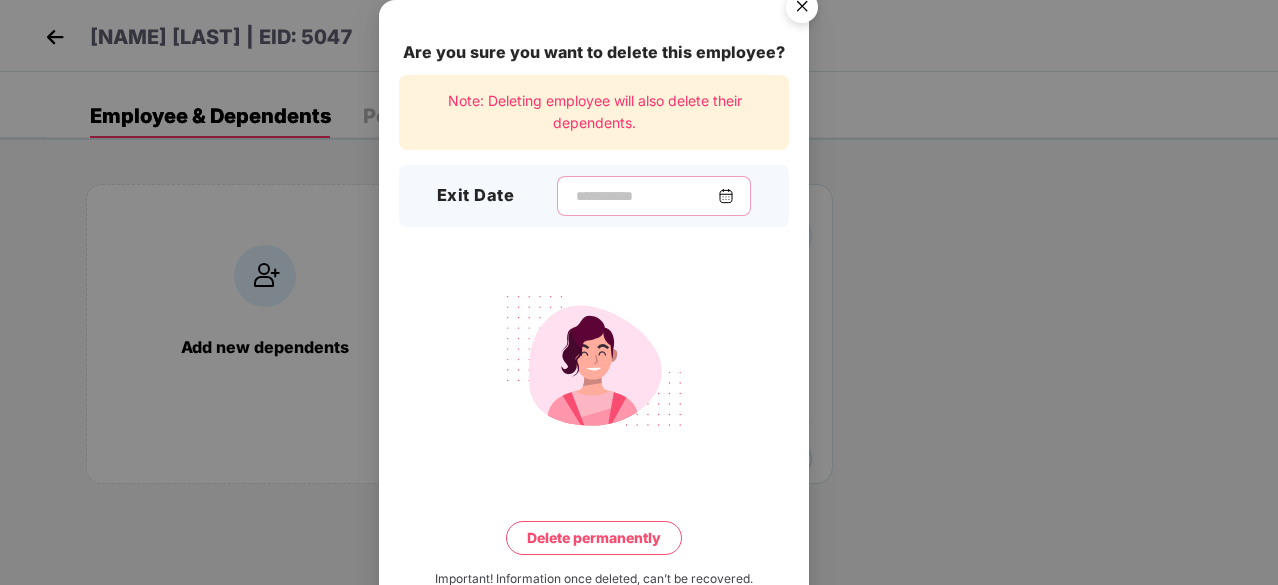 click at bounding box center (646, 196) 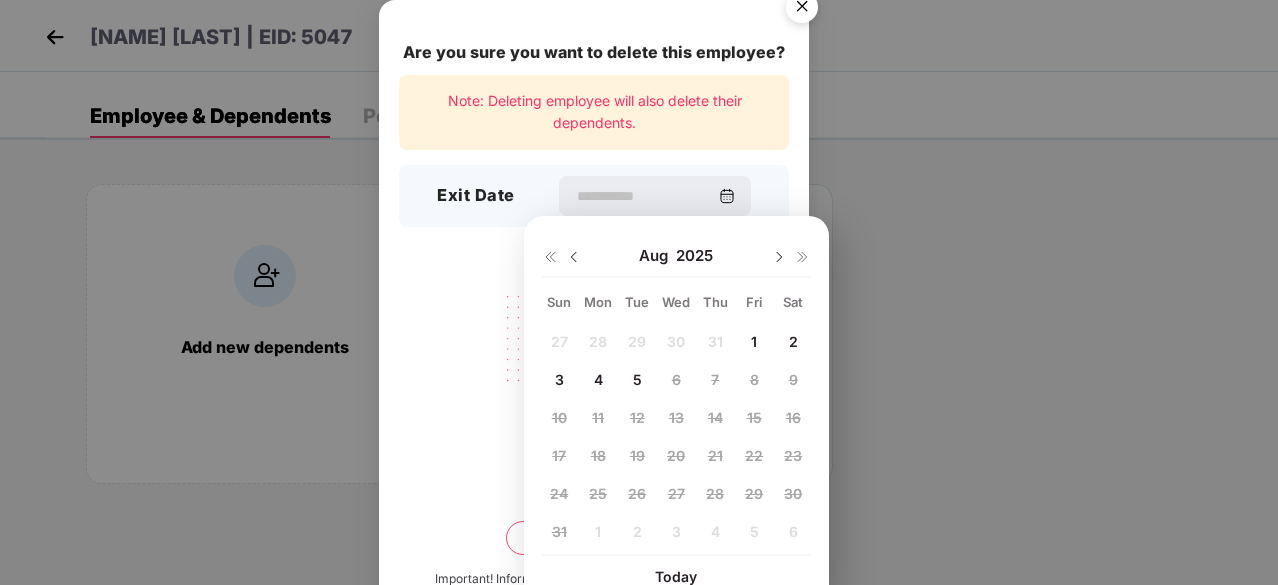 click at bounding box center [574, 257] 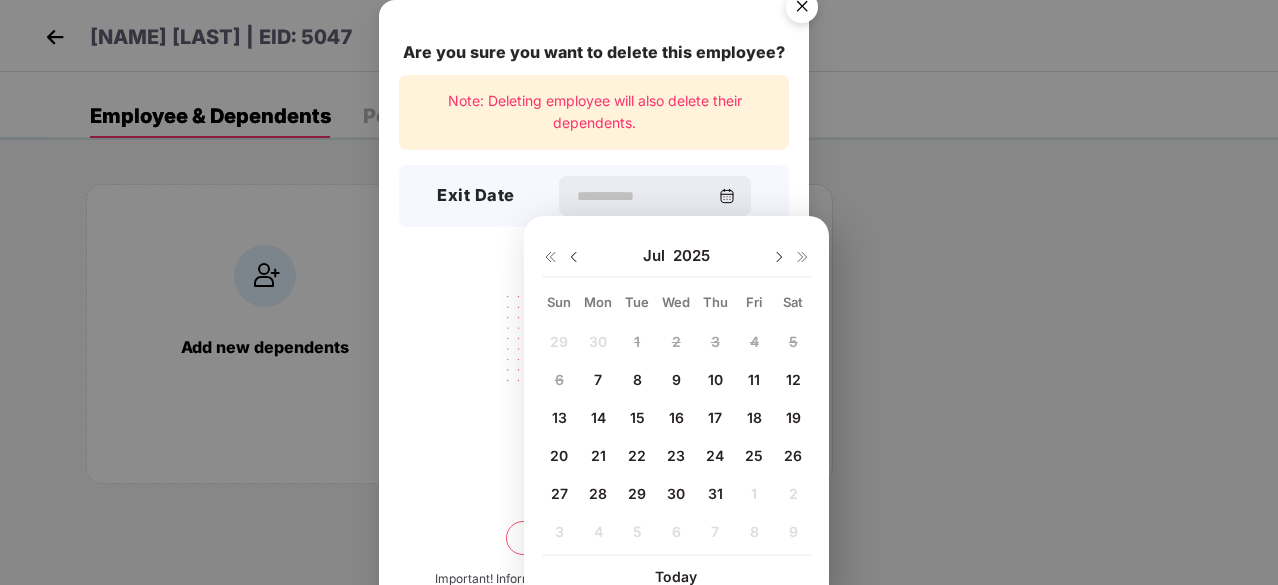 click on "31" at bounding box center (715, 493) 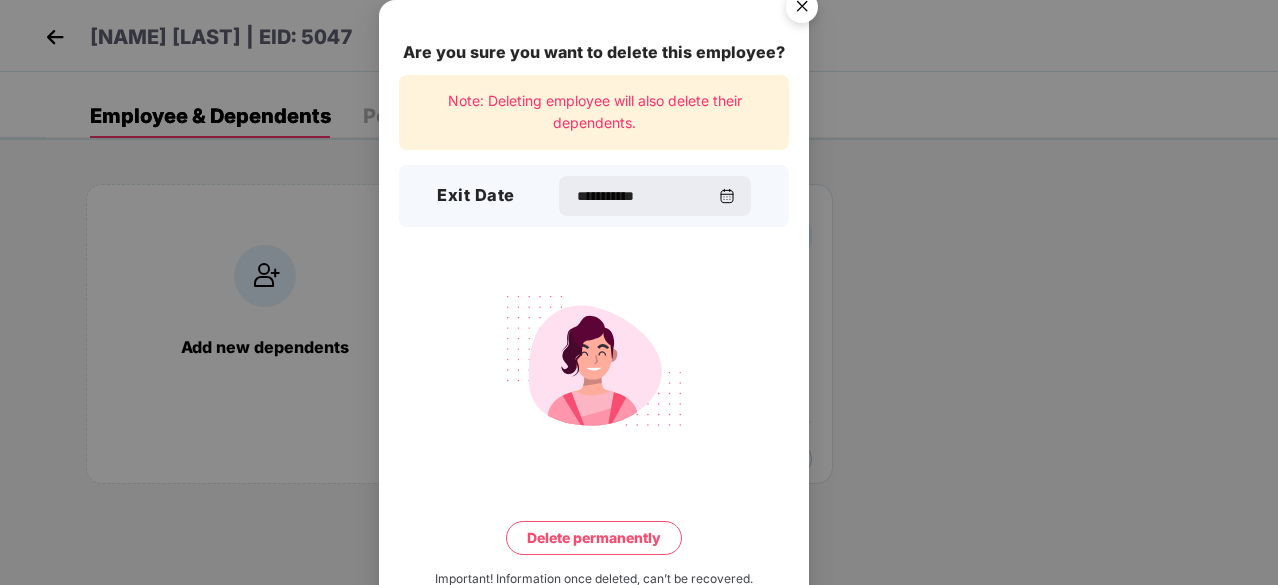 click on "Delete permanently" at bounding box center (594, 538) 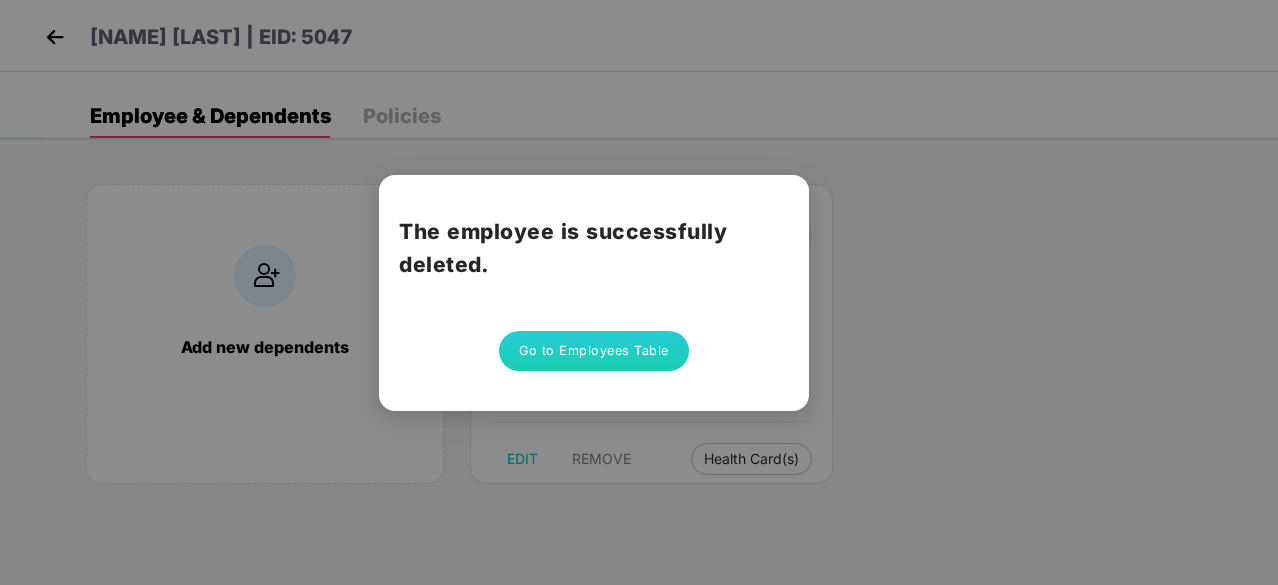 click on "Go to Employees Table" at bounding box center [594, 351] 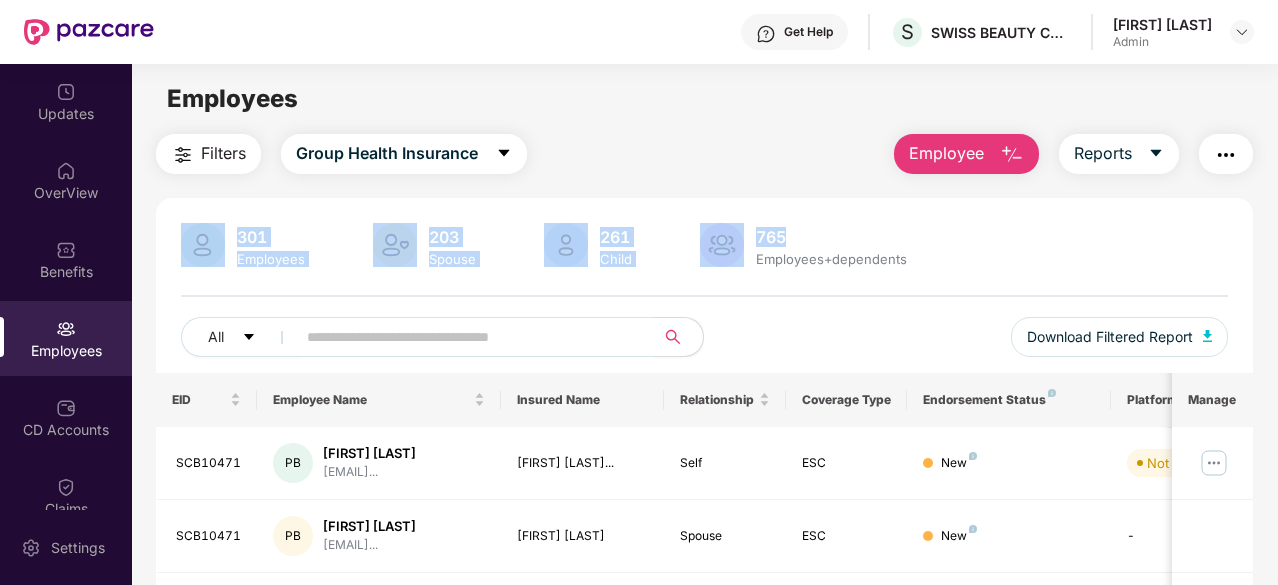 drag, startPoint x: 1275, startPoint y: 171, endPoint x: 1279, endPoint y: 237, distance: 66.1211 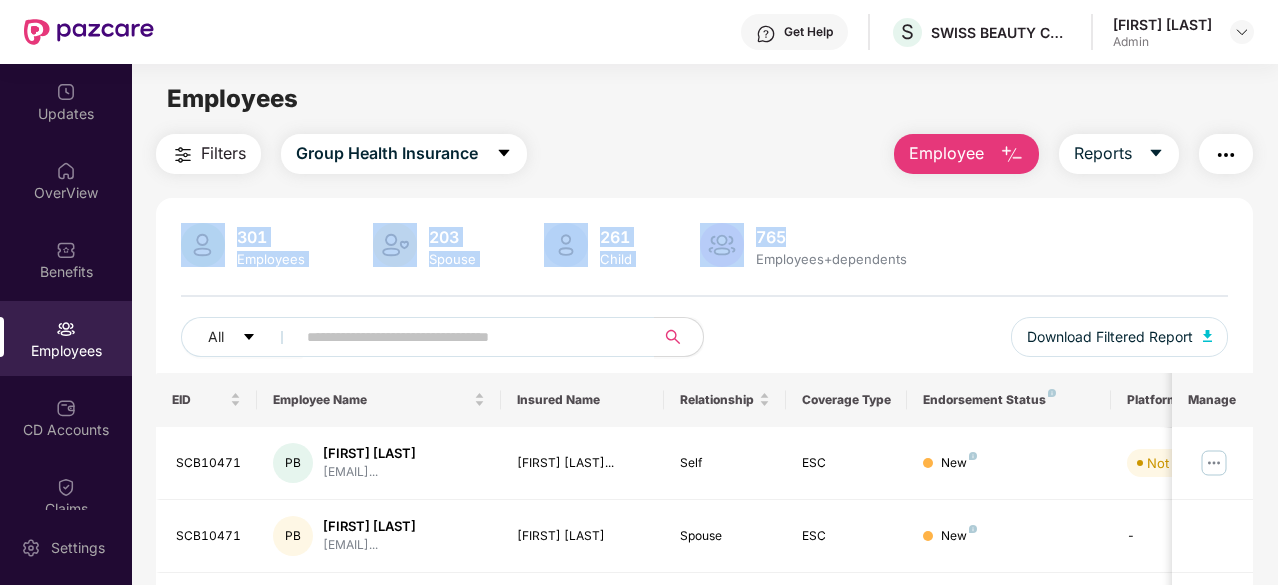click on "SCB10471 PB [FIRST] [LAST]   [EMAIL] [FIRST] [LAST]... Self ESC New Not Verified [DATE] SCB10471 PB [FIRST] [LAST]   [EMAIL] [FIRST] [LAST] Spouse ESC New - [DATE] SCB10471 PB [FIRST] [LAST]   [EMAIL] [FIRST] [LAST] Child ESC New - [DATE] 5256 SP [FIRST] [LAST]   [EMAIL] [FIRST] [LAST] Self ESC New Verified [DATE] 5256 SP [FIRST] [LAST]   [EMAIL] [FIRST] [LAST] Spouse ESC New - [DATE] 5256 SP [FIRST] [LAST]   [EMAIL] [FIRST] [LAST] Child ESC New - [DATE] 5256 SP [FIRST] [LAST]   [EMAIL] [FIRST] [LAST] Child ESC New - [DATE] 5255 KS [FIRST] [LAST]   [EMAIL] [FIRST] [LAST] Self ESC New Auto Verified [DATE] 5254 B [NAME]   [EMAIL] [NAME]  Self ESC New Verified [DATE] 5253 RK [FIRST] [LAST]" at bounding box center [704, 713] 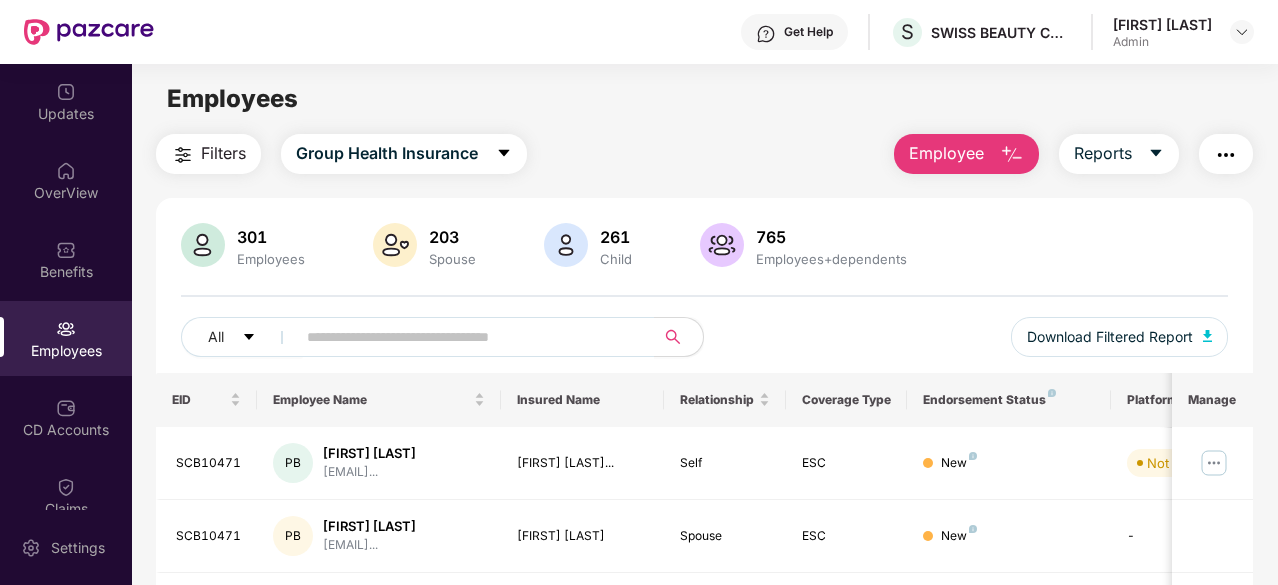 click on "SCB10471 PB [FIRST] [LAST]   [EMAIL] [FIRST] [LAST]... Self ESC New Not Verified [DATE] SCB10471 PB [FIRST] [LAST]   [EMAIL] [FIRST] [LAST] Spouse ESC New - [DATE] SCB10471 PB [FIRST] [LAST]   [EMAIL] [FIRST] [LAST] Child ESC New - [DATE] 5256 SP [FIRST] [LAST]   [EMAIL] [FIRST] [LAST] Self ESC New Verified [DATE] 5256 SP [FIRST] [LAST]   [EMAIL] [FIRST] [LAST] Spouse ESC New - [DATE] 5256 SP [FIRST] [LAST]   [EMAIL] [FIRST] [LAST] Child ESC New - [DATE] 5256 SP [FIRST] [LAST]   [EMAIL] [FIRST] [LAST] Child ESC New - [DATE] 5255 KS [FIRST] [LAST]   [EMAIL] [FIRST] [LAST] Self ESC New Auto Verified [DATE] 5254 B [NAME]" at bounding box center [704, 681] 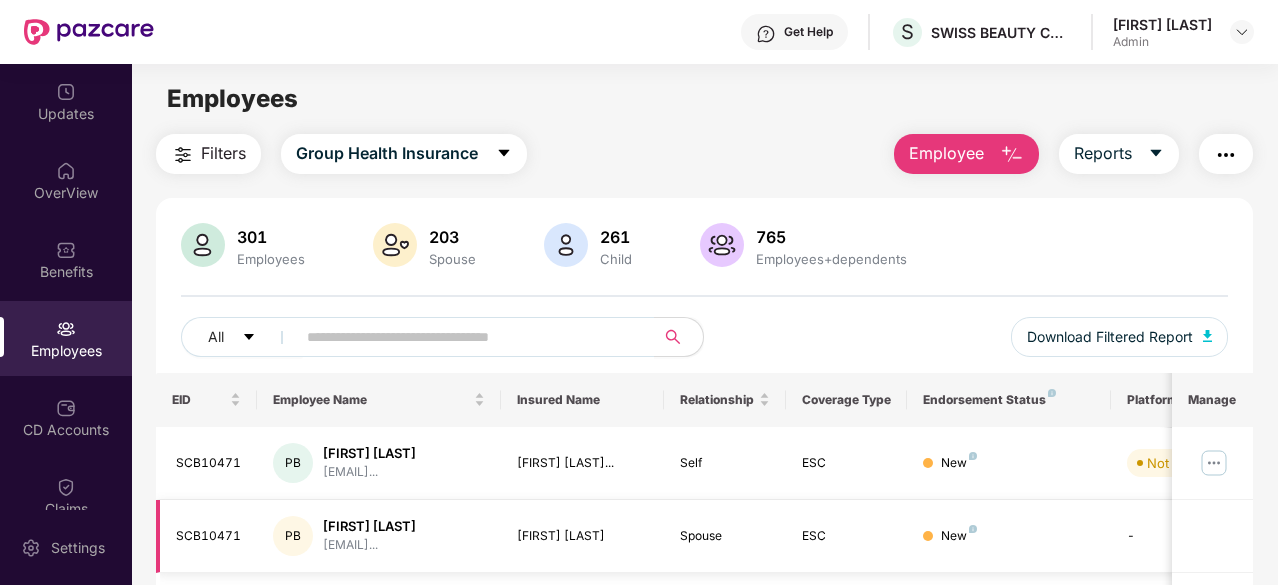 click on "New" at bounding box center (1008, 536) 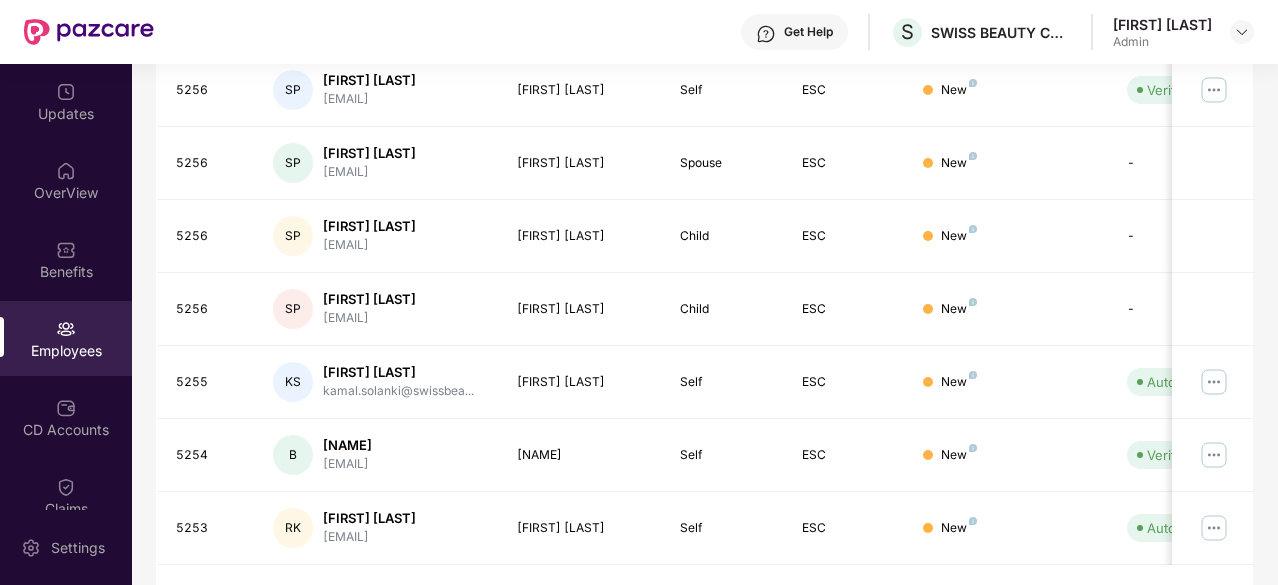 scroll, scrollTop: 639, scrollLeft: 0, axis: vertical 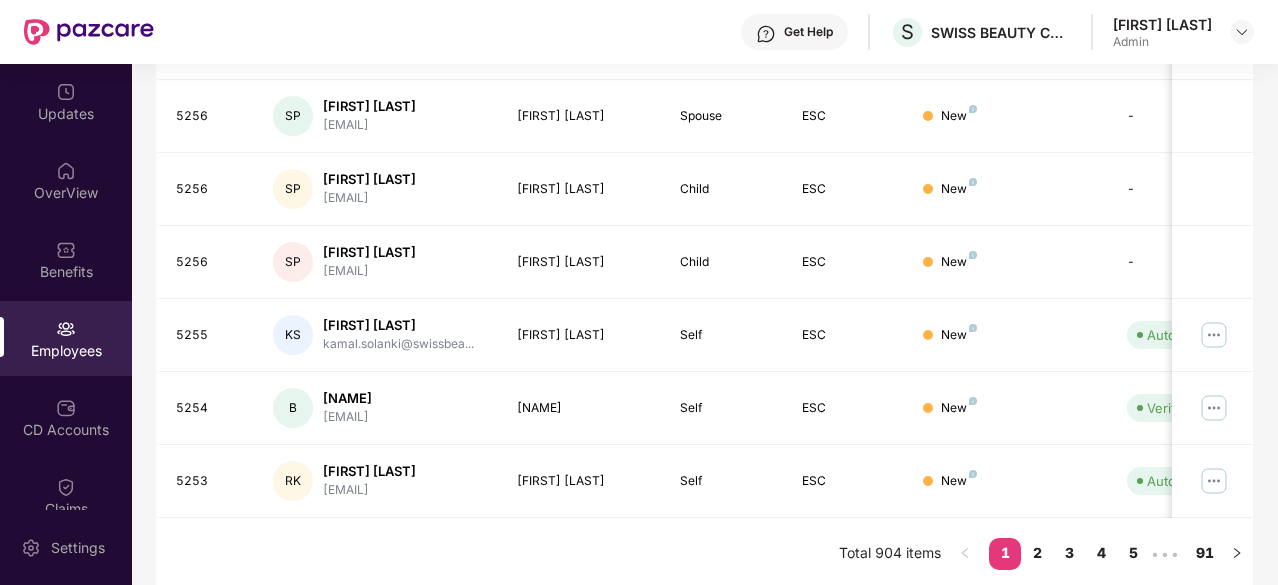 click on "SCB10471 PB [FIRST] [LAST]   [EMAIL] [FIRST] [LAST]... Self ESC New Not Verified [DATE] SCB10471 PB [FIRST] [LAST]   [EMAIL] [FIRST] [LAST] Spouse ESC New - [DATE] SCB10471 PB [FIRST] [LAST]   [EMAIL] [FIRST] [LAST] Child ESC New - [DATE] 5256 SP [FIRST] [LAST]   [EMAIL] [FIRST] [LAST] Self ESC New Verified [DATE] 5256 SP [FIRST] [LAST]   [EMAIL] [FIRST] [LAST] Spouse ESC New - [DATE] 5256 SP [FIRST] [LAST]   [EMAIL] [FIRST] [LAST] Child ESC New - [DATE] 5256 SP [FIRST] [LAST]   [EMAIL] [FIRST] [LAST] Child ESC New - [DATE] 5255 KS [FIRST] [LAST]   [EMAIL] [FIRST] [LAST] Self ESC New Auto Verified [DATE] 5254 B [NAME]   [EMAIL] [NAME]  Self ESC New Verified [DATE] 5253 RK [FIRST] [LAST]" at bounding box center [704, 162] 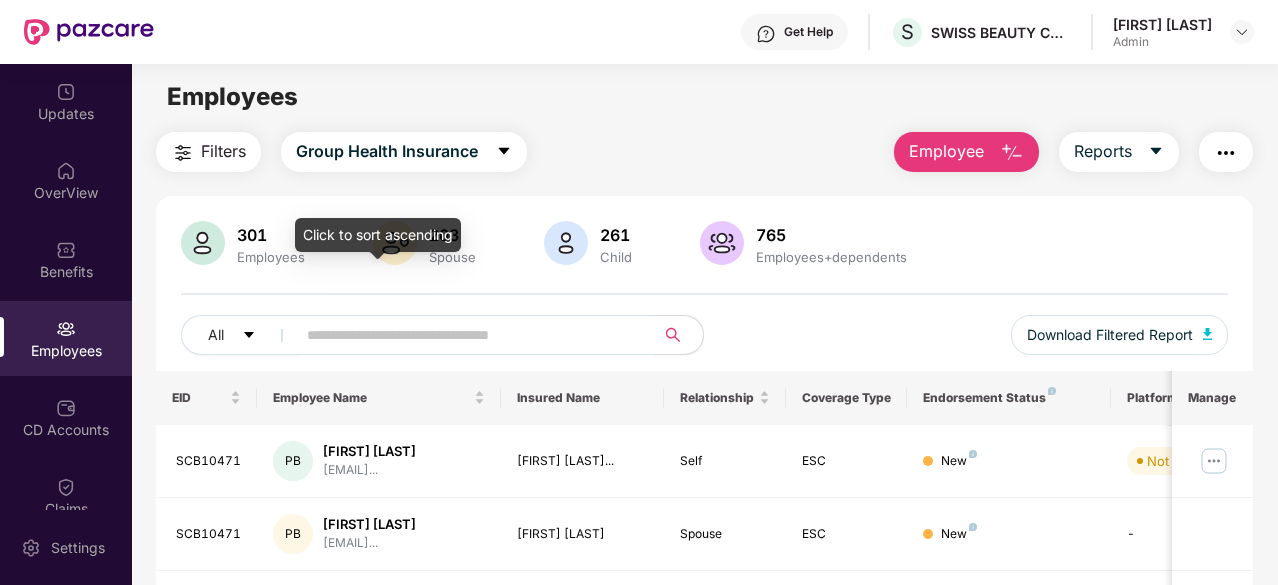 scroll, scrollTop: 0, scrollLeft: 0, axis: both 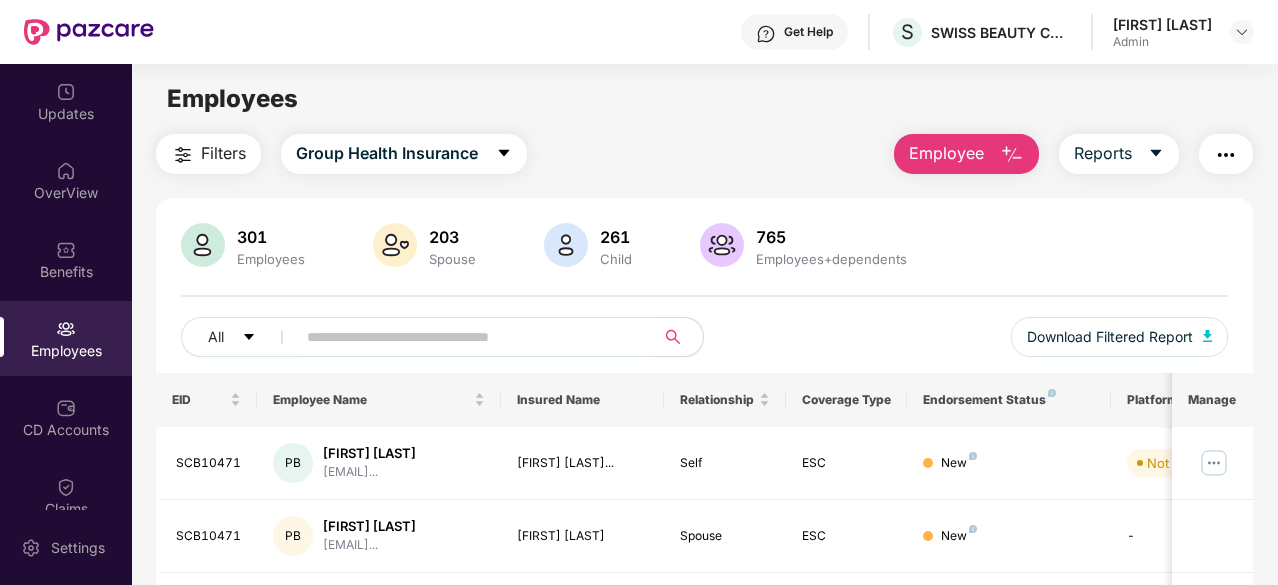 click on "Employee" at bounding box center [946, 153] 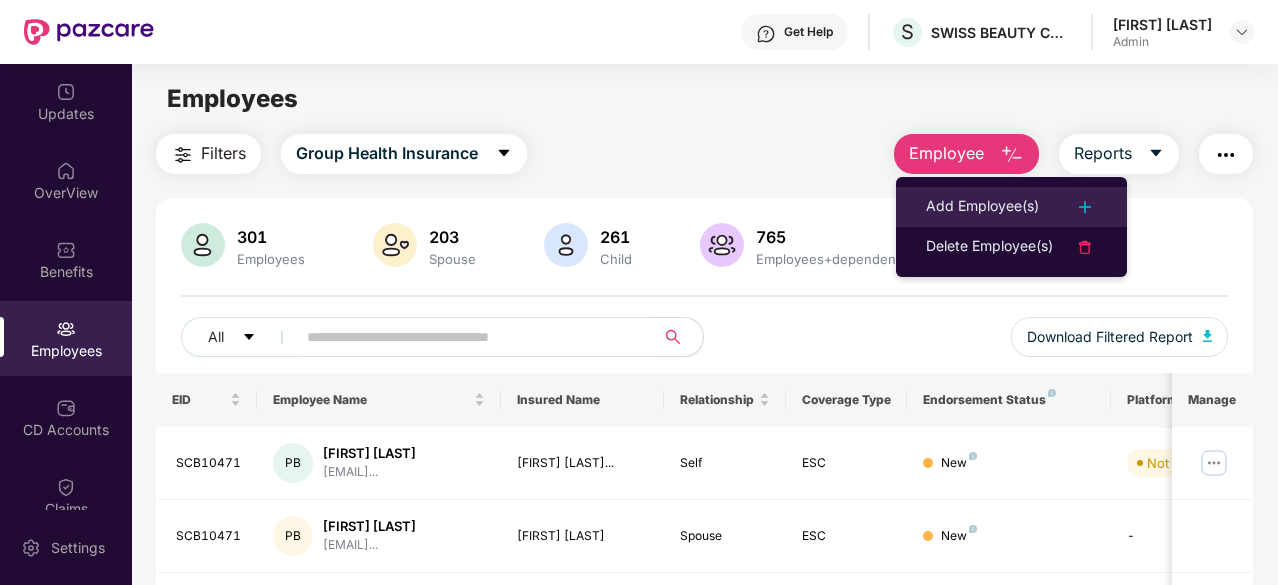 click on "Add Employee(s)" at bounding box center [982, 207] 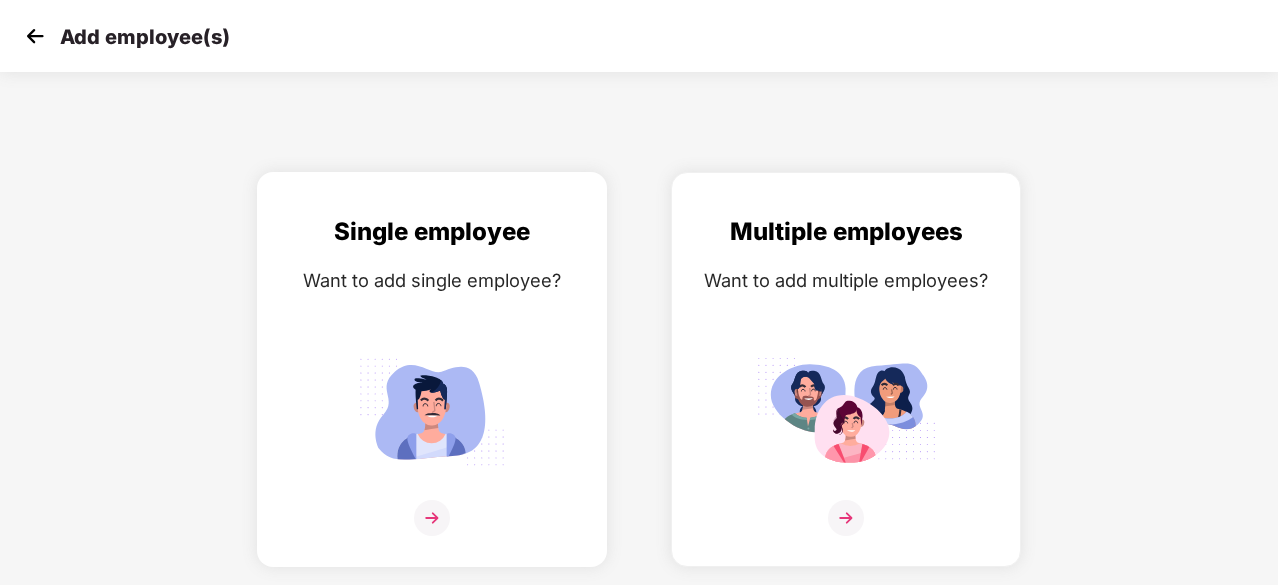 click at bounding box center (432, 518) 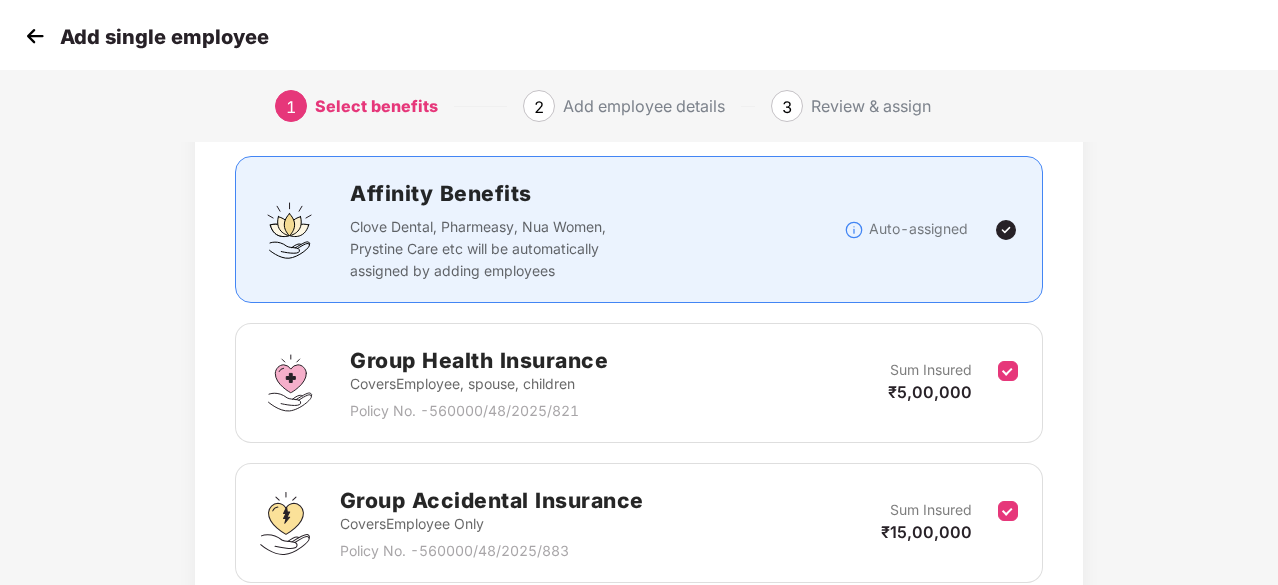 scroll, scrollTop: 119, scrollLeft: 0, axis: vertical 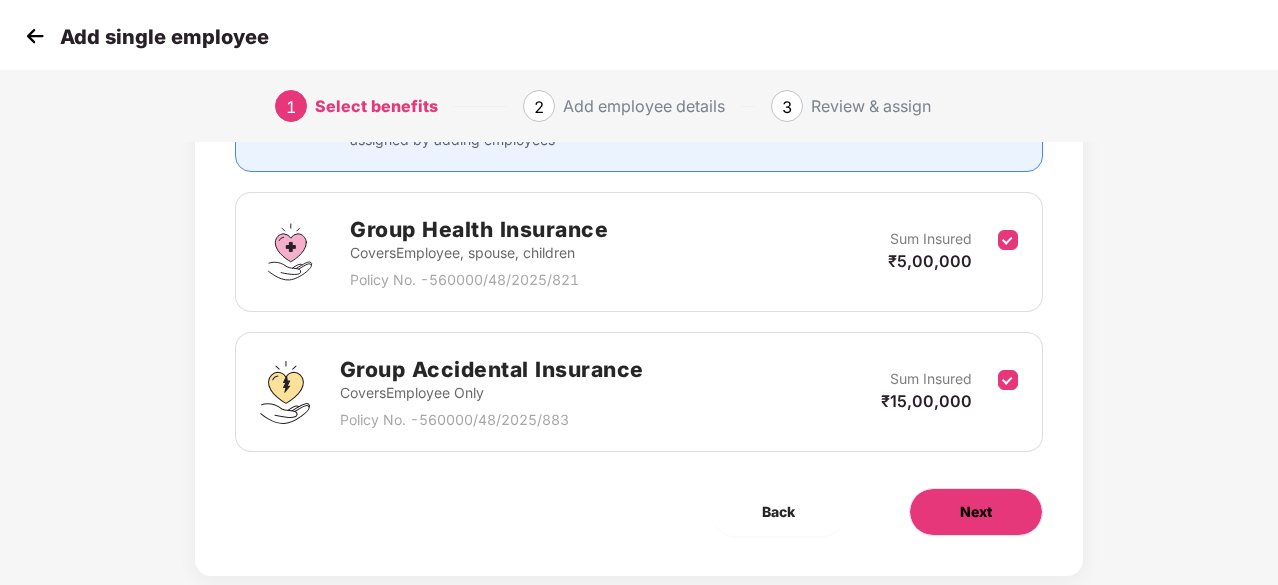 click on "Next" at bounding box center [976, 512] 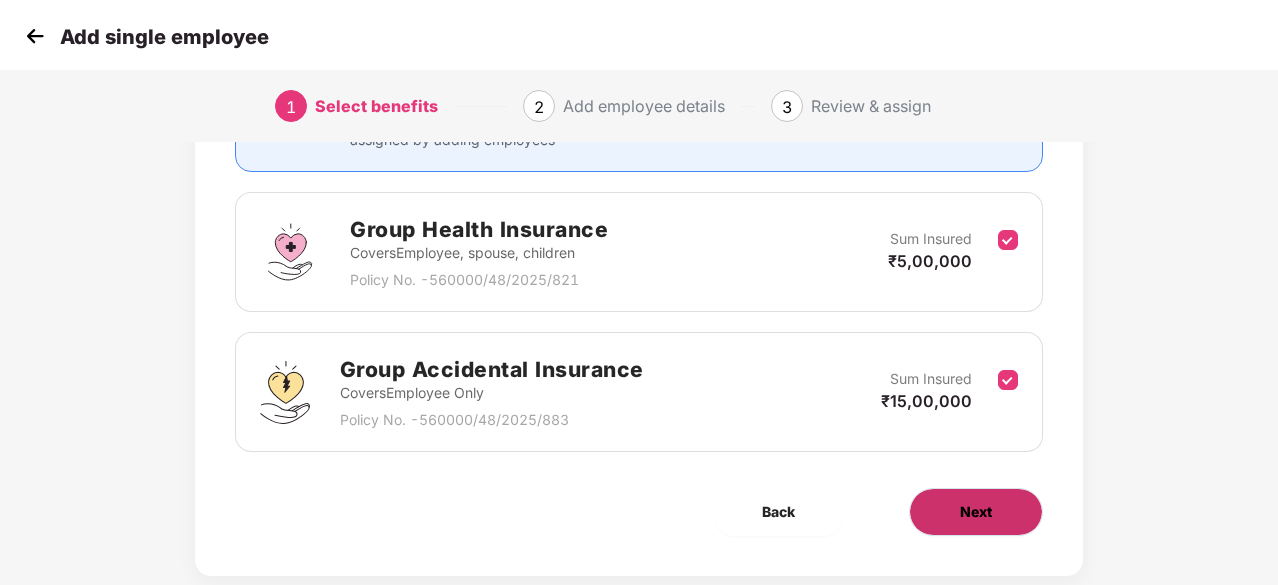 scroll, scrollTop: 0, scrollLeft: 0, axis: both 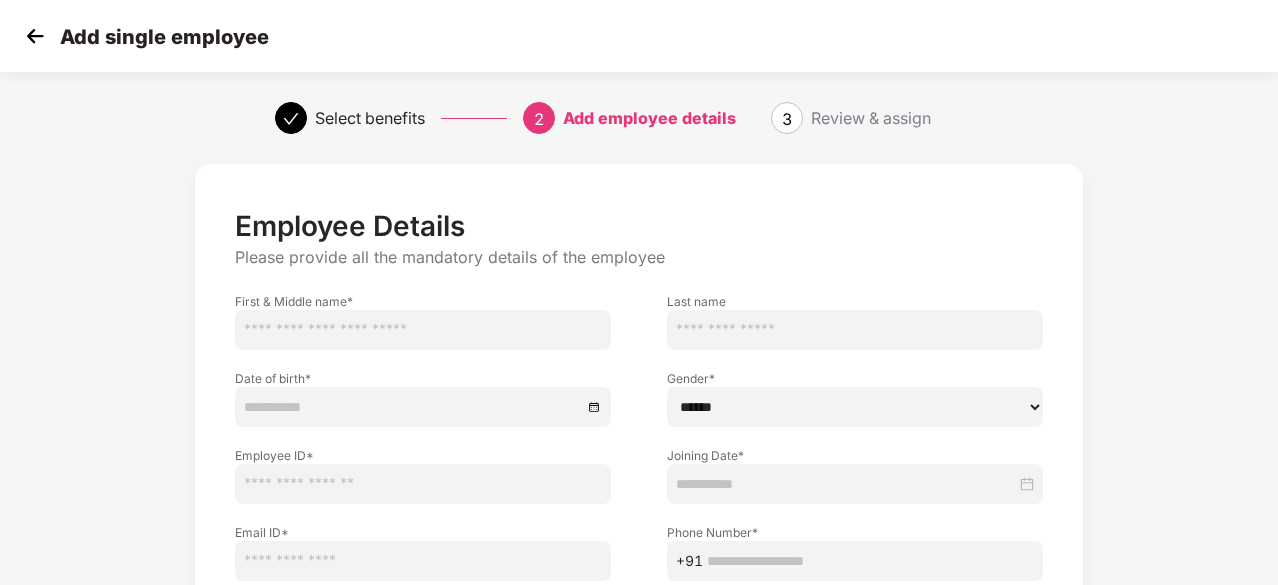 click at bounding box center (423, 330) 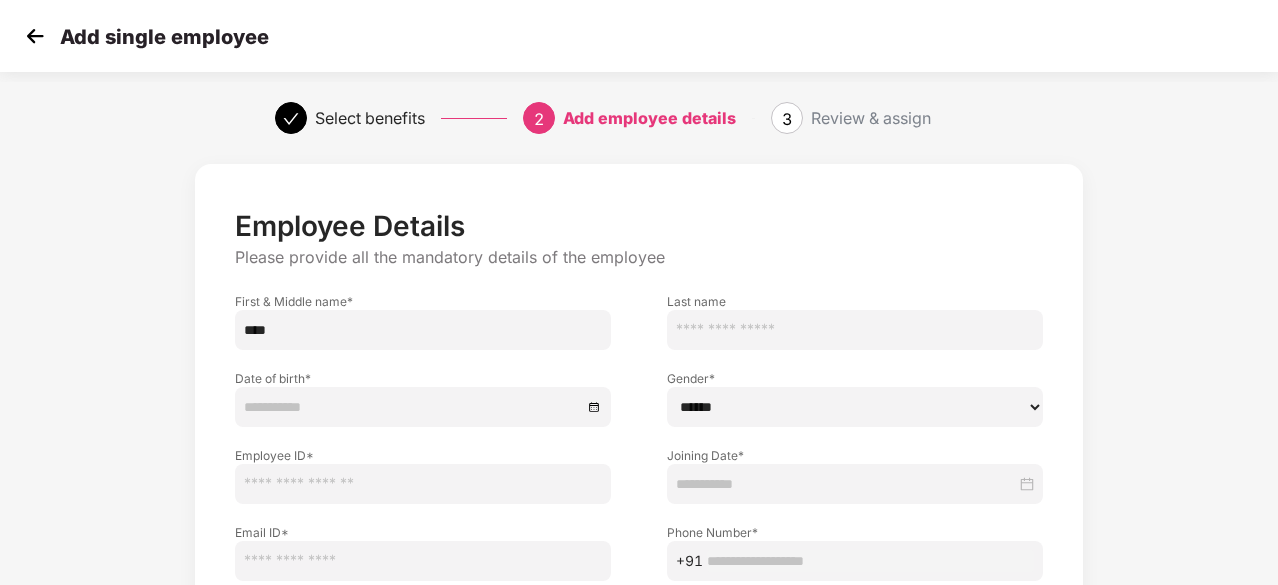 type on "****" 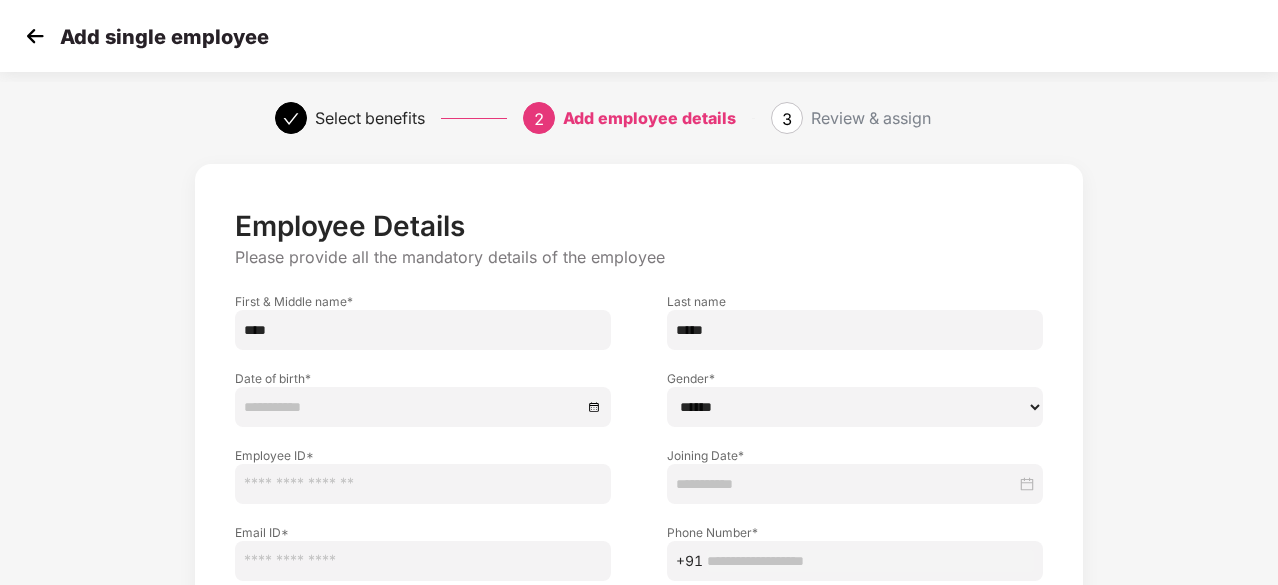 type on "*****" 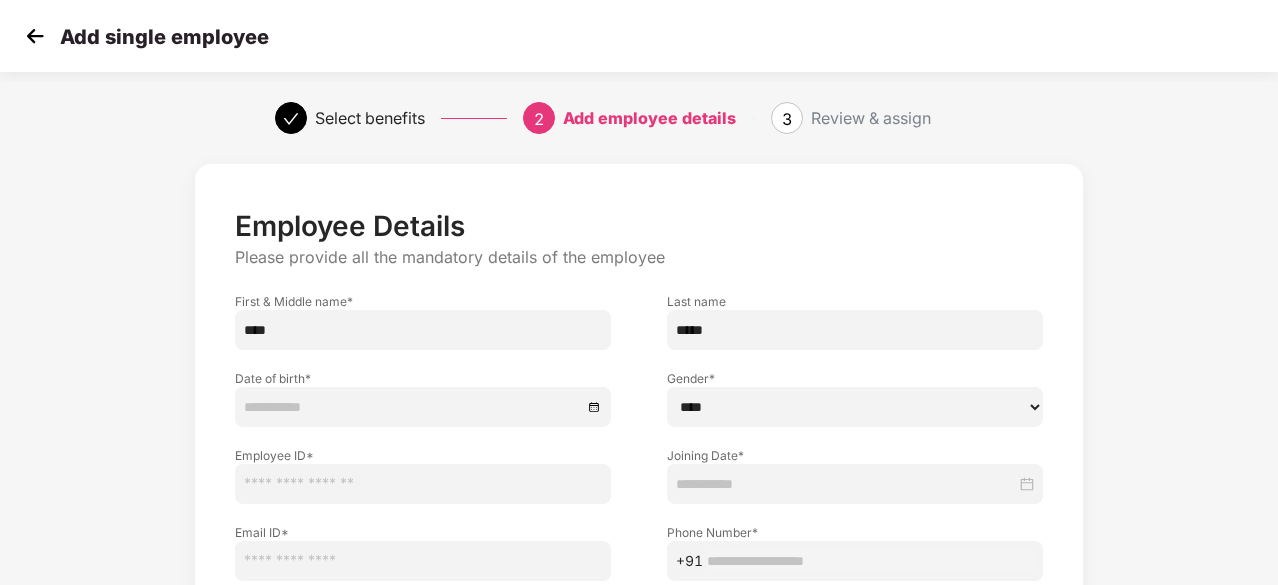 click on "****** **** ******" at bounding box center (855, 407) 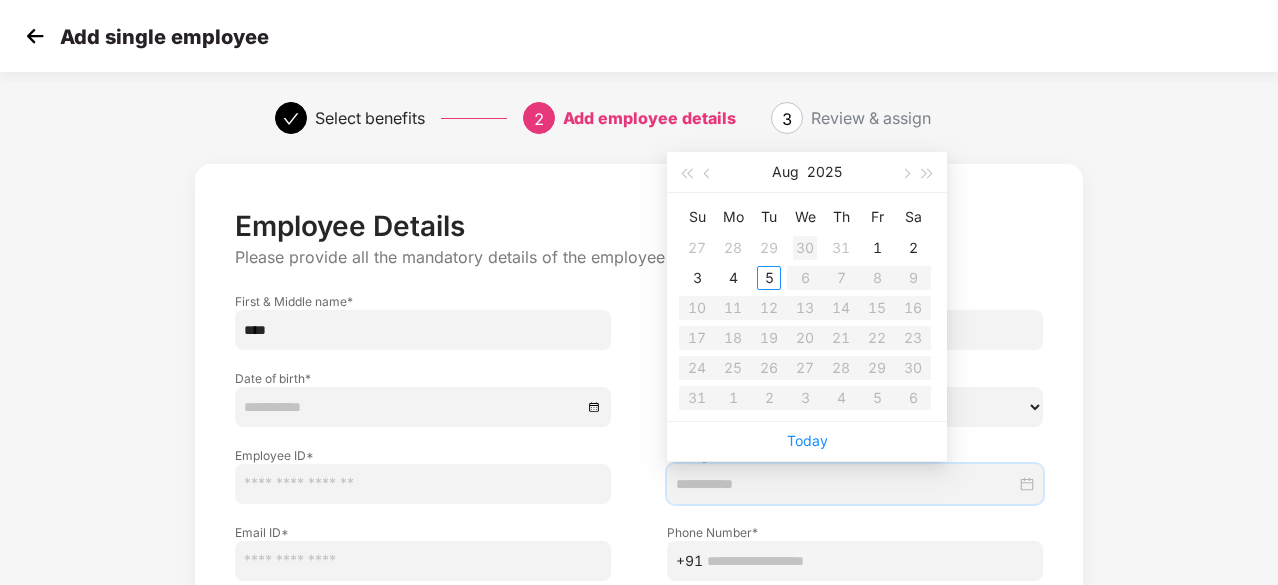 type on "**********" 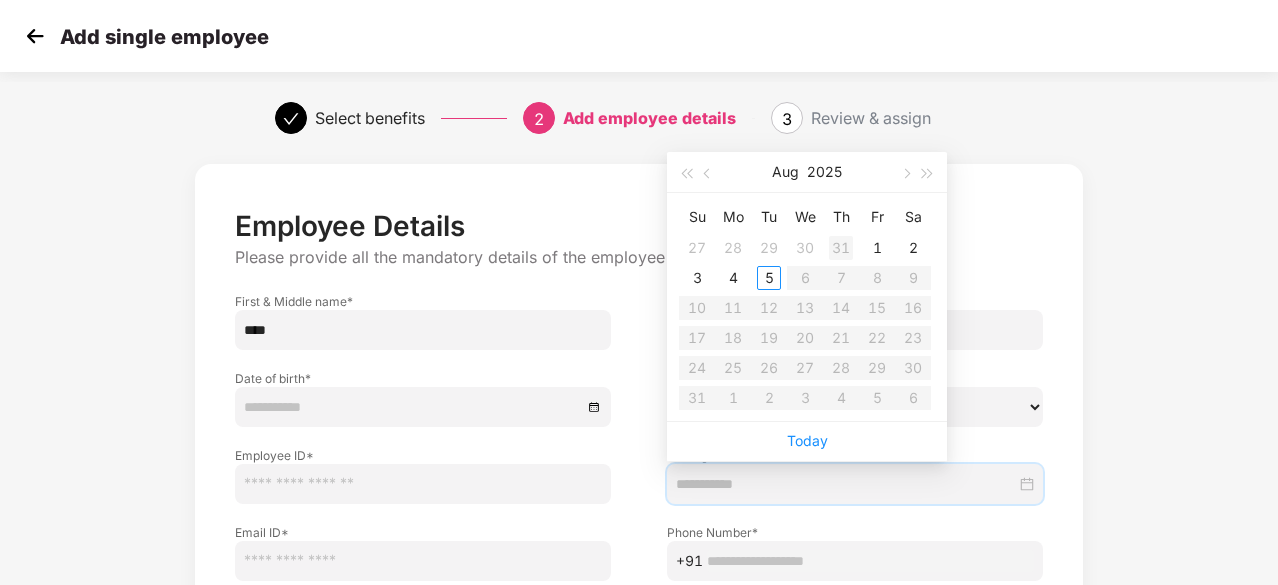 type on "**********" 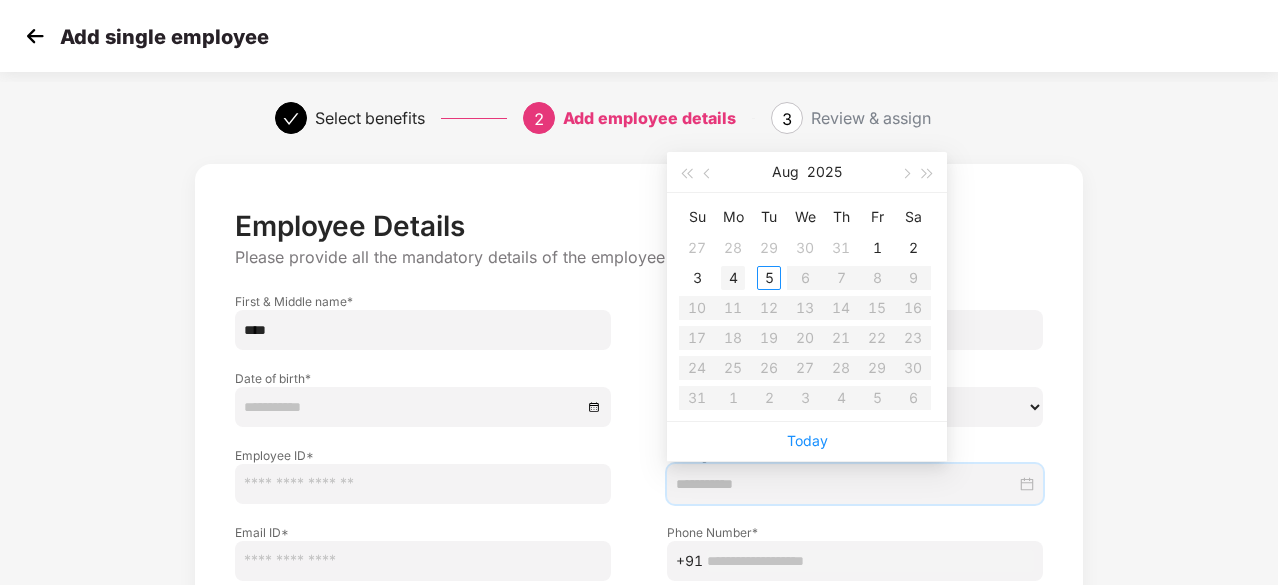 type on "**********" 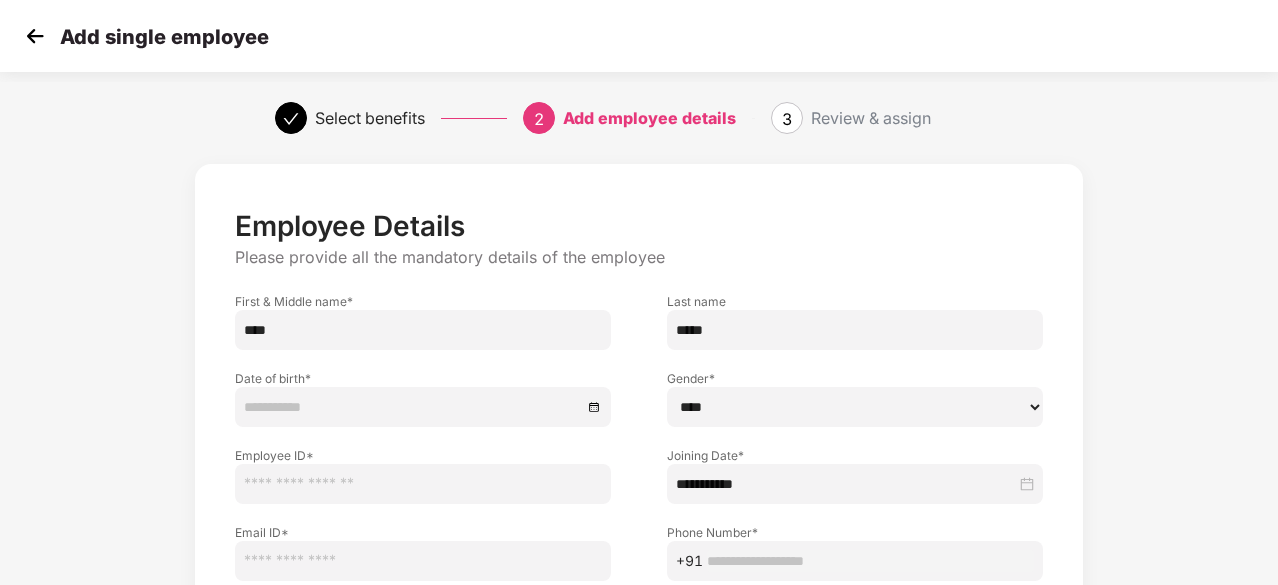 click at bounding box center [423, 484] 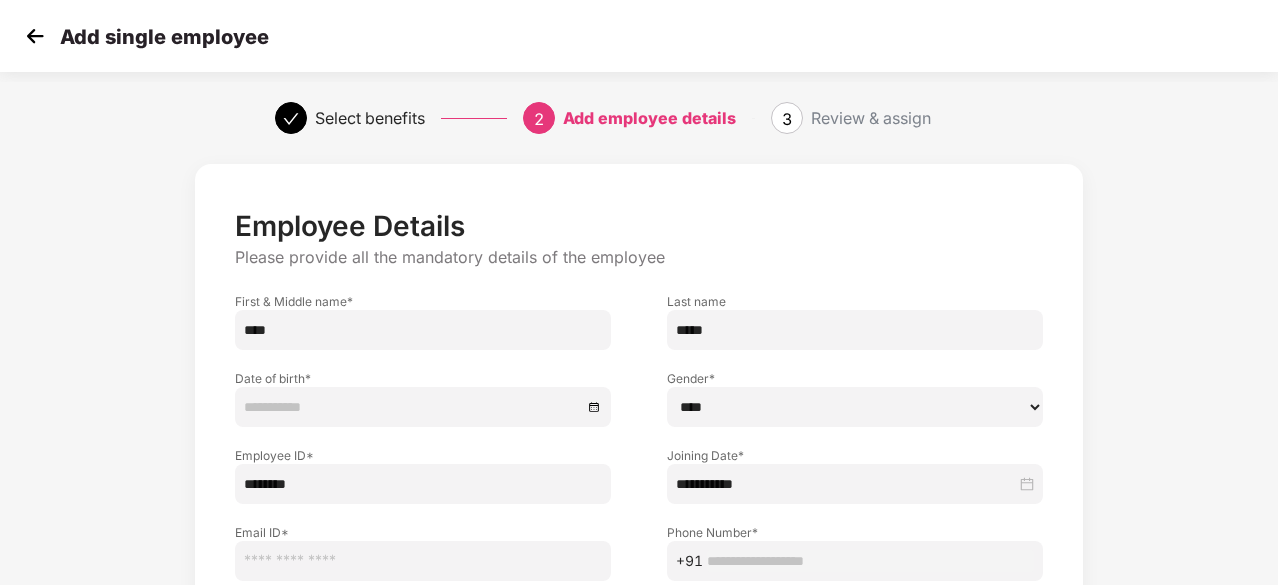 type on "********" 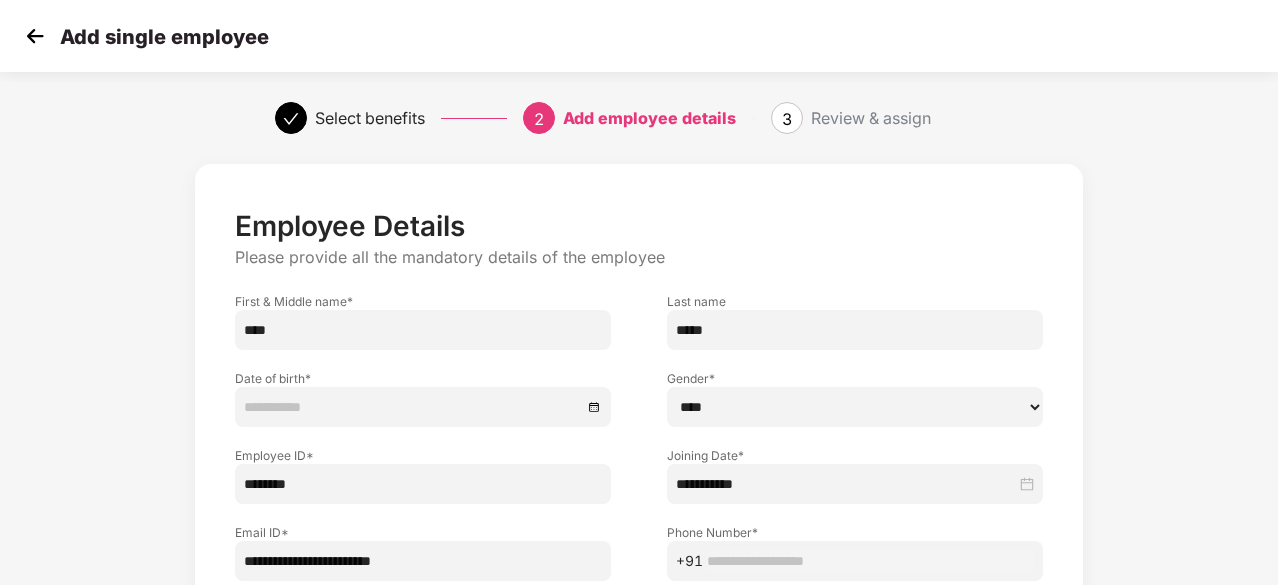 type on "**********" 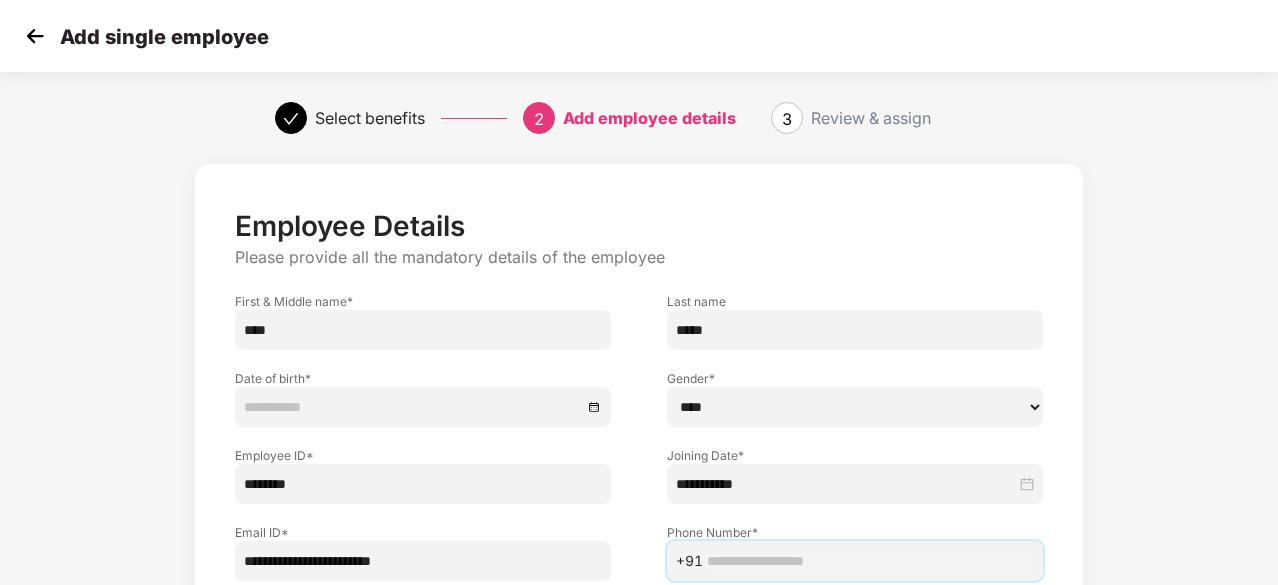 click at bounding box center [870, 561] 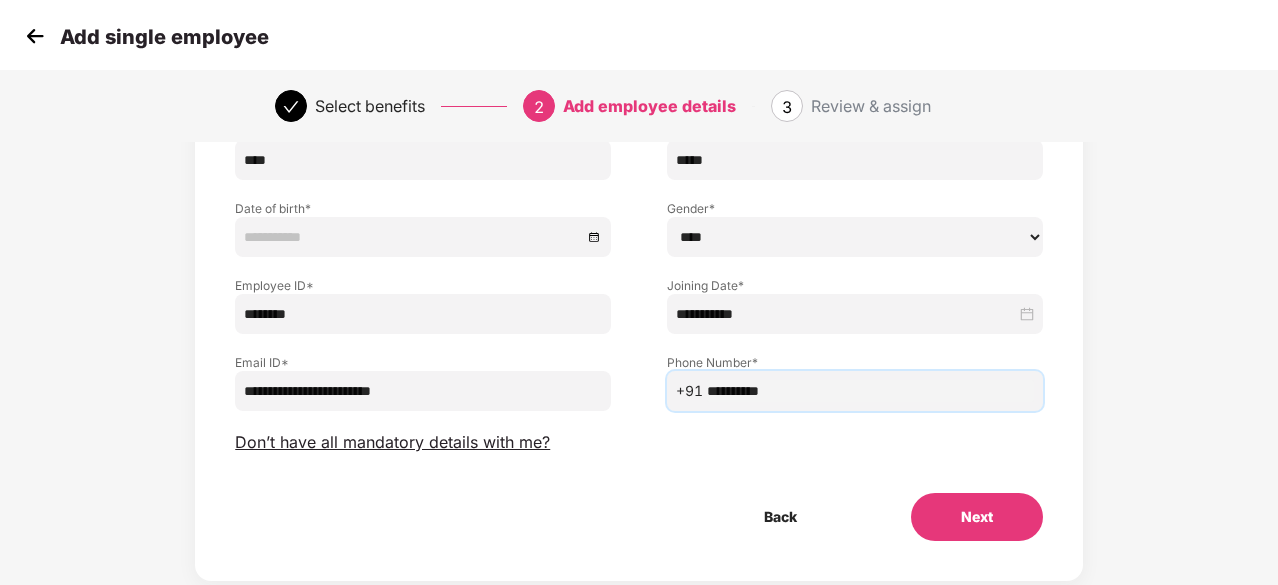 scroll, scrollTop: 216, scrollLeft: 0, axis: vertical 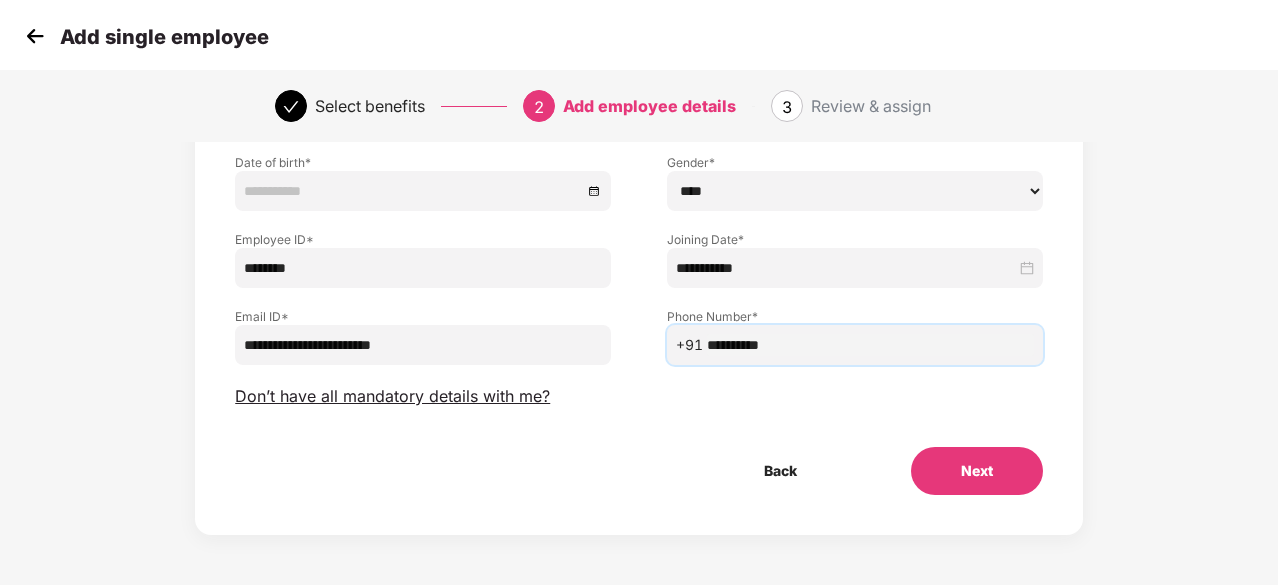 type on "**********" 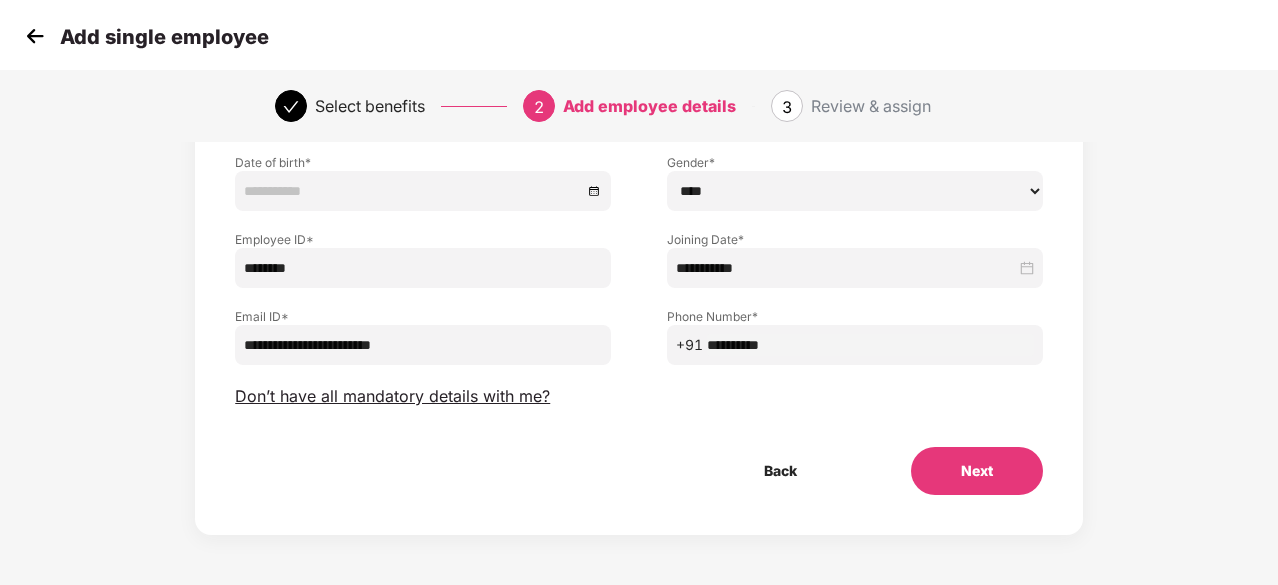 click on "Next" at bounding box center (977, 471) 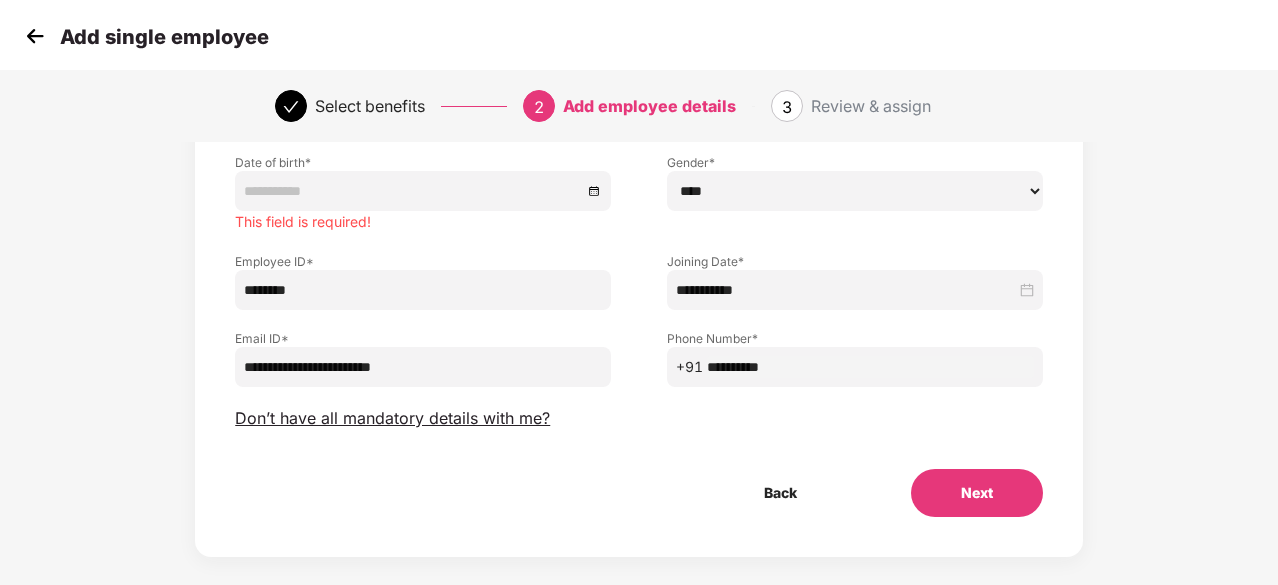 click at bounding box center (423, 191) 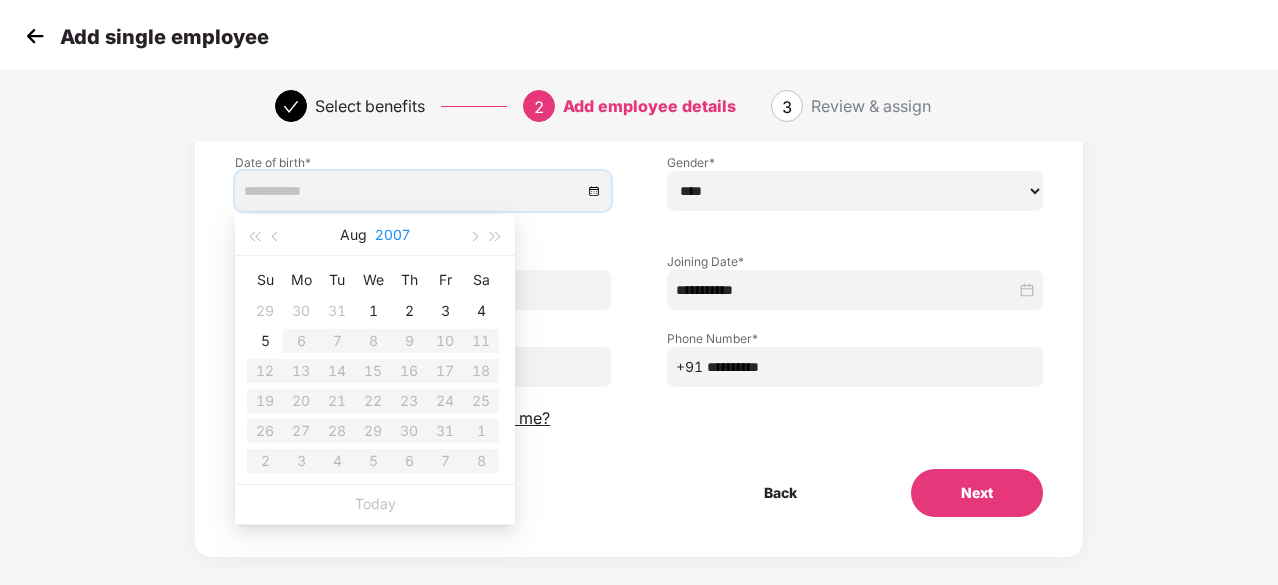 click on "2007" at bounding box center [392, 235] 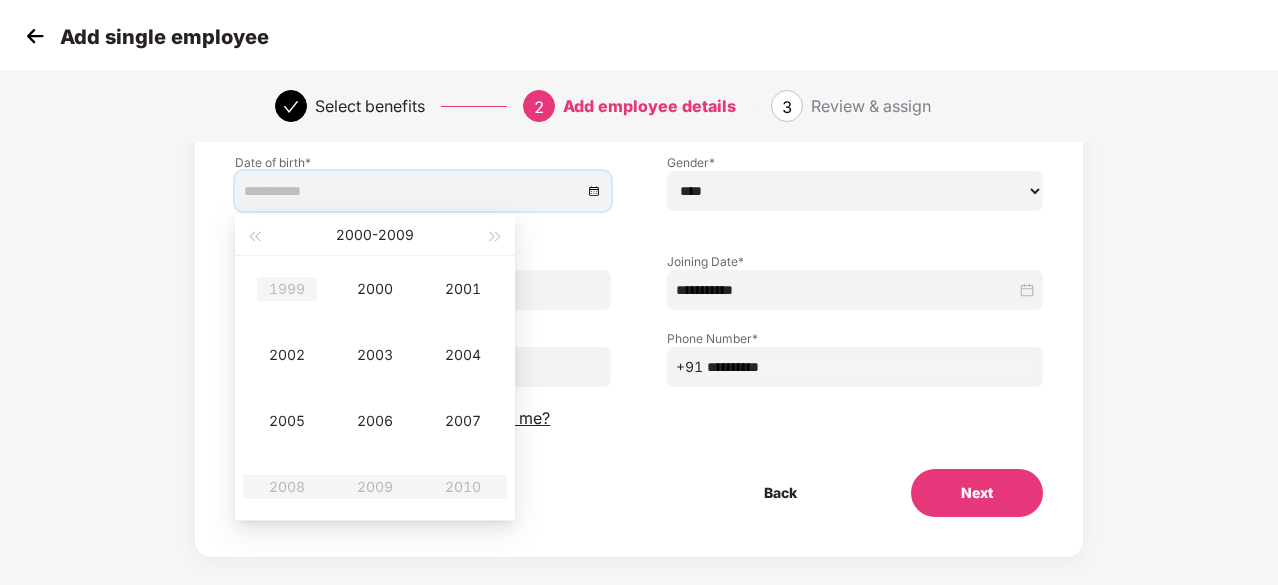 type on "**********" 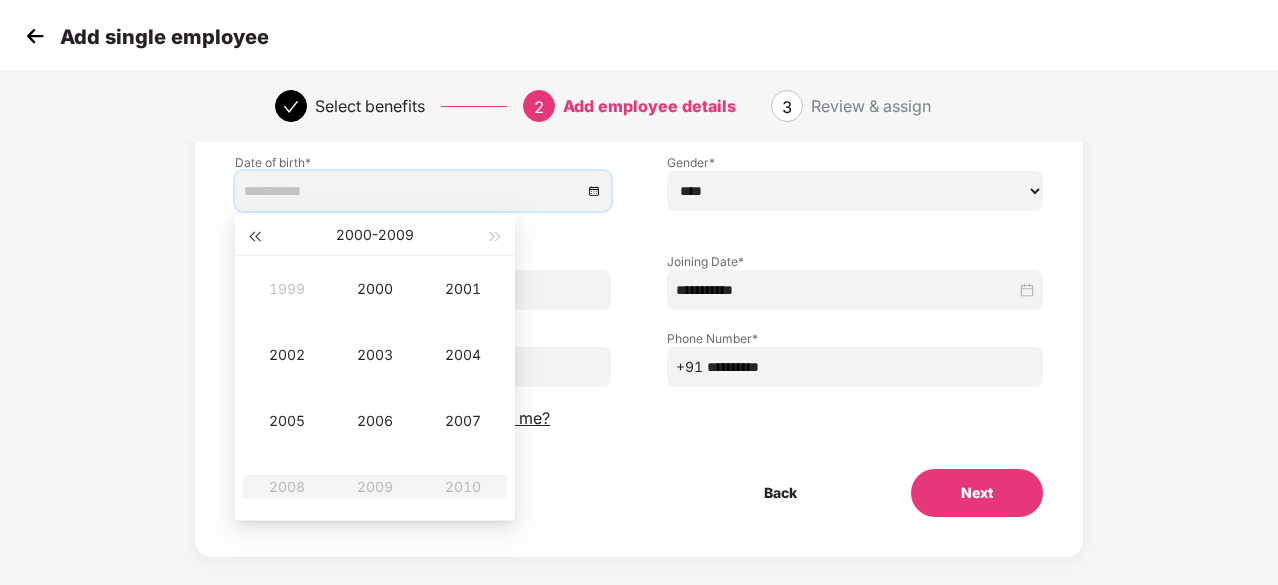 click at bounding box center (254, 237) 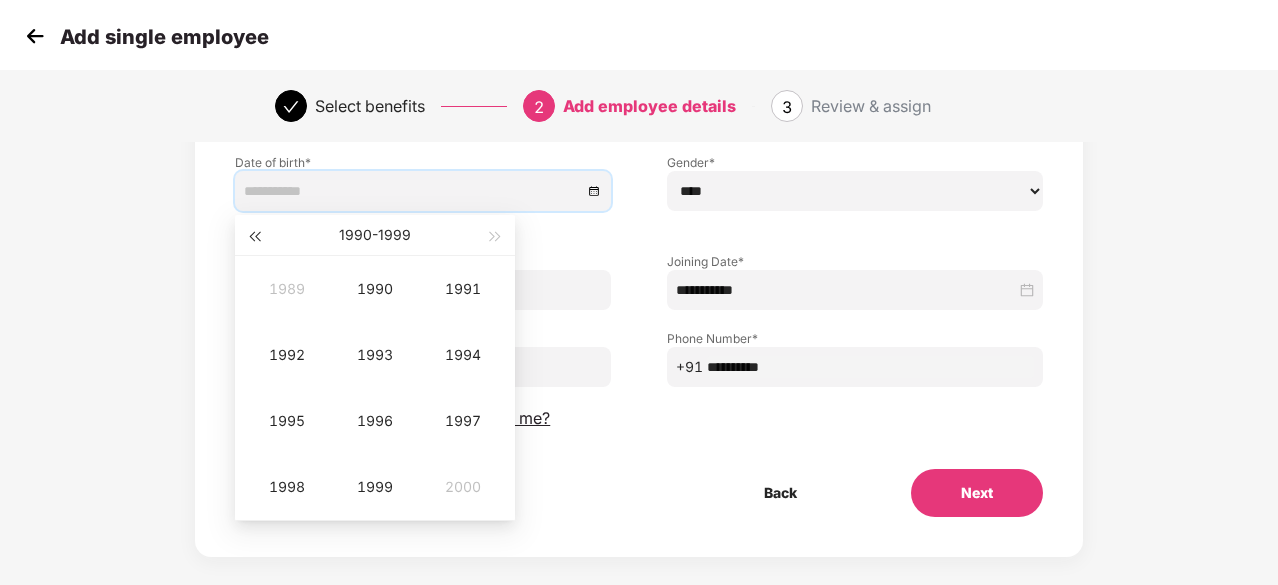 click at bounding box center [254, 237] 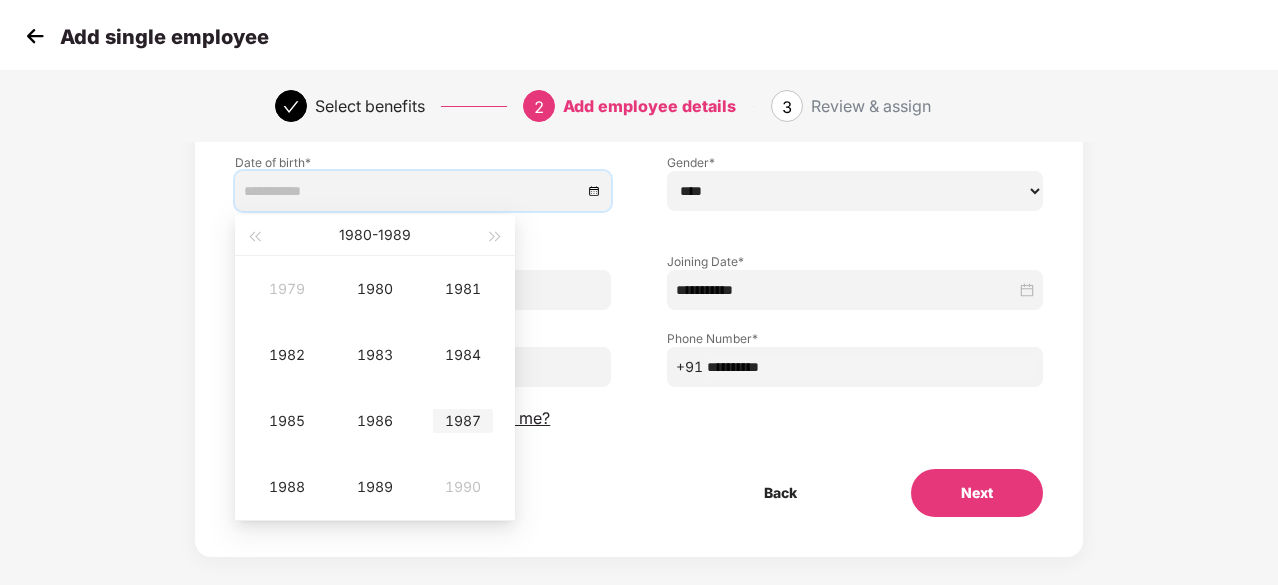type on "**********" 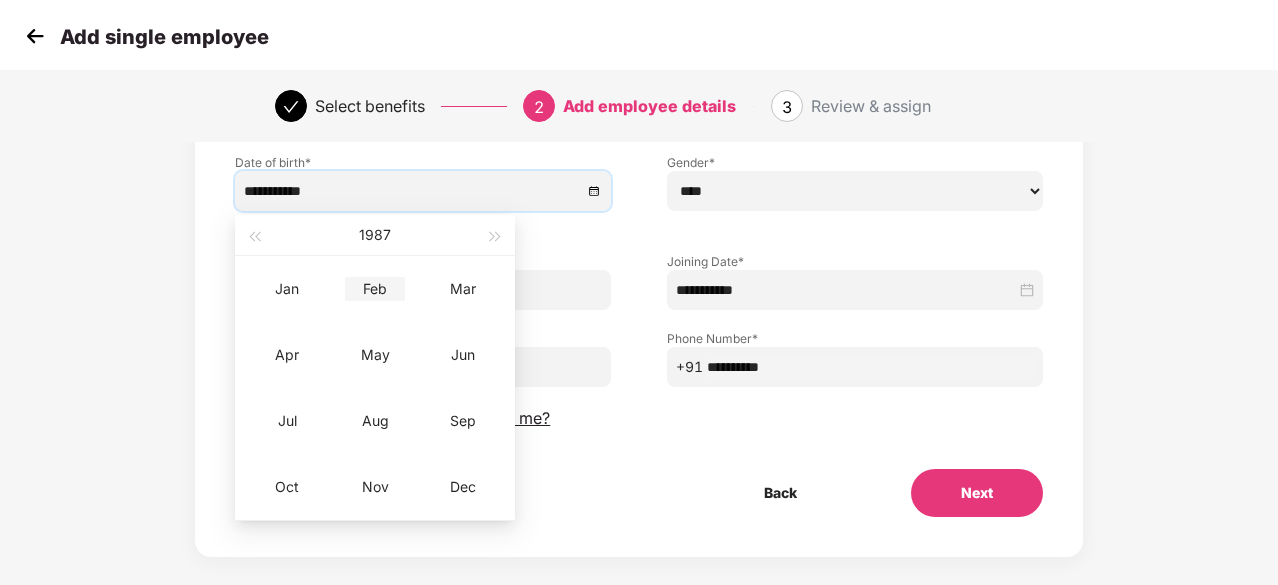 type on "**********" 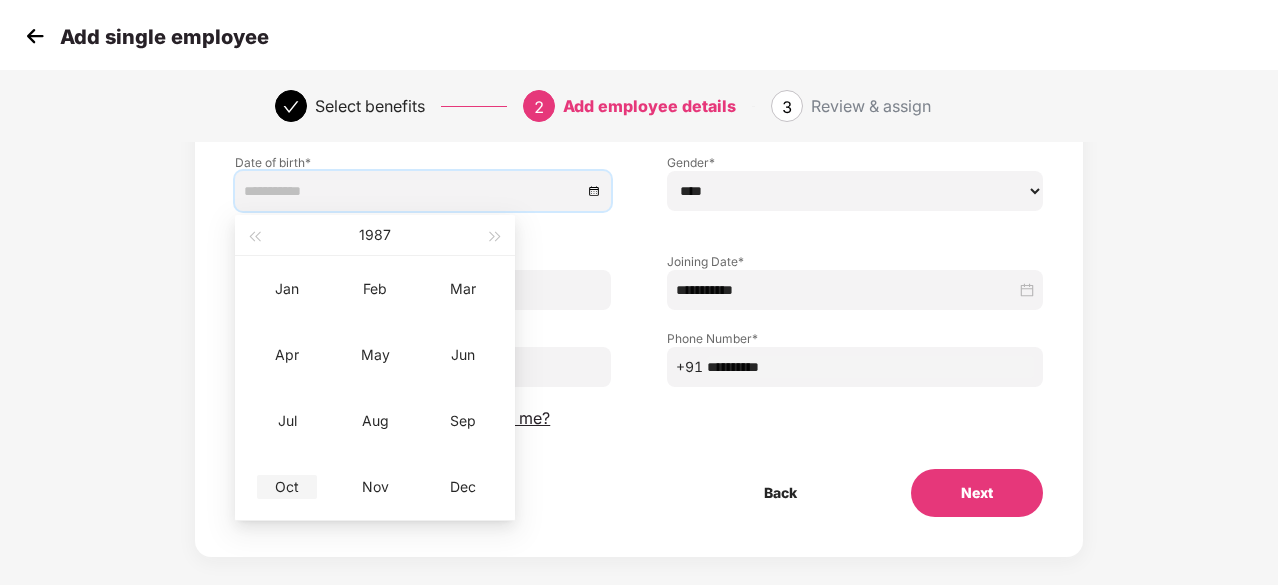 type on "**********" 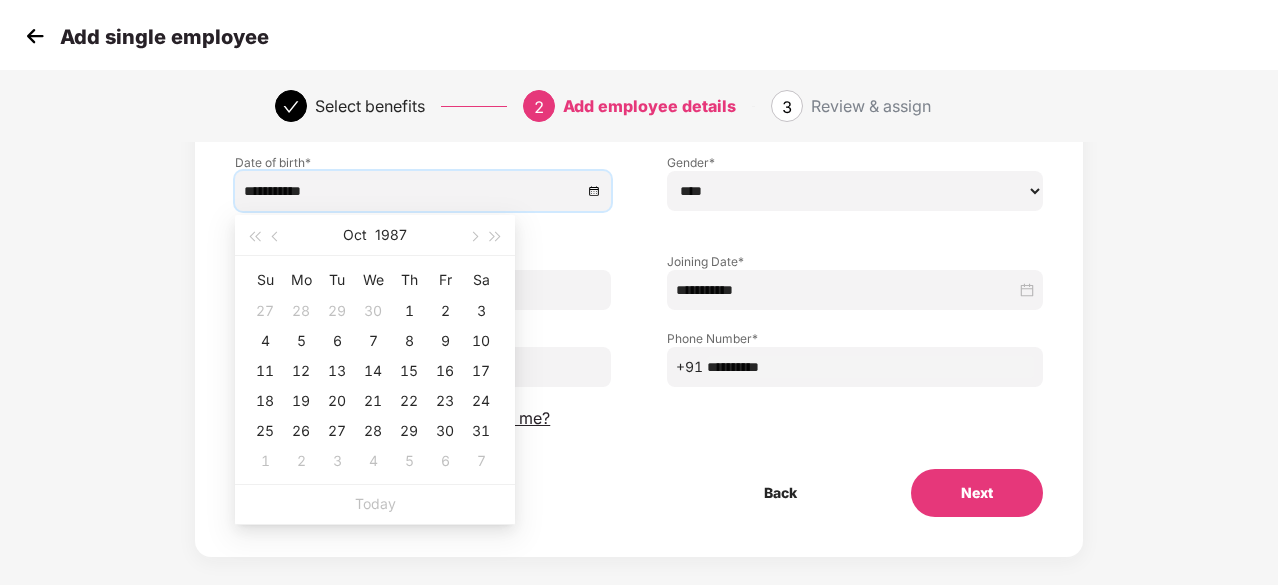 type on "**********" 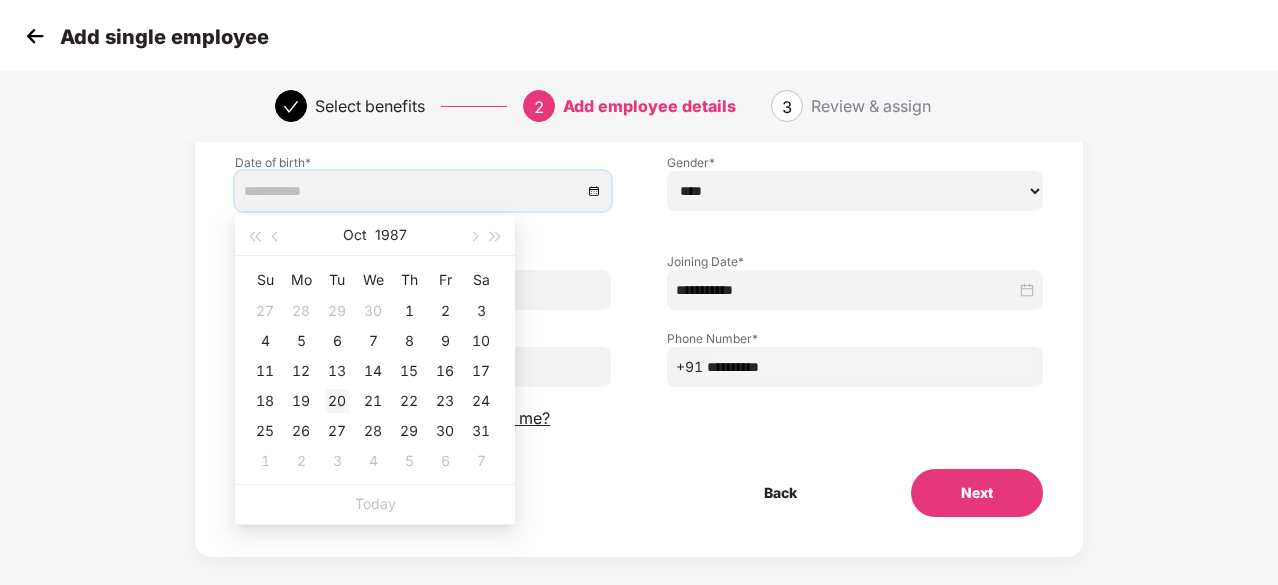 type on "**********" 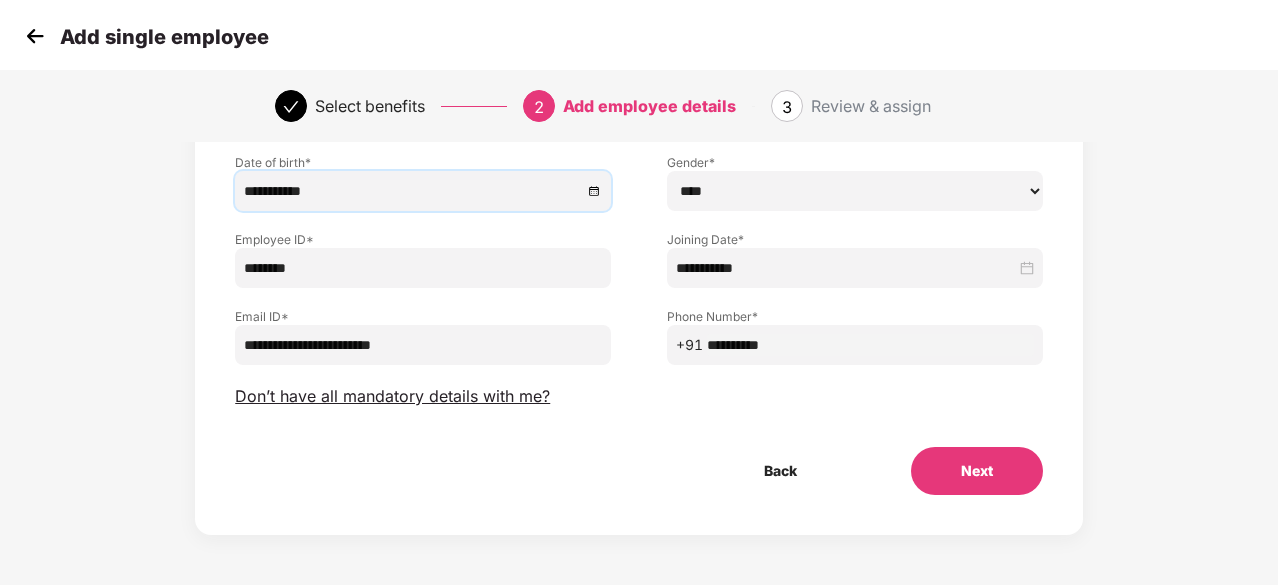 click on "Next" at bounding box center (977, 471) 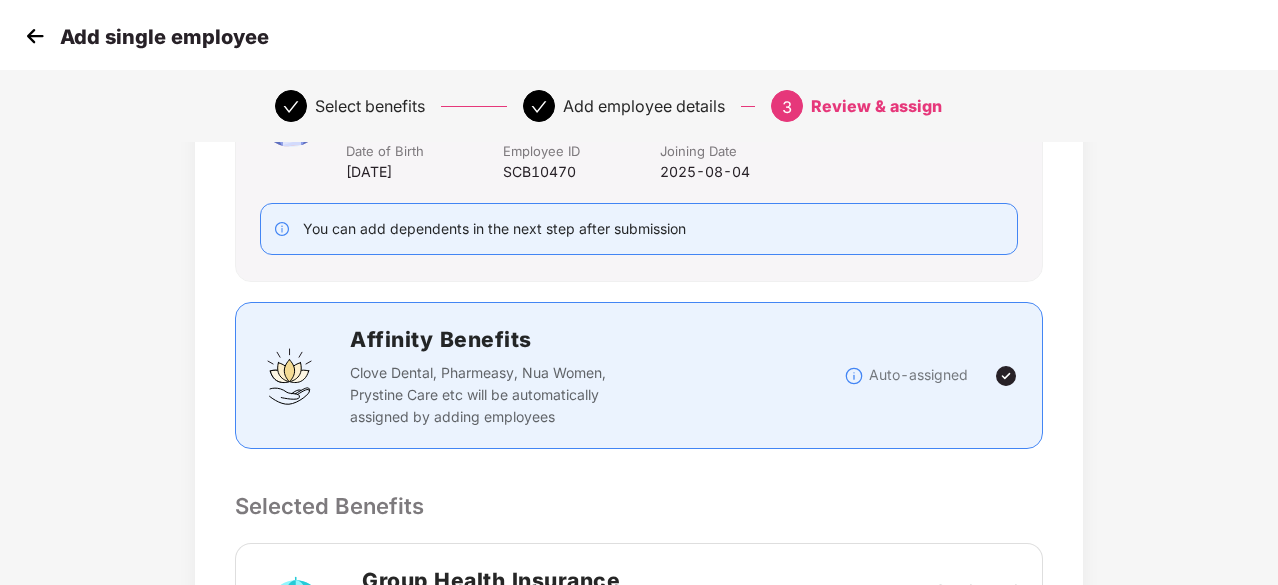 scroll, scrollTop: 0, scrollLeft: 0, axis: both 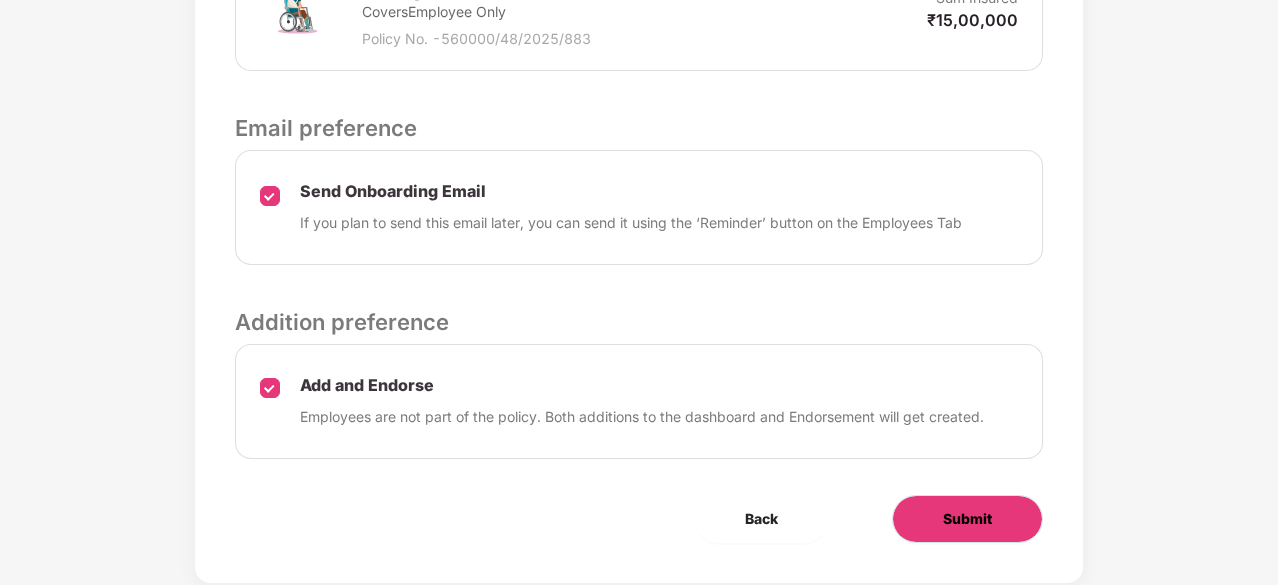 click on "Submit" at bounding box center [967, 519] 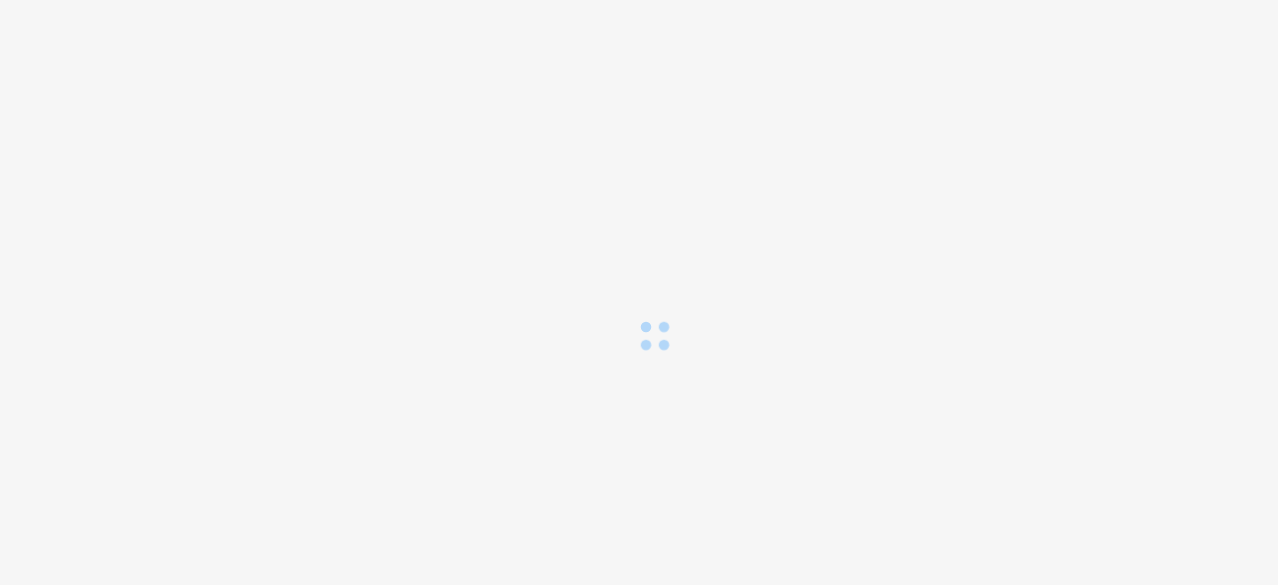 scroll, scrollTop: 0, scrollLeft: 0, axis: both 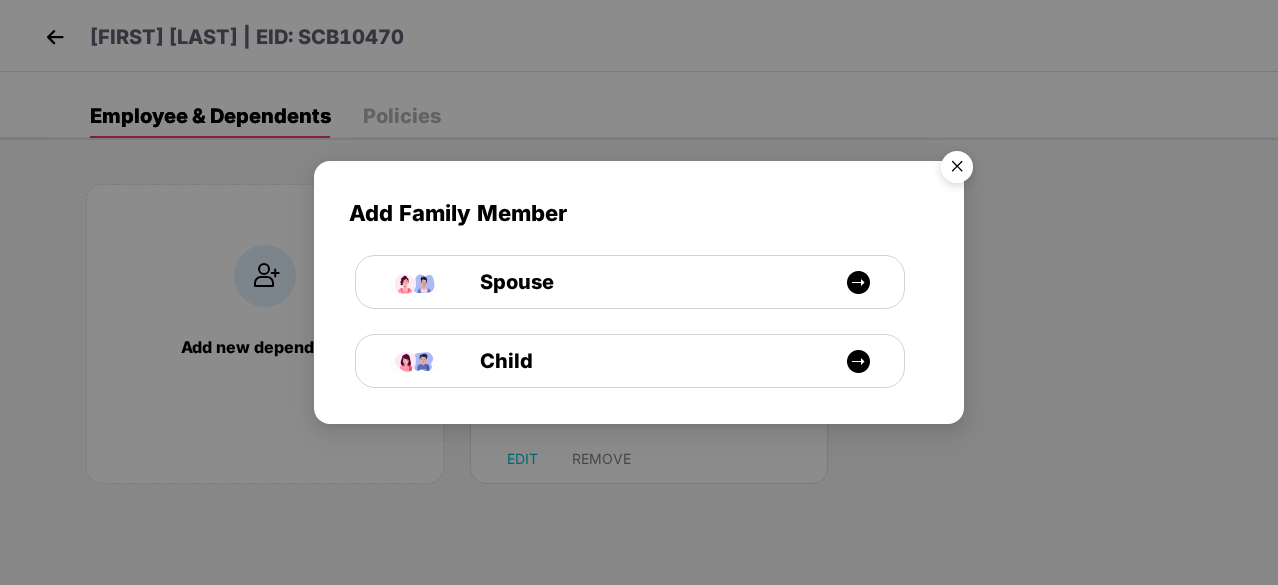 click at bounding box center (957, 170) 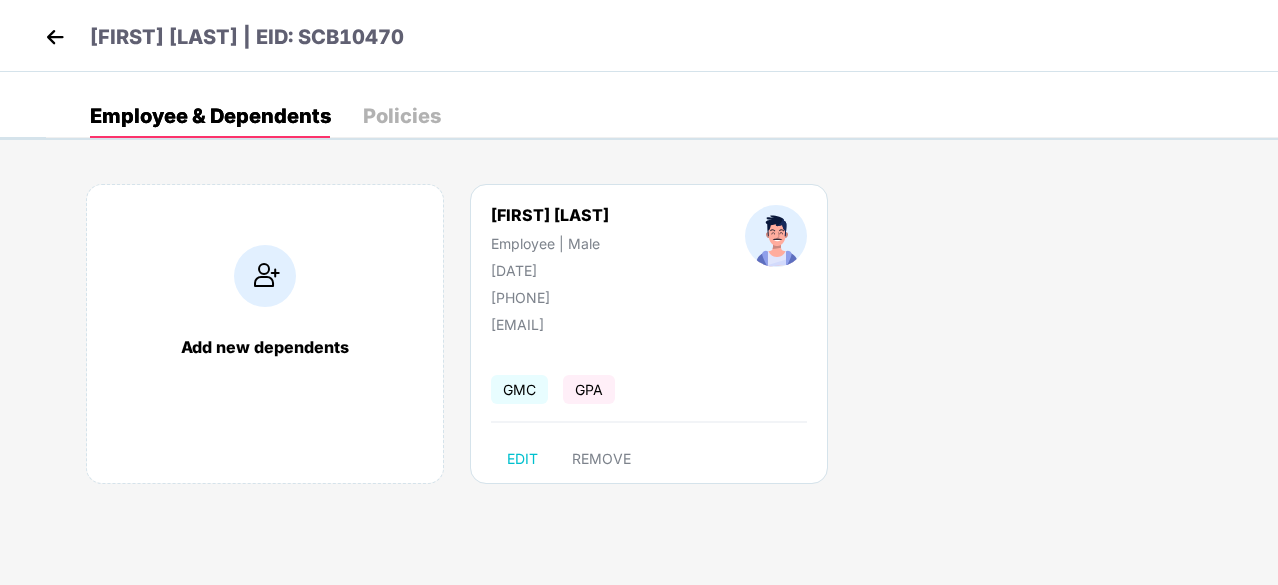 click on "Add new dependents [FIRST] [LAST] Employee | Male [DATE] [PHONE] [EMAIL] GMC GPA   EDIT REMOVE" at bounding box center (662, 344) 